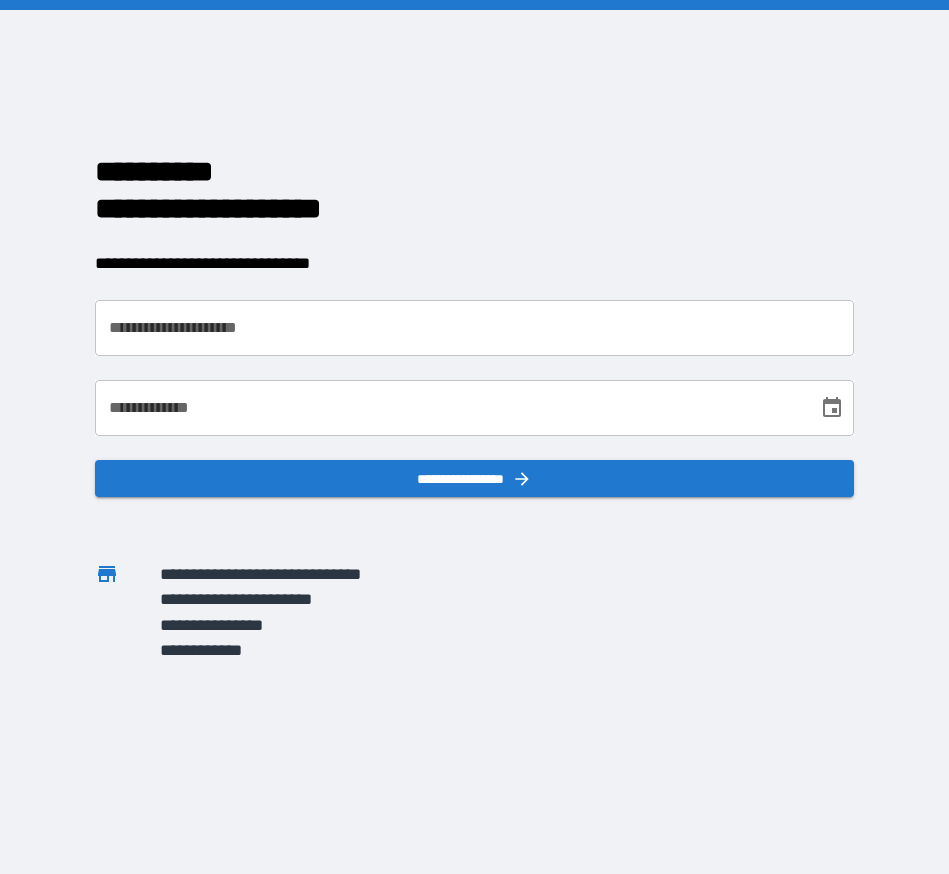 scroll, scrollTop: 0, scrollLeft: 0, axis: both 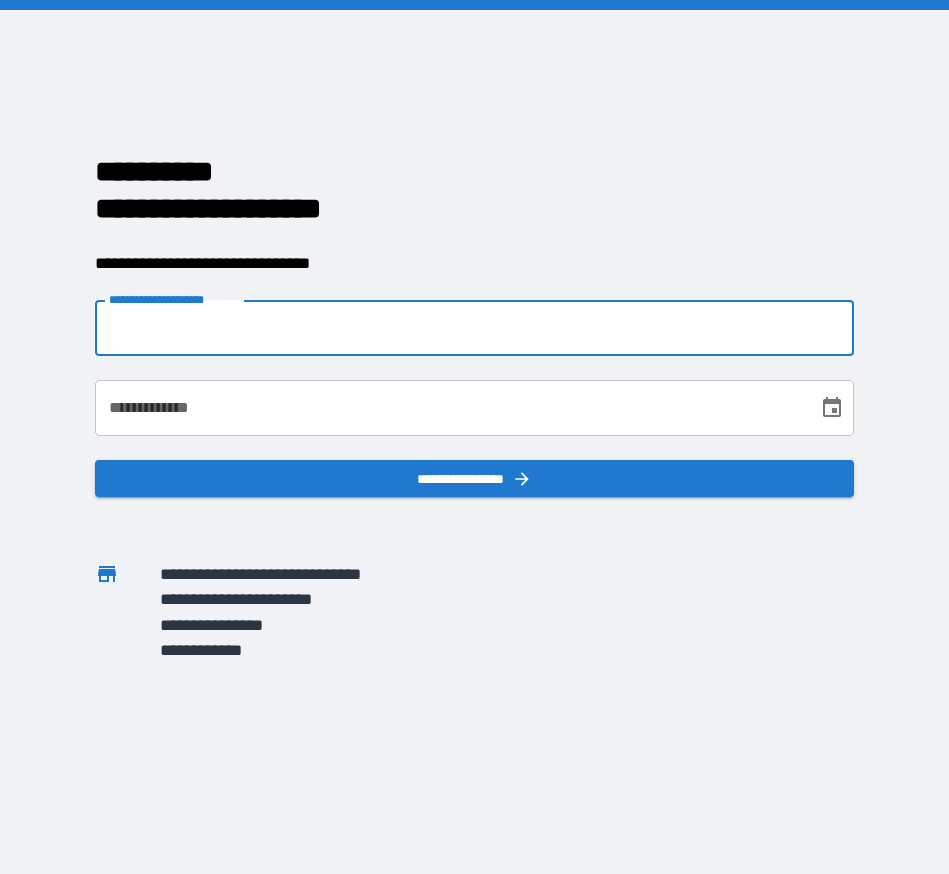 type on "**********" 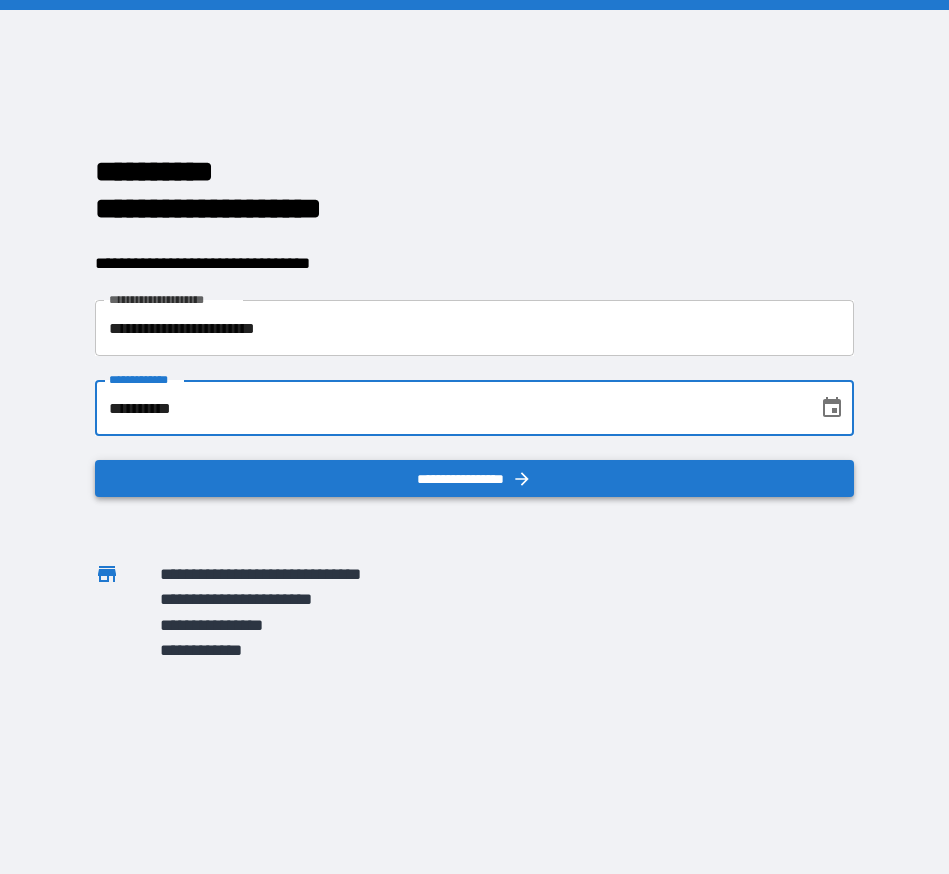 type on "**********" 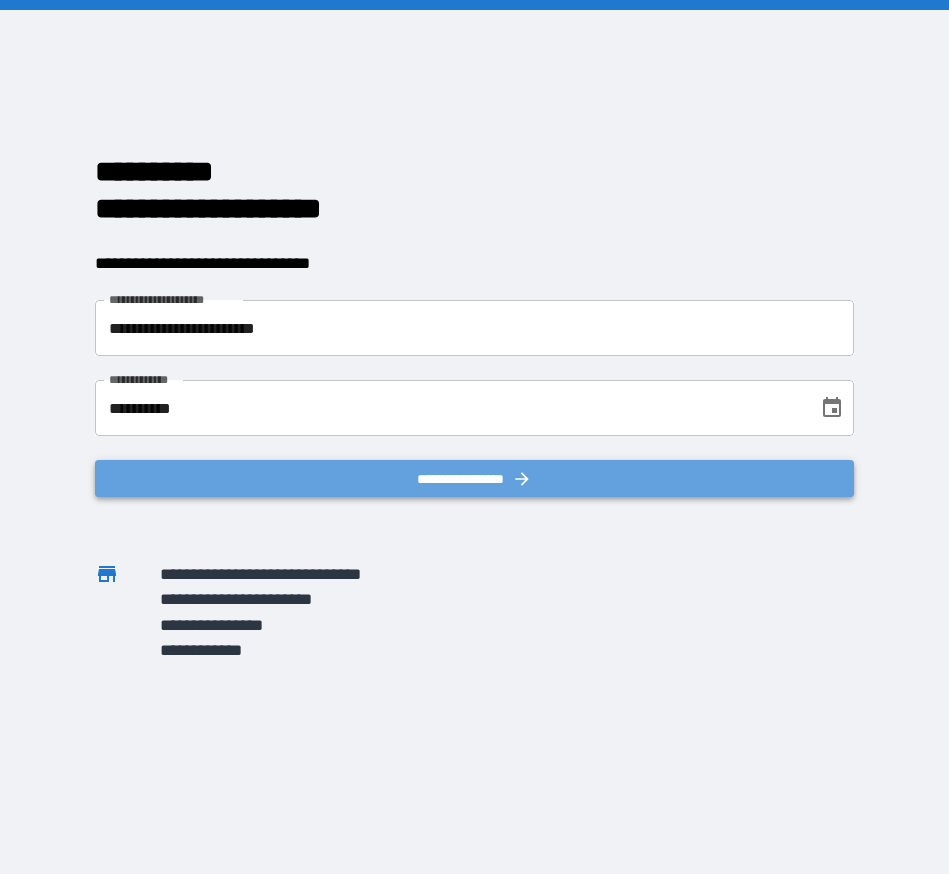 click on "**********" at bounding box center [474, 478] 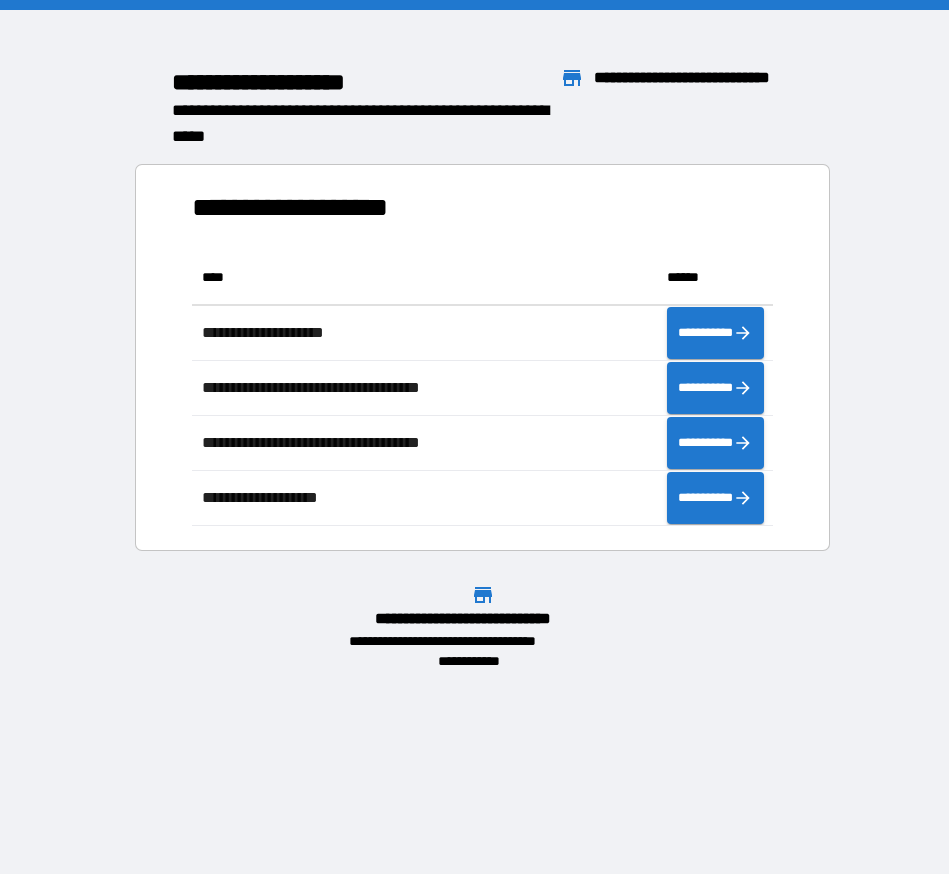 scroll, scrollTop: 16, scrollLeft: 16, axis: both 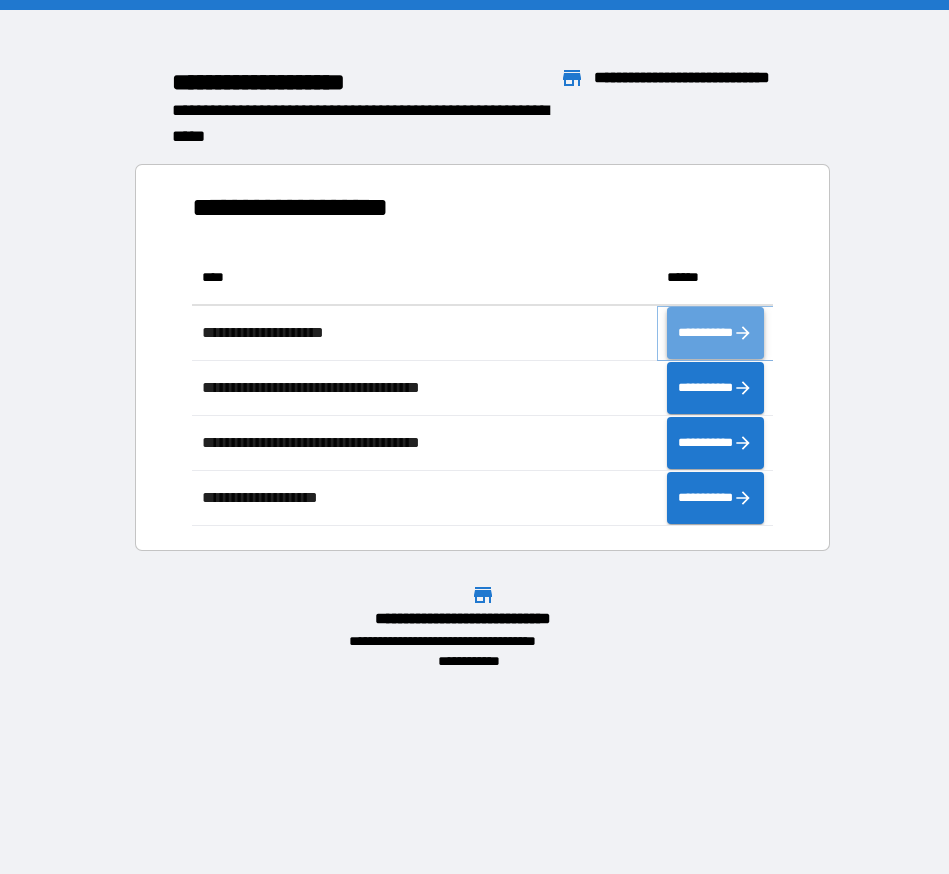 click on "**********" at bounding box center (715, 333) 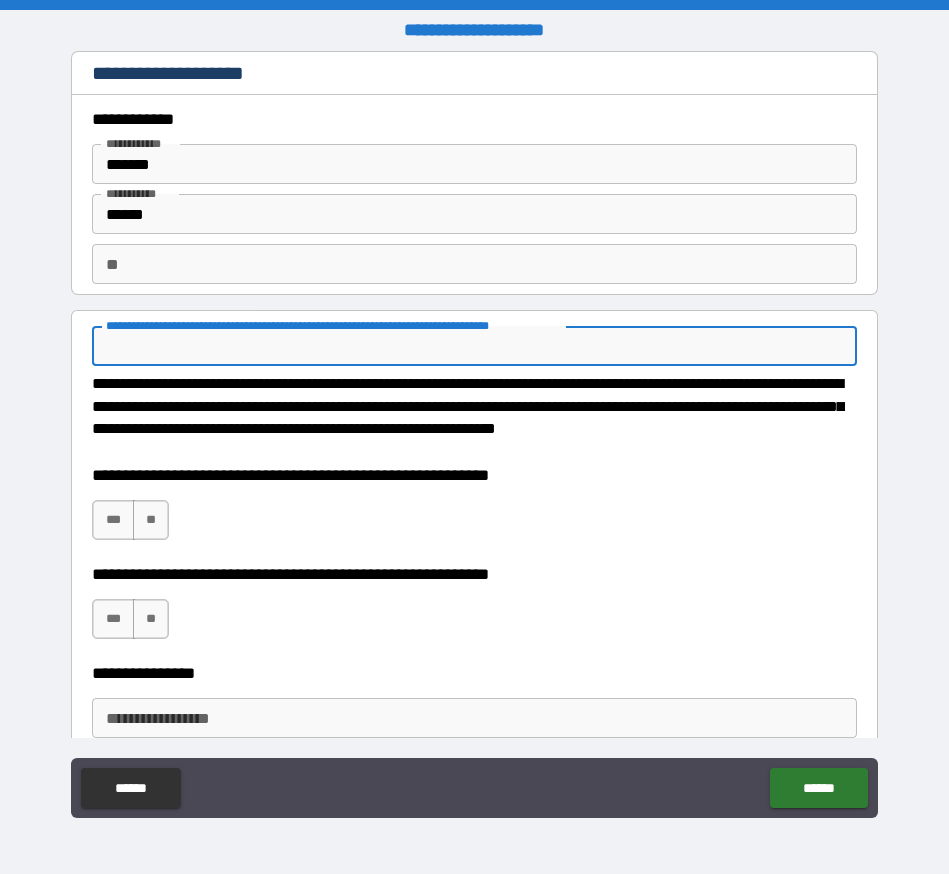 click on "**********" at bounding box center (474, 346) 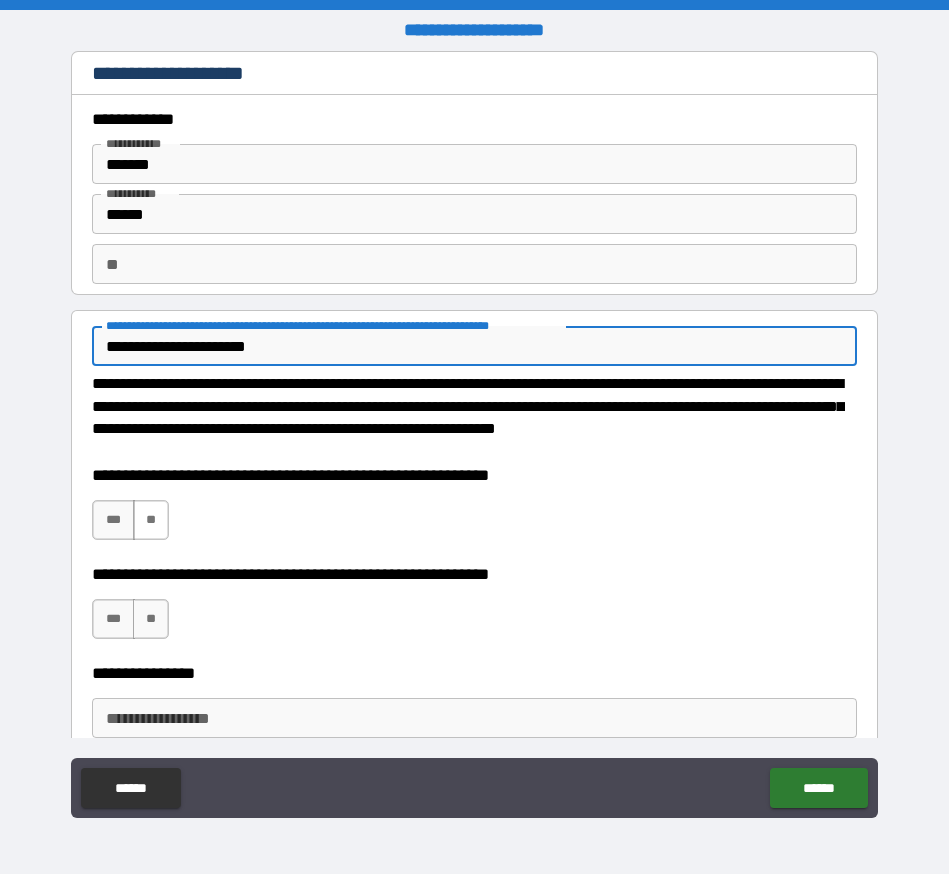 type on "**********" 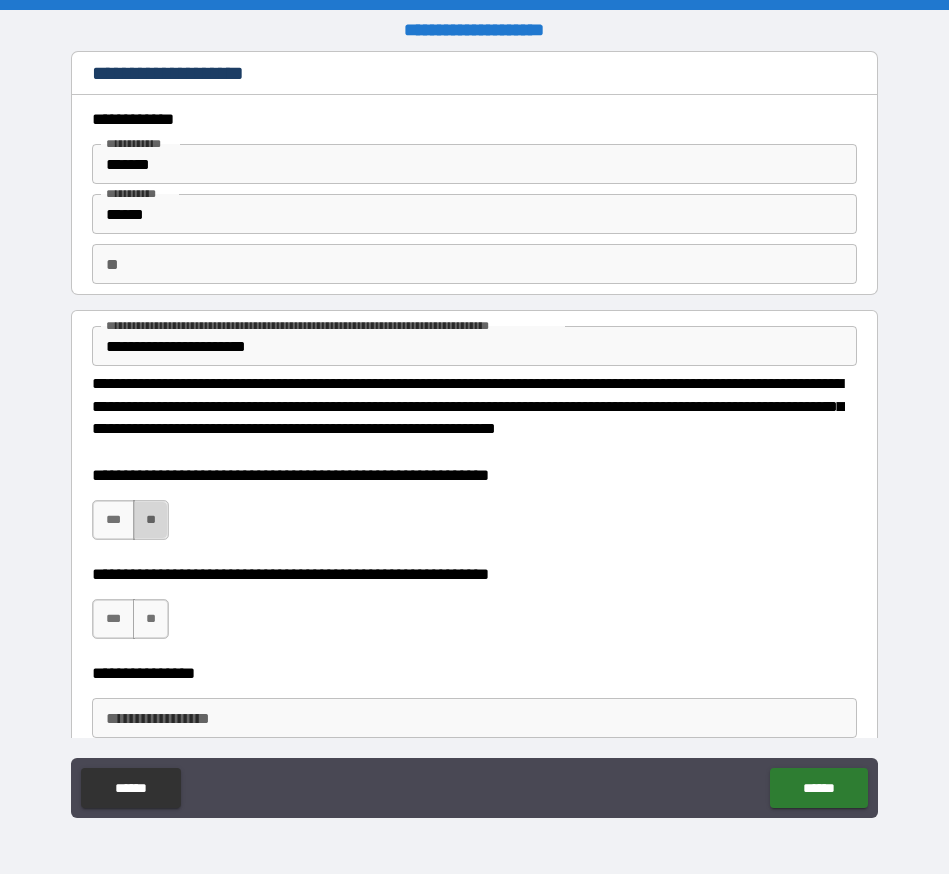 click on "**" at bounding box center (151, 520) 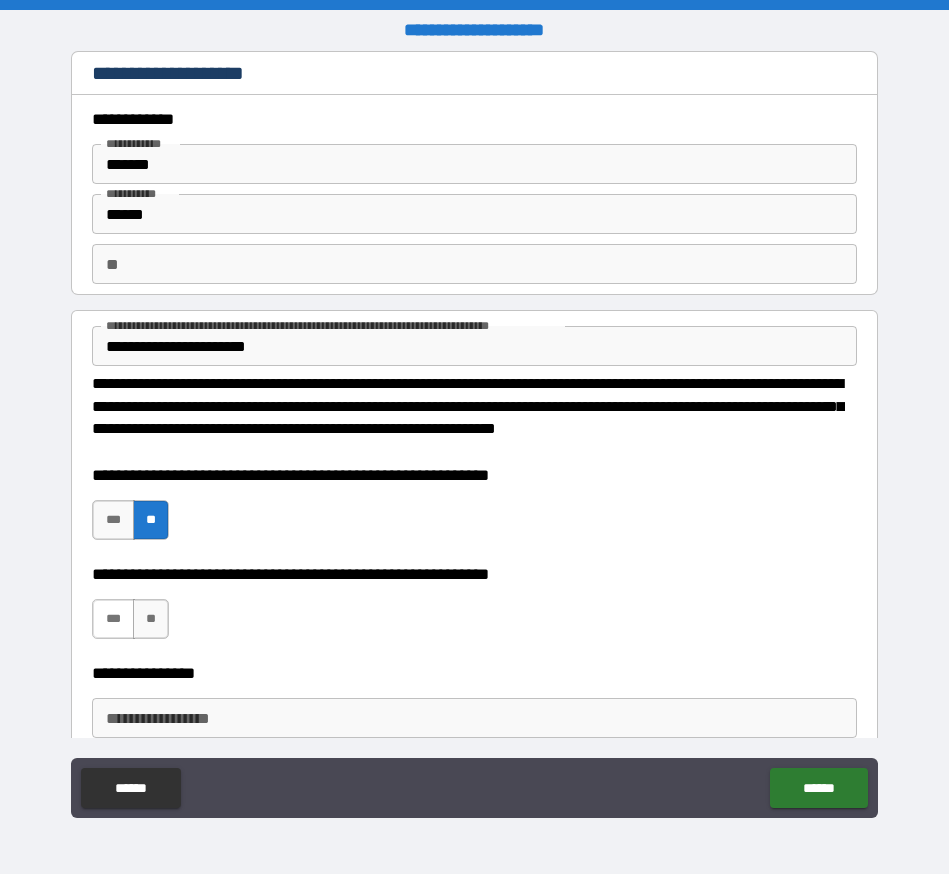 click on "***" at bounding box center [113, 619] 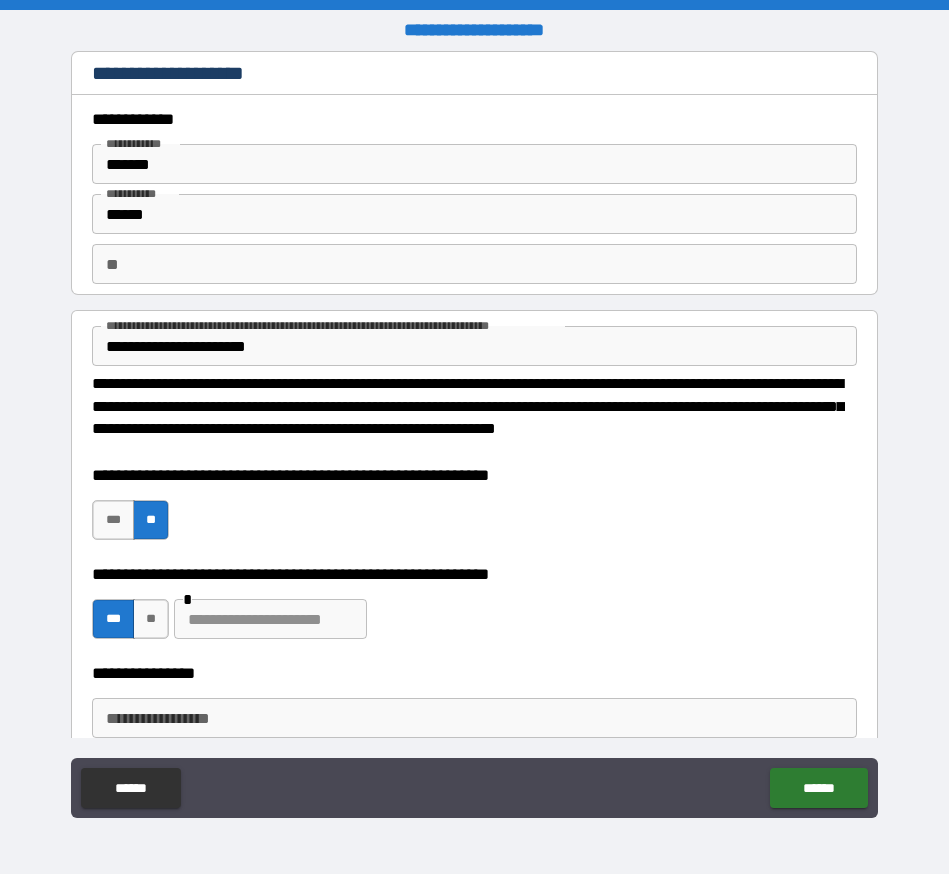 click at bounding box center [270, 619] 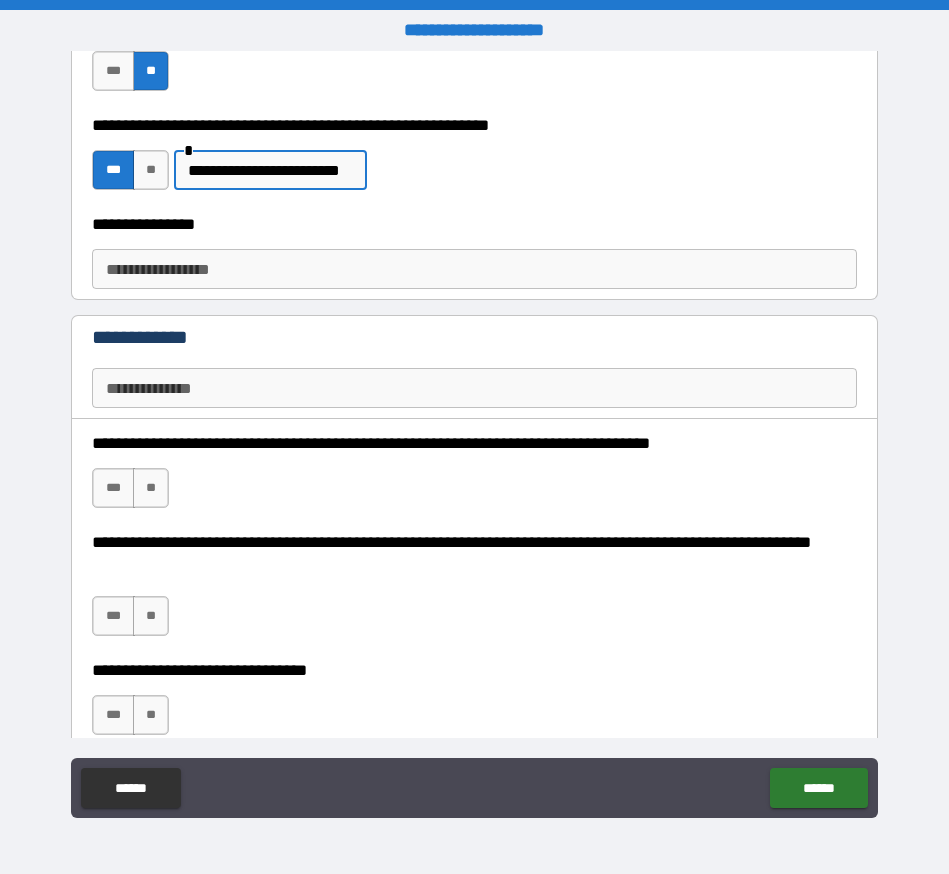 scroll, scrollTop: 556, scrollLeft: 0, axis: vertical 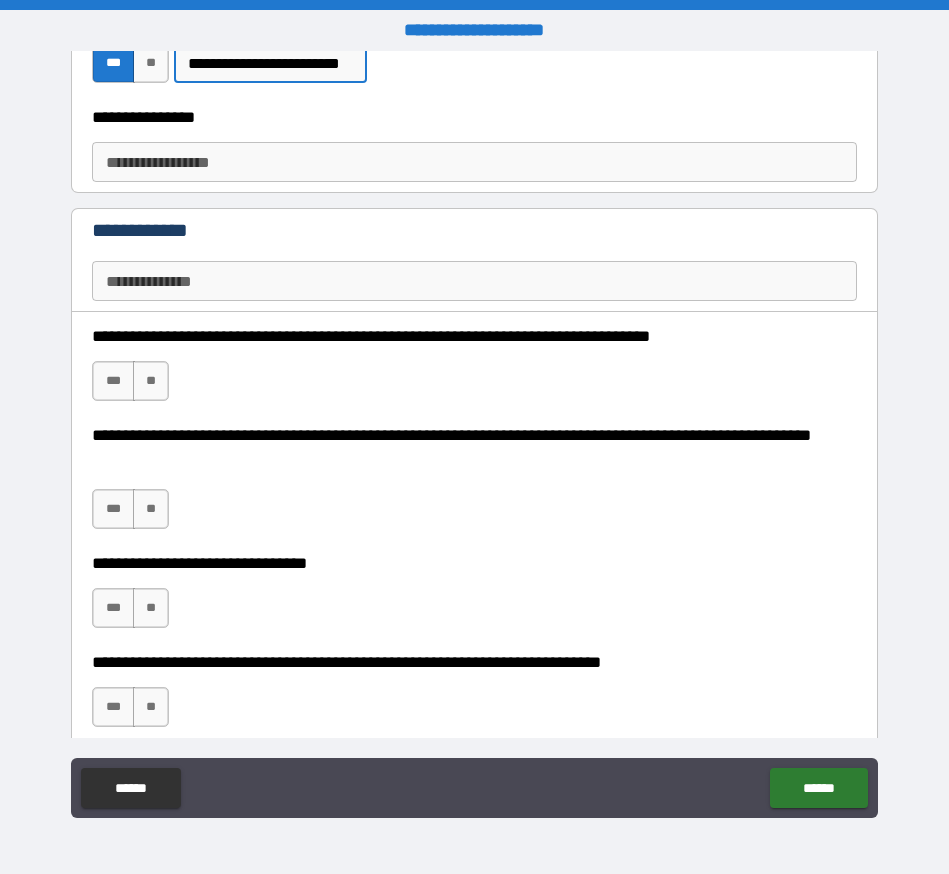 type on "**********" 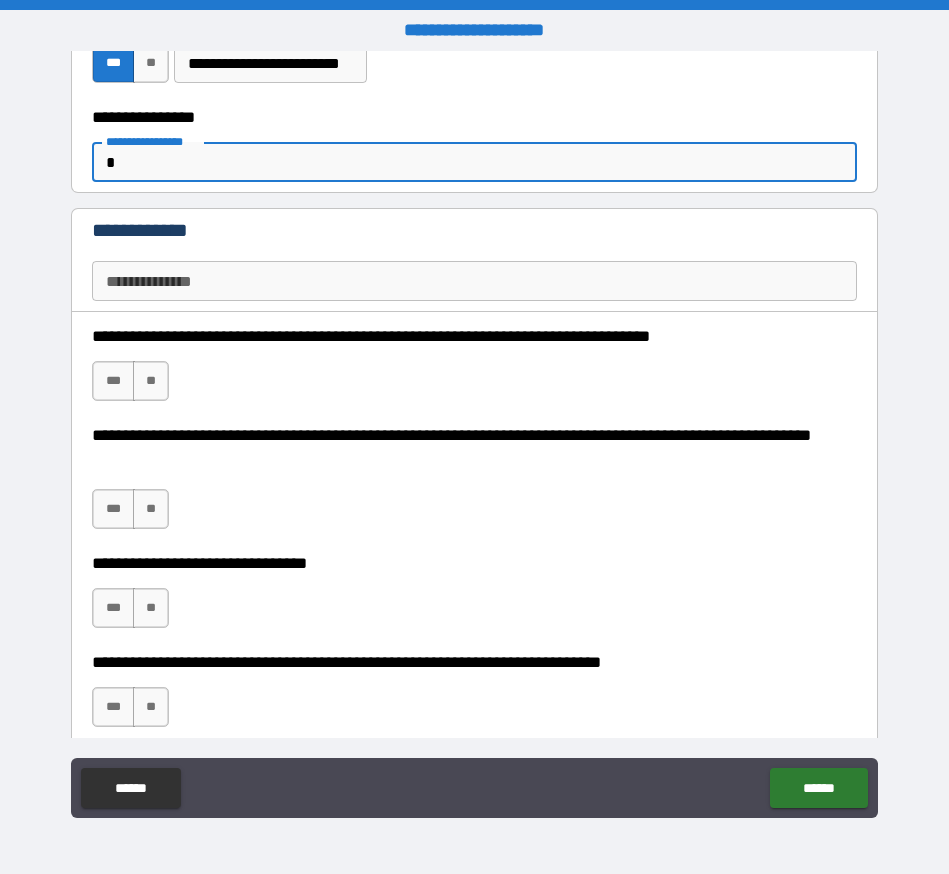 type on "*" 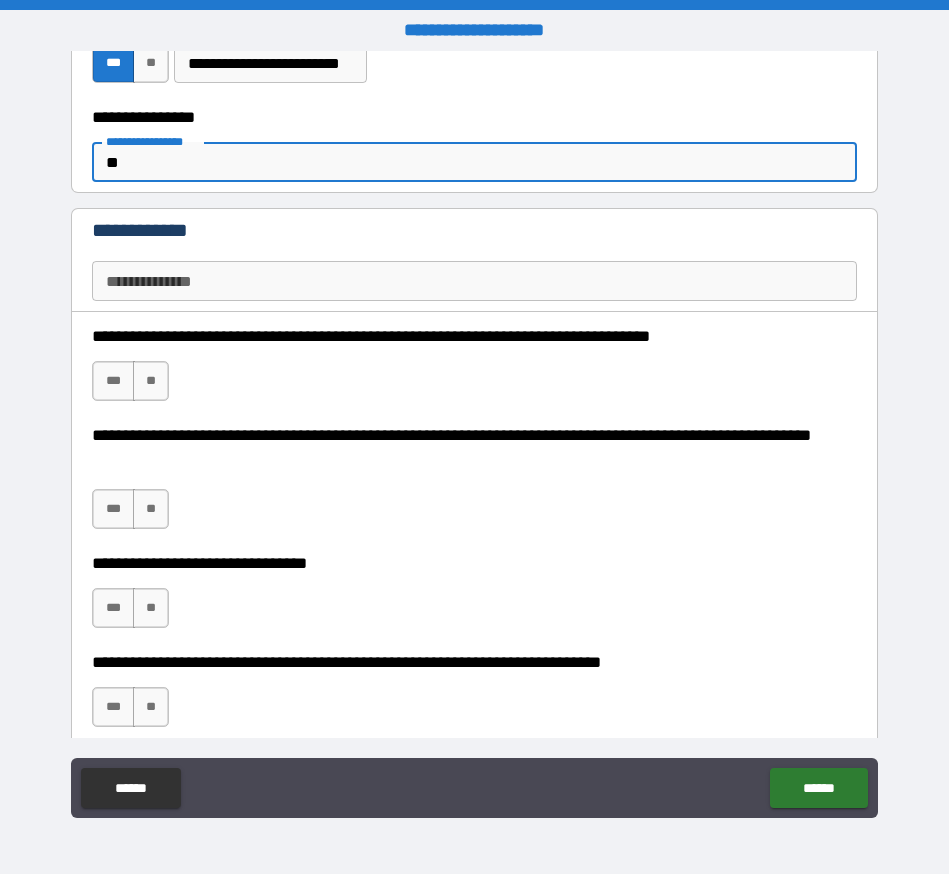 type on "**" 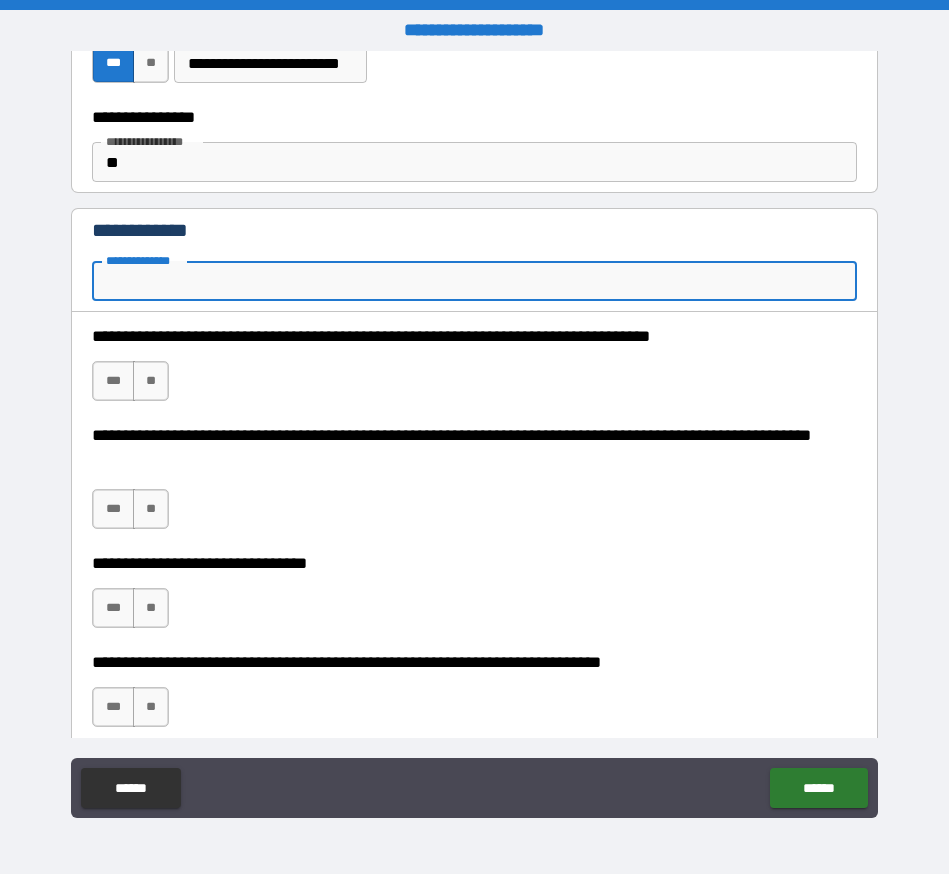 click on "**********" at bounding box center [474, 281] 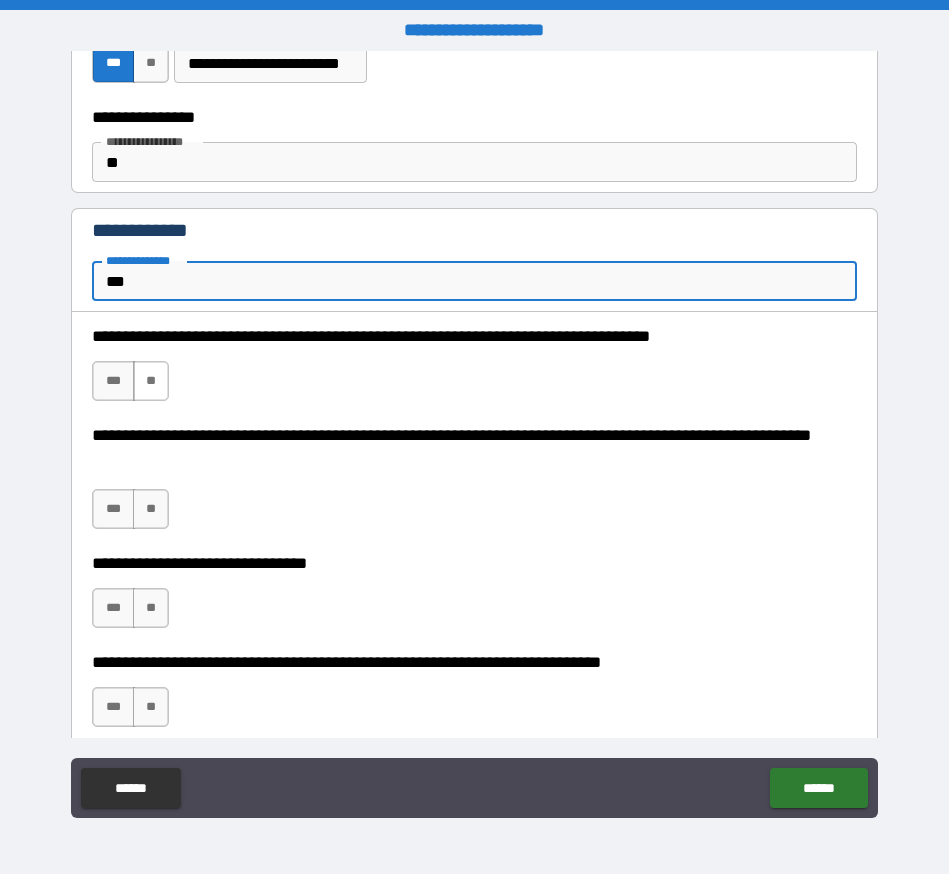 type on "***" 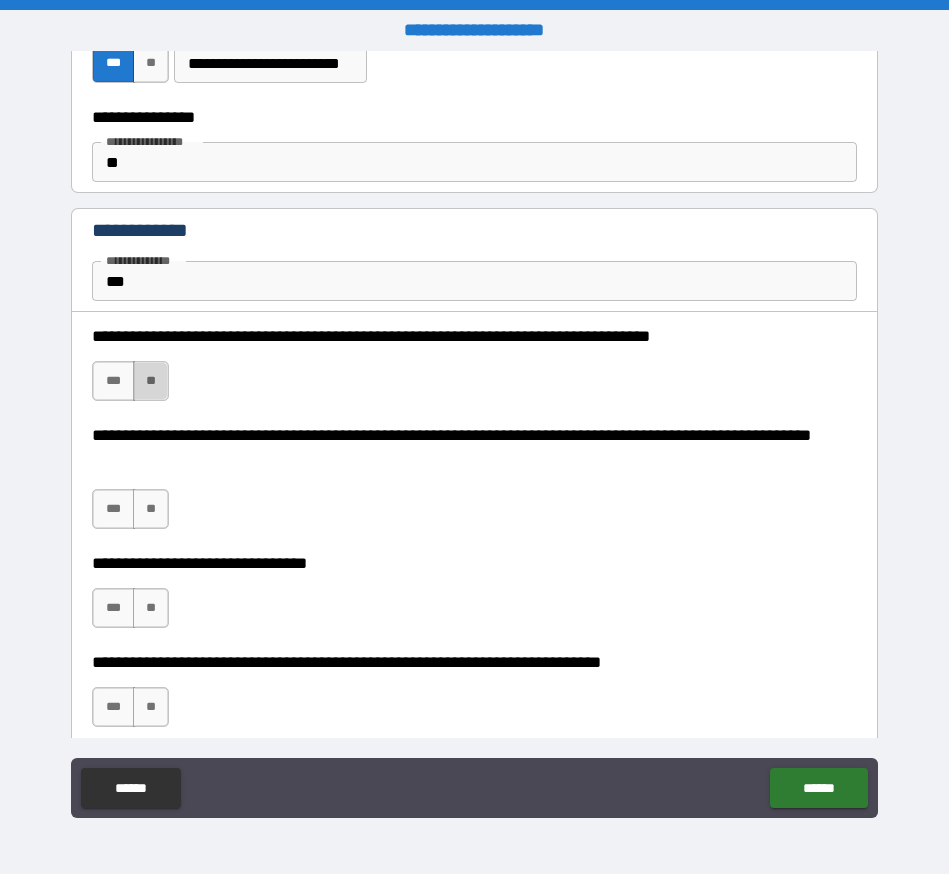 click on "**" at bounding box center [151, 381] 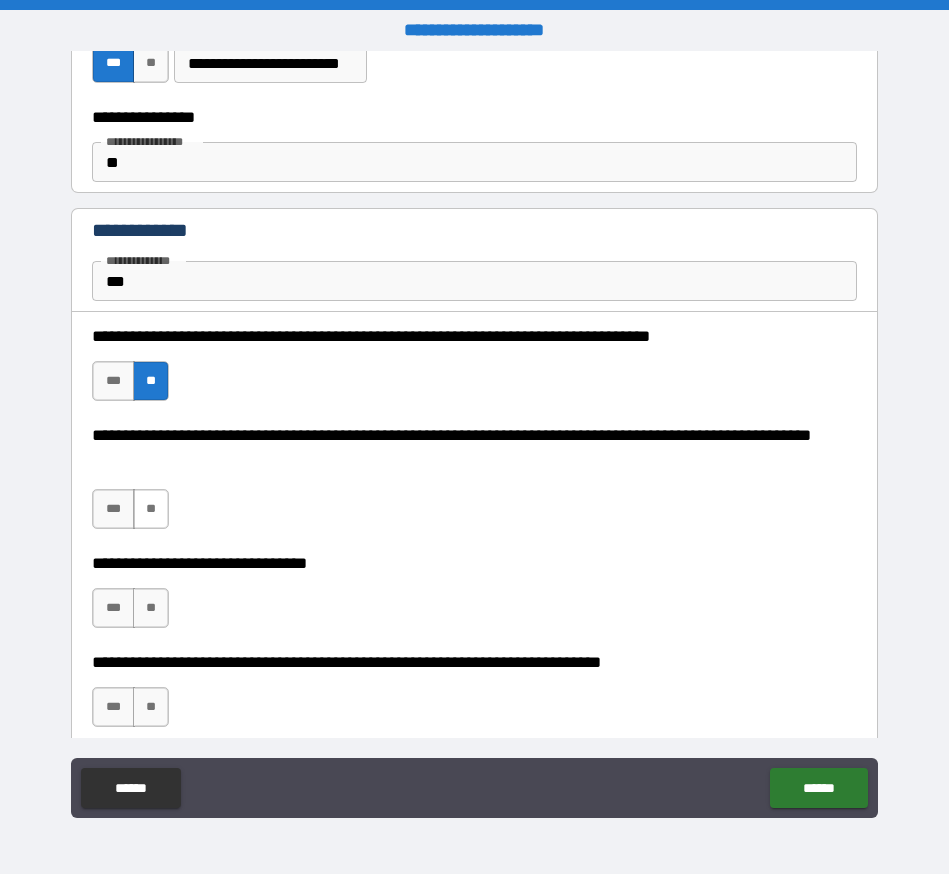 click on "**" at bounding box center (151, 509) 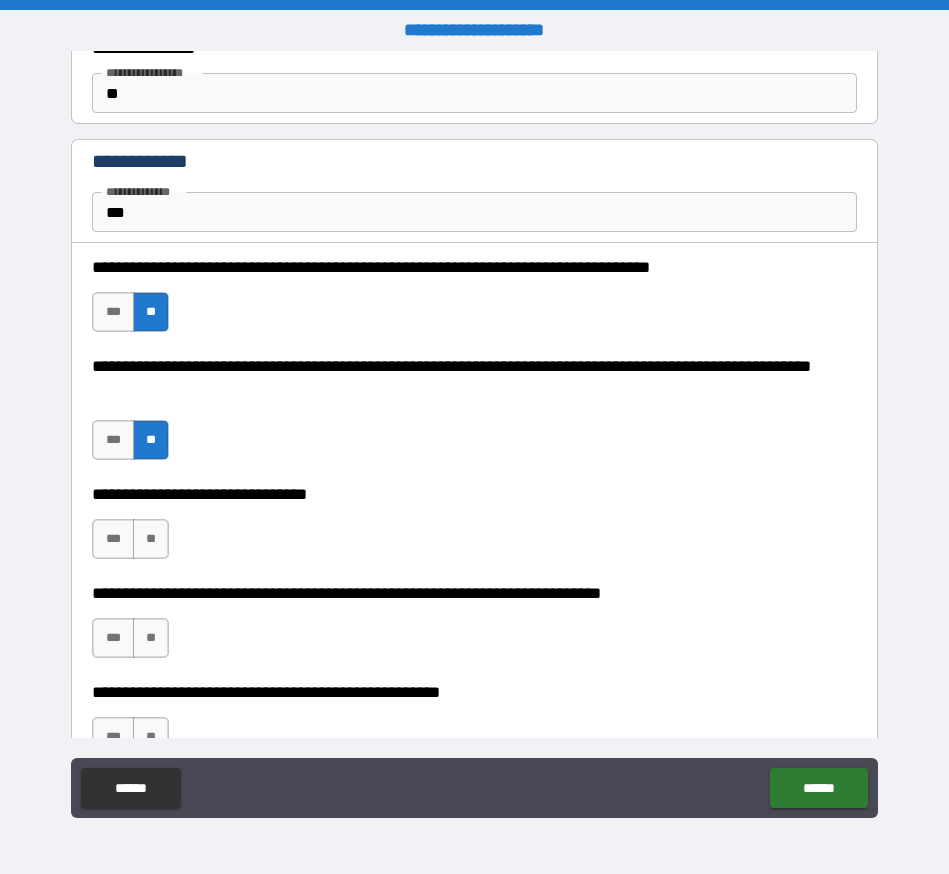 scroll, scrollTop: 629, scrollLeft: 0, axis: vertical 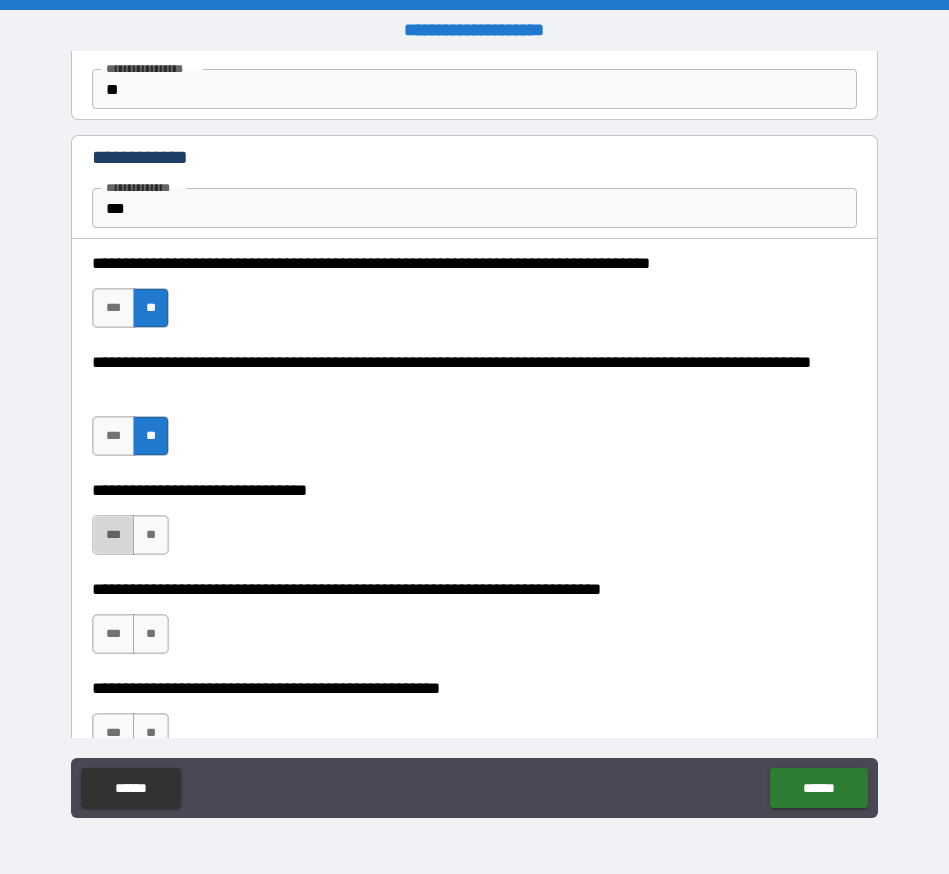 click on "***" at bounding box center [113, 535] 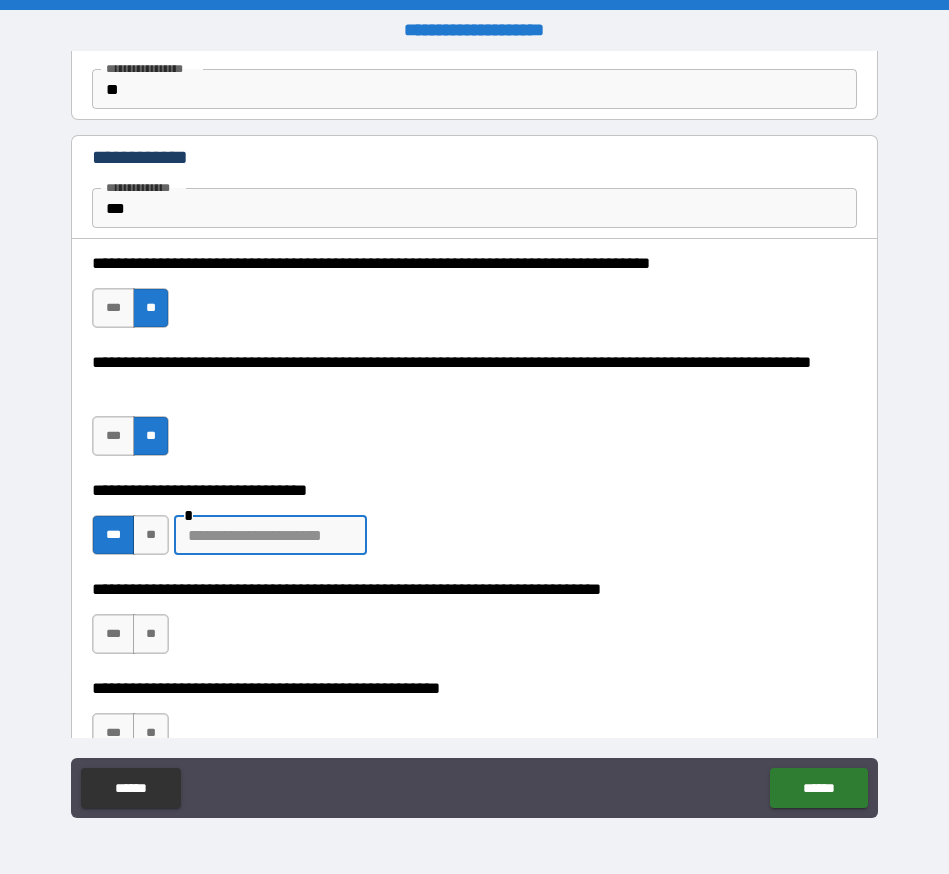 click at bounding box center (270, 535) 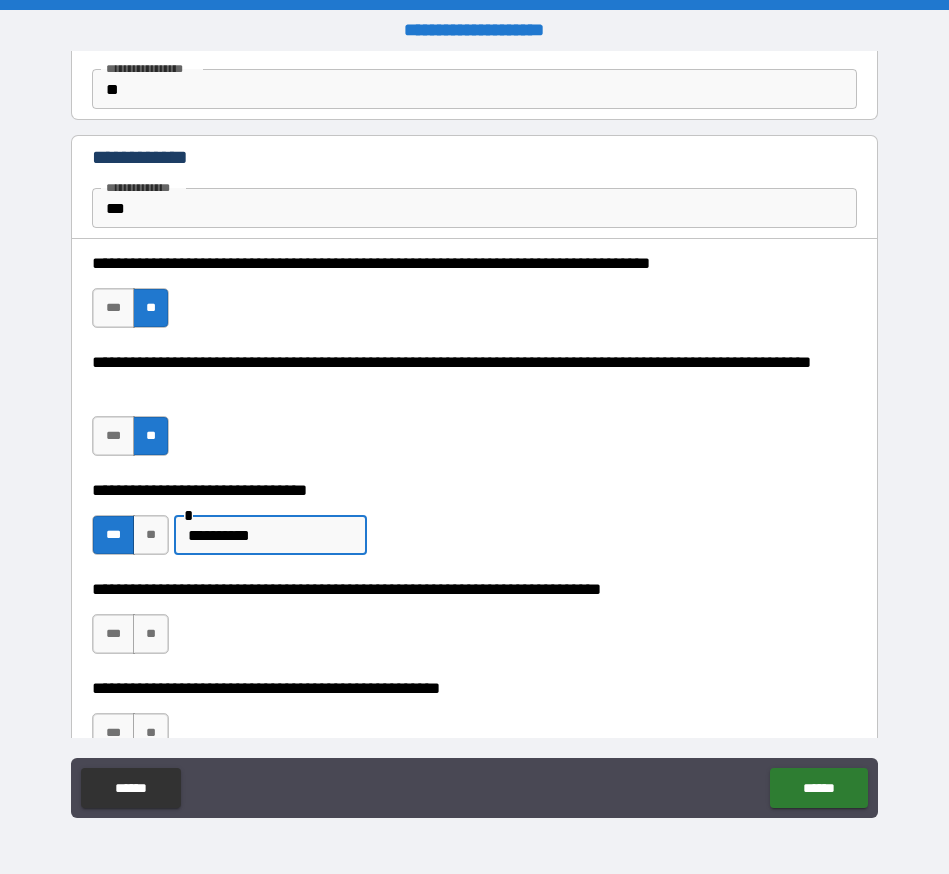 click on "**********" at bounding box center (270, 535) 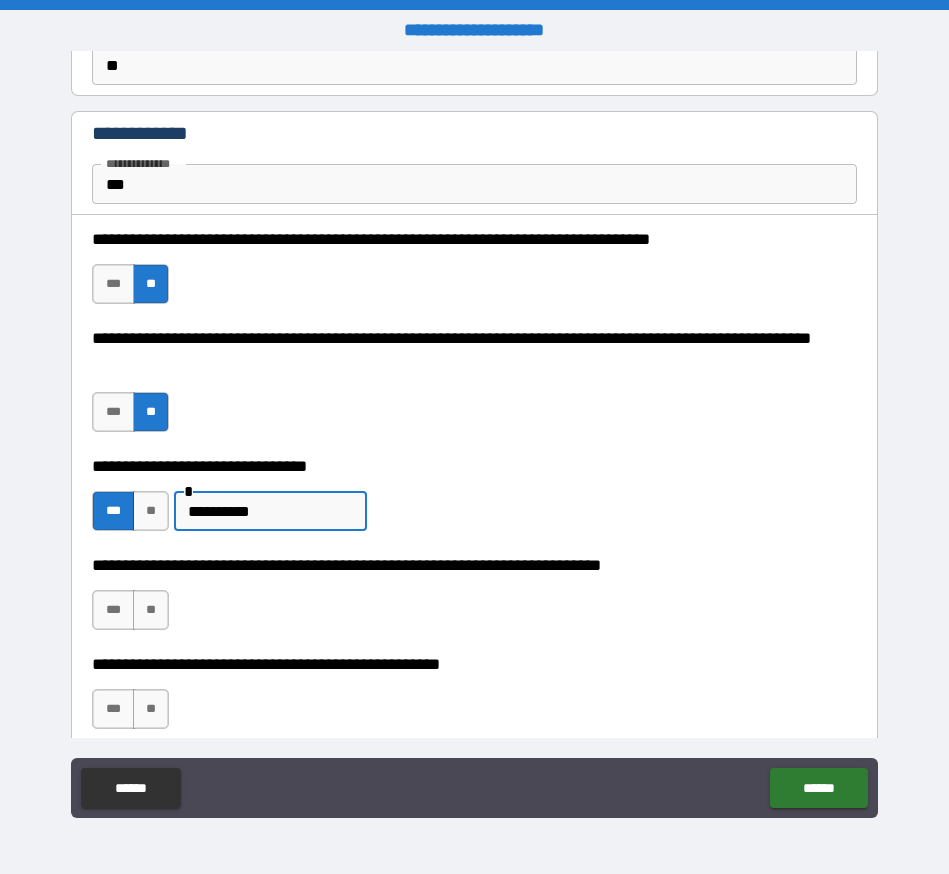 scroll, scrollTop: 836, scrollLeft: 0, axis: vertical 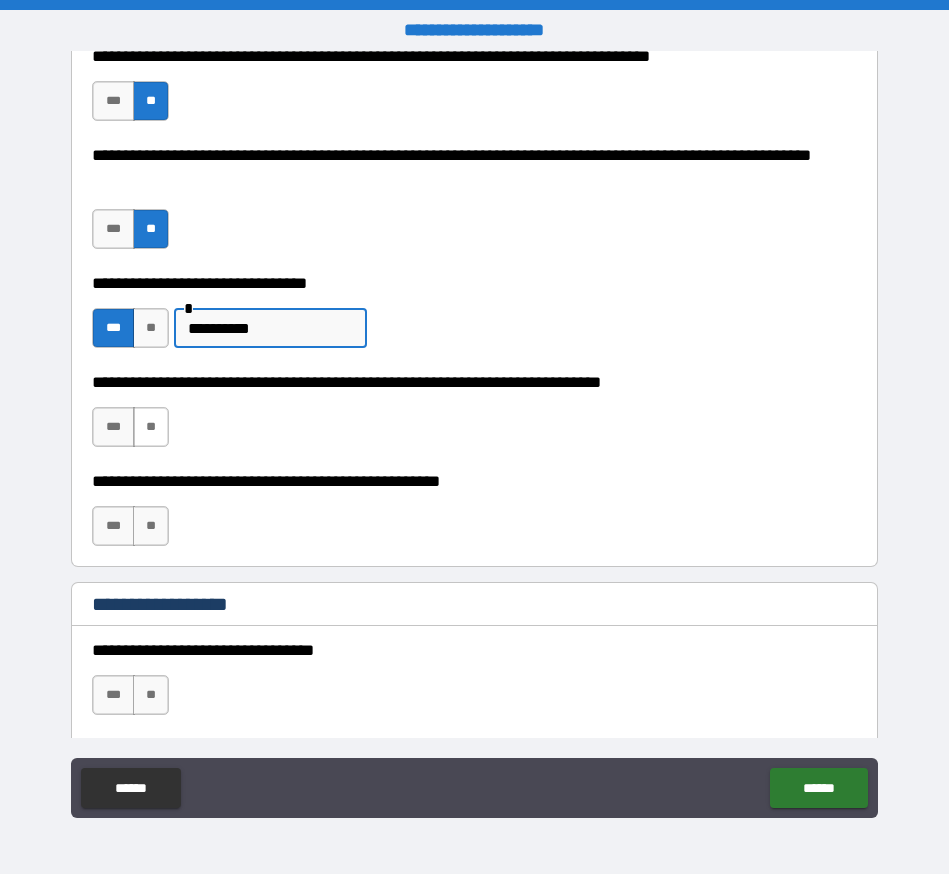type on "**********" 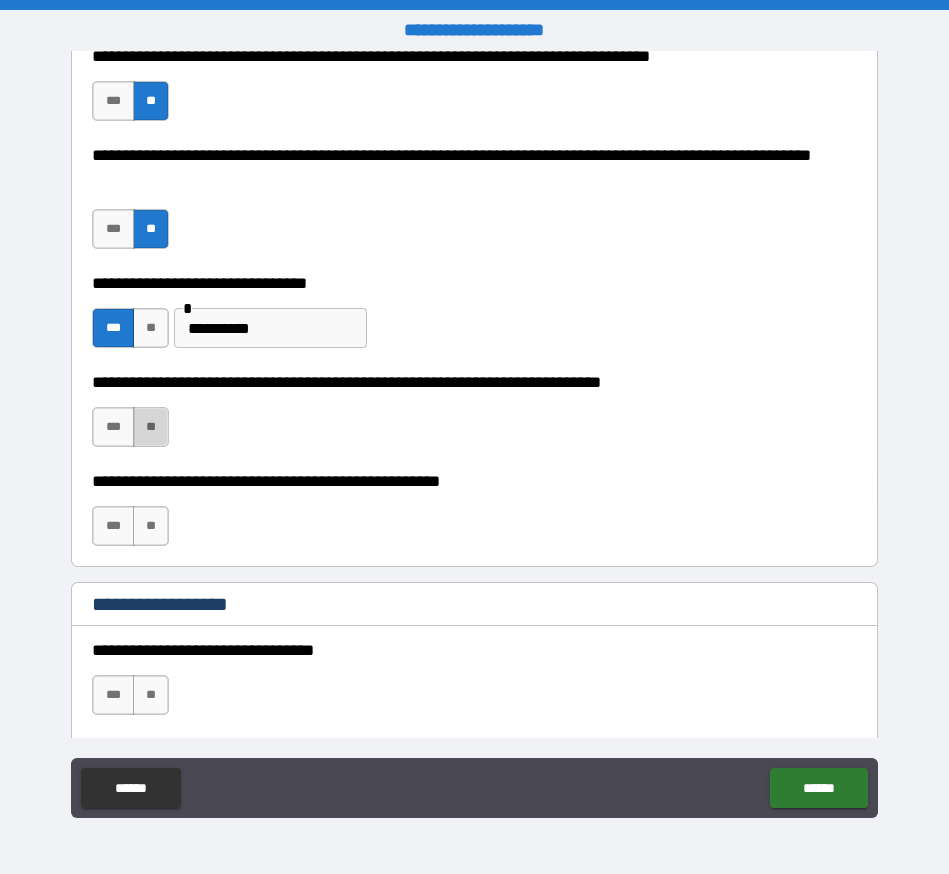 click on "**" at bounding box center [151, 427] 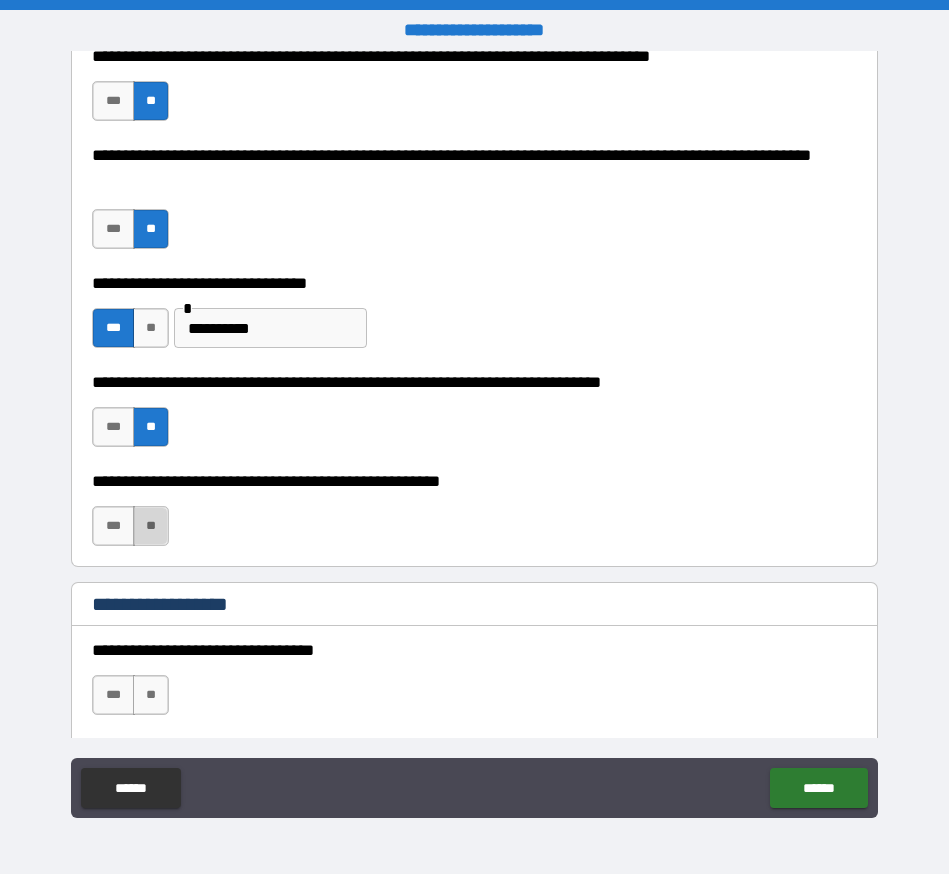 click on "**" at bounding box center [151, 526] 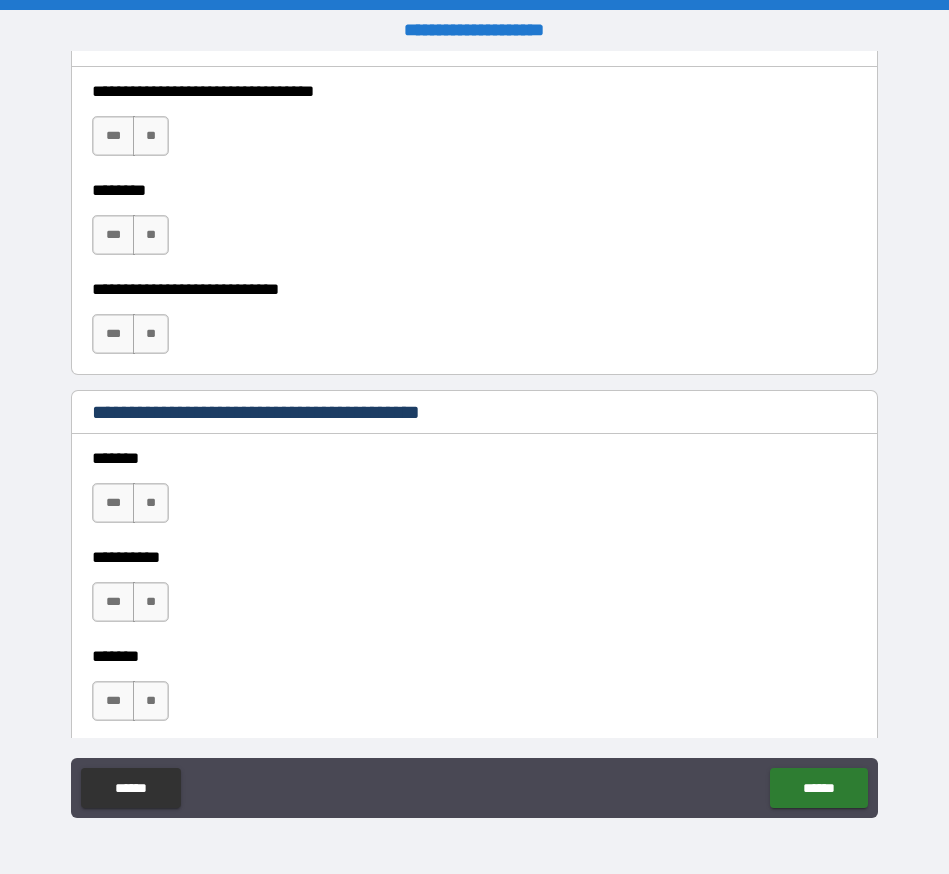 scroll, scrollTop: 1466, scrollLeft: 0, axis: vertical 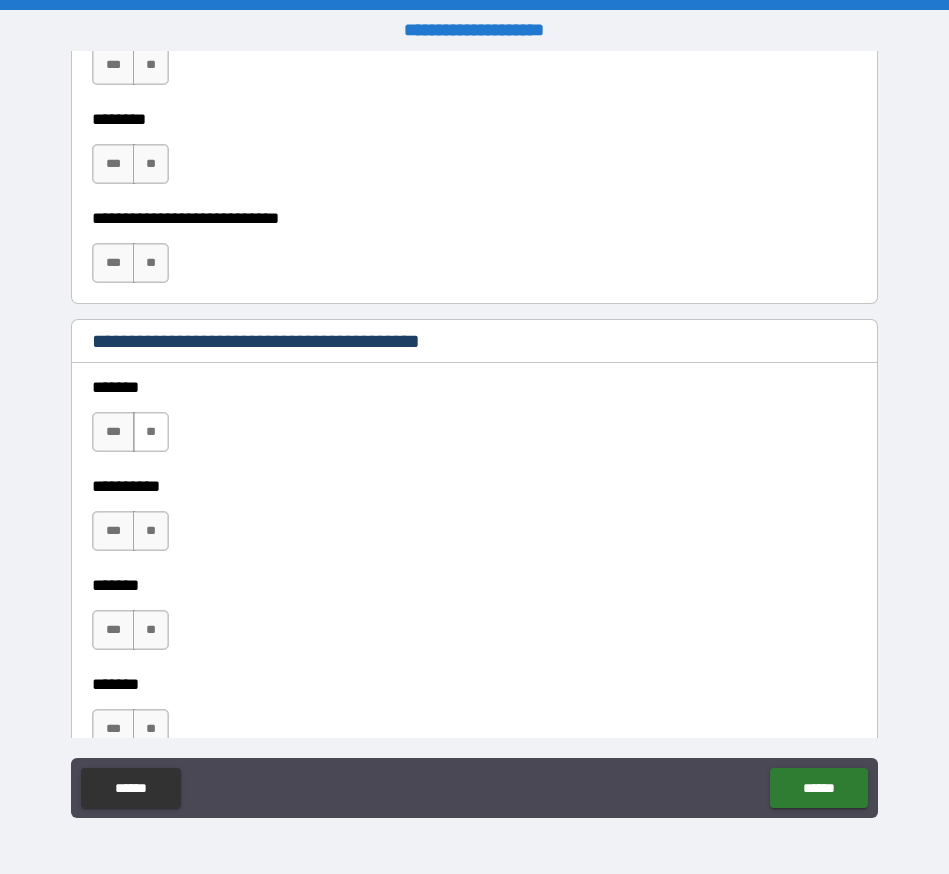 click on "**" at bounding box center [151, 432] 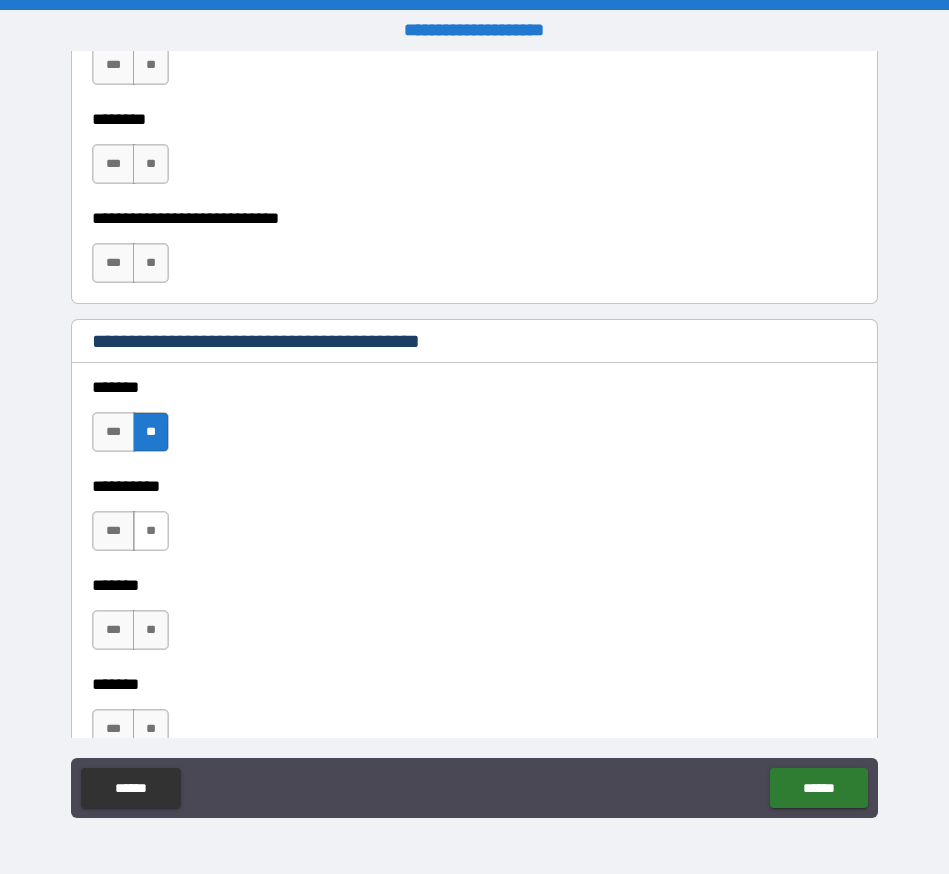 click on "**" at bounding box center (151, 531) 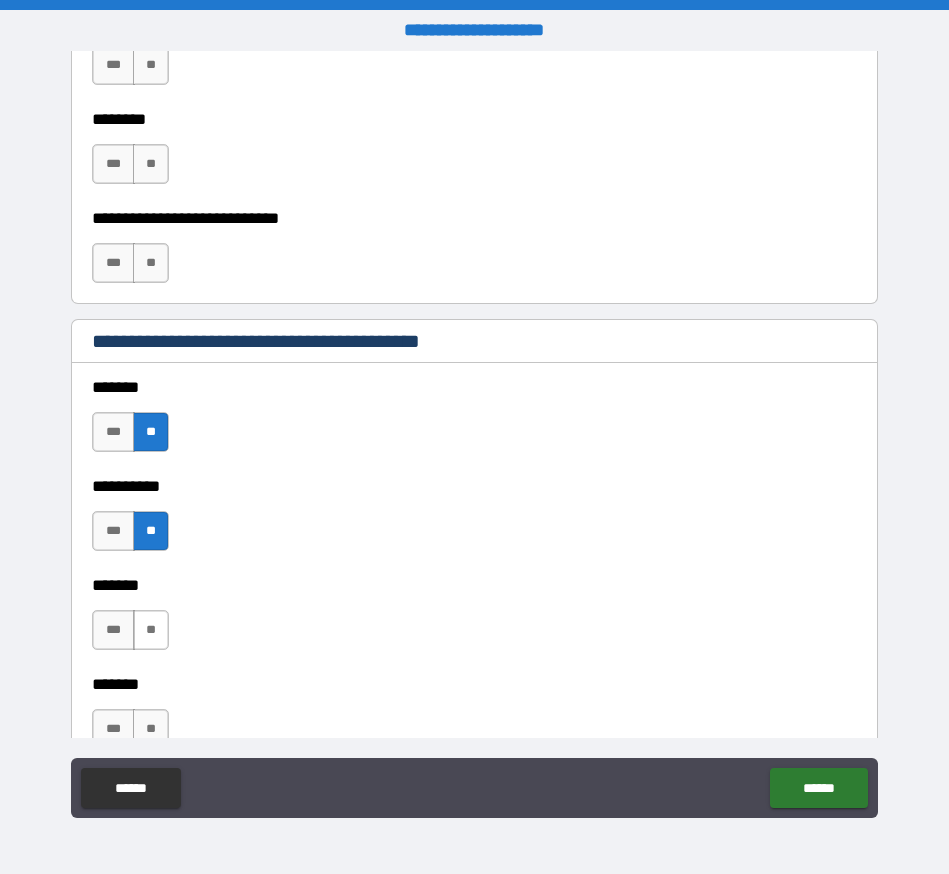 click on "**" at bounding box center (151, 630) 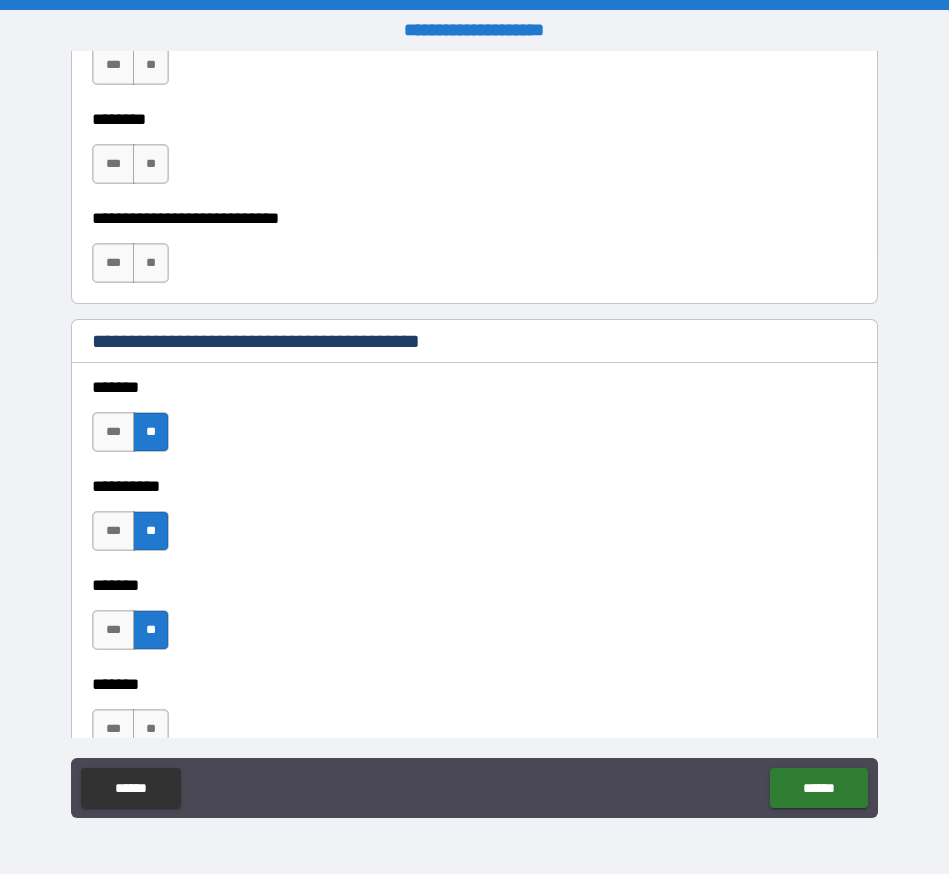 scroll, scrollTop: 1722, scrollLeft: 0, axis: vertical 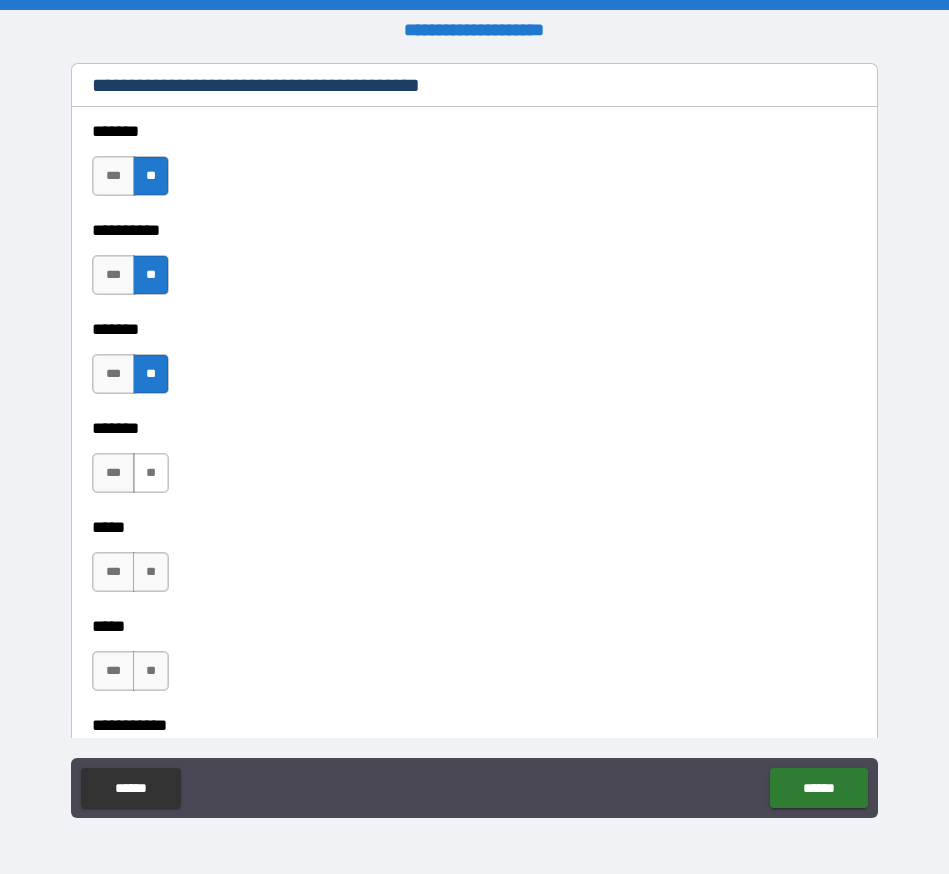 click on "**" at bounding box center [151, 473] 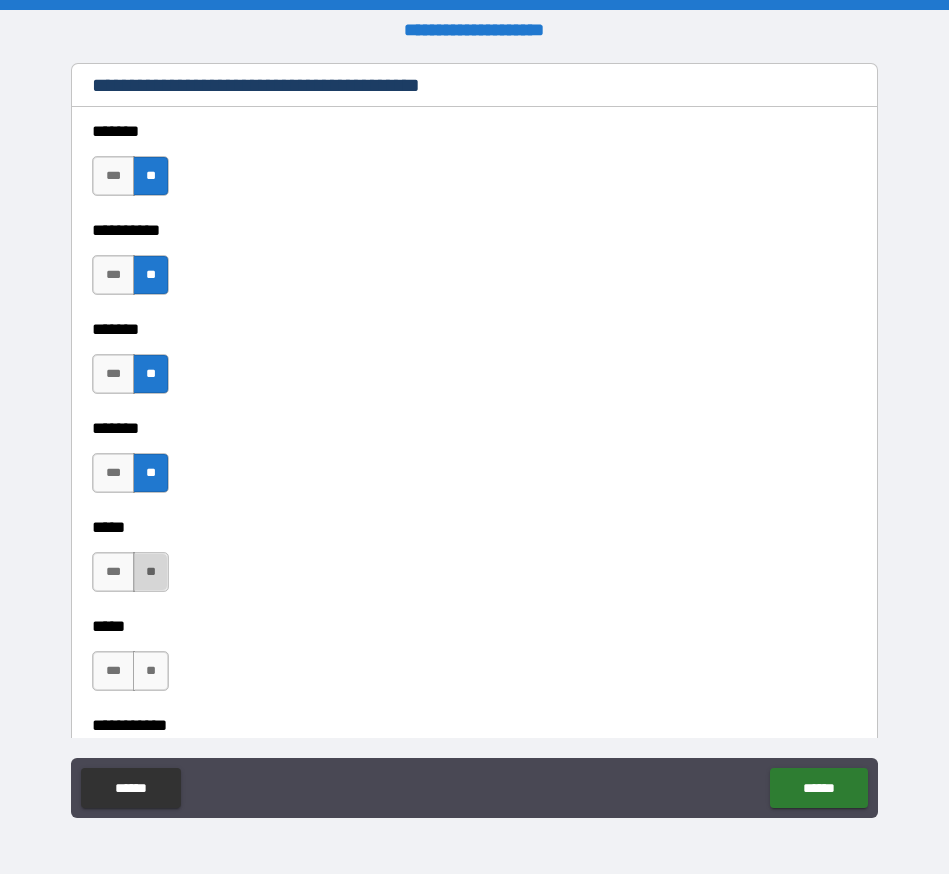 scroll, scrollTop: 1726, scrollLeft: 0, axis: vertical 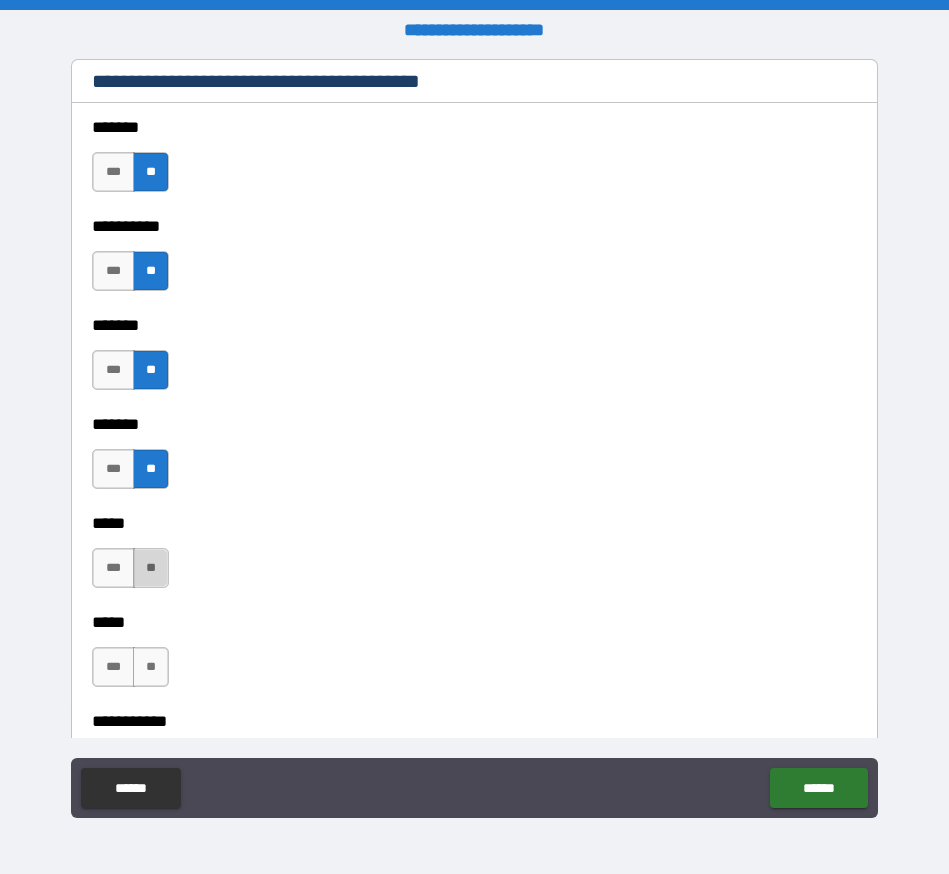 click on "**" at bounding box center (151, 568) 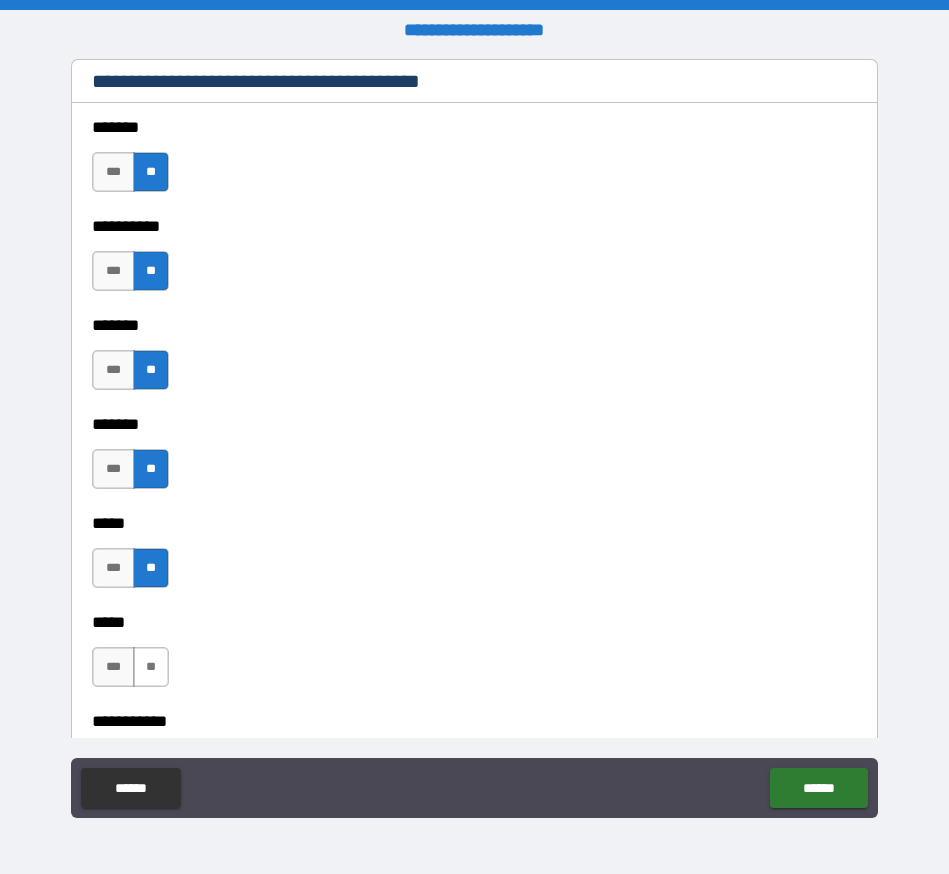 click on "**" at bounding box center (151, 667) 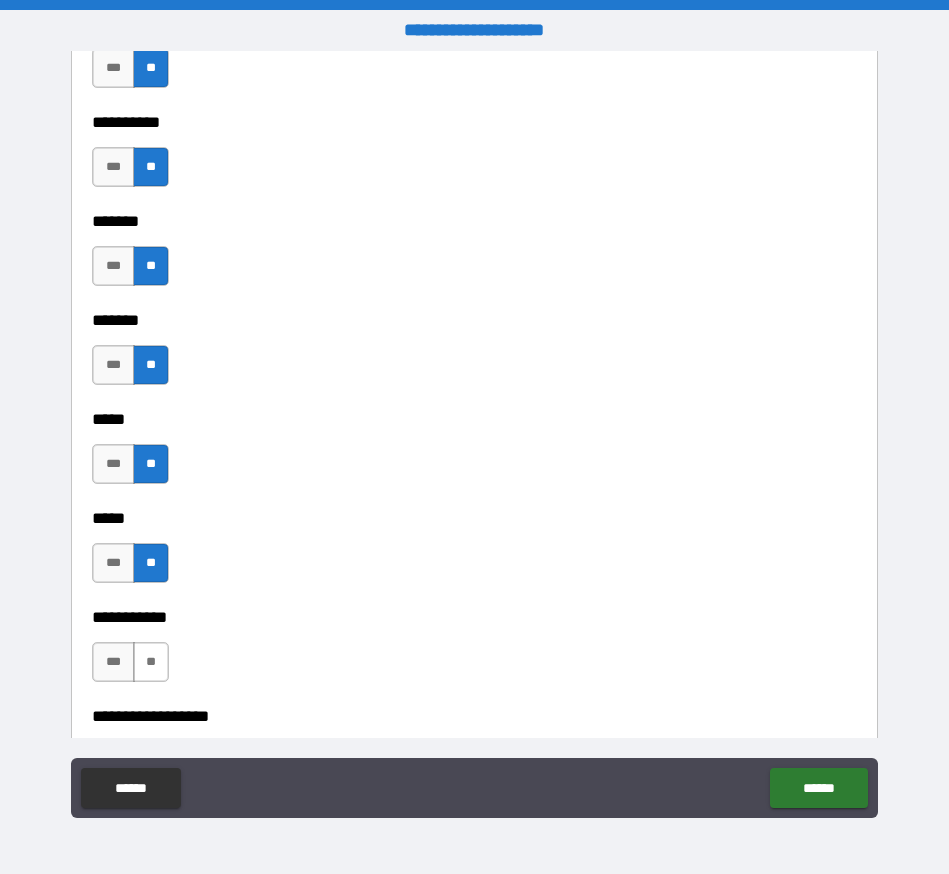 scroll, scrollTop: 1834, scrollLeft: 0, axis: vertical 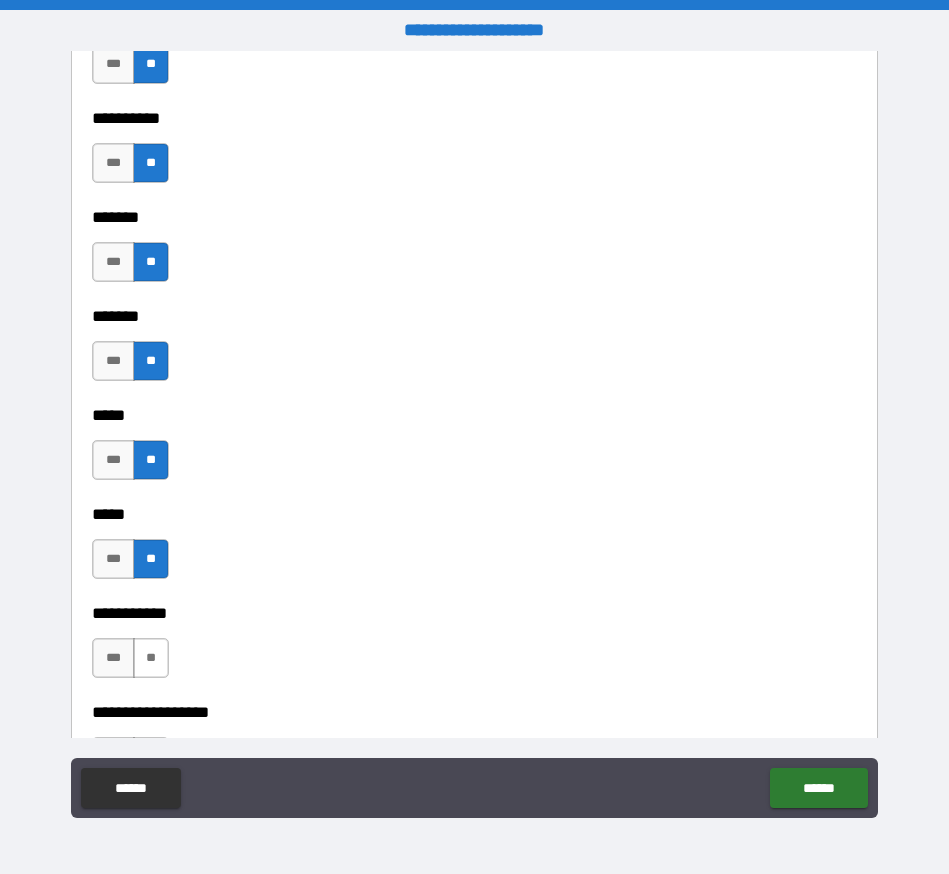 click on "**" at bounding box center [151, 658] 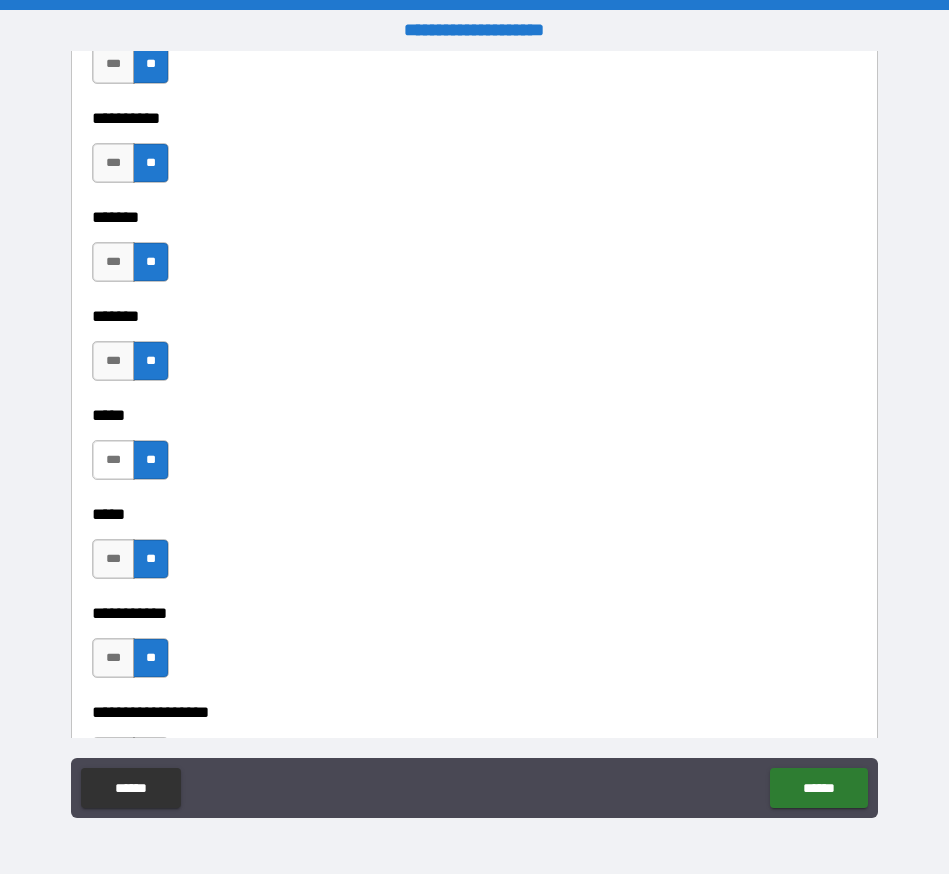 click on "***" at bounding box center (113, 460) 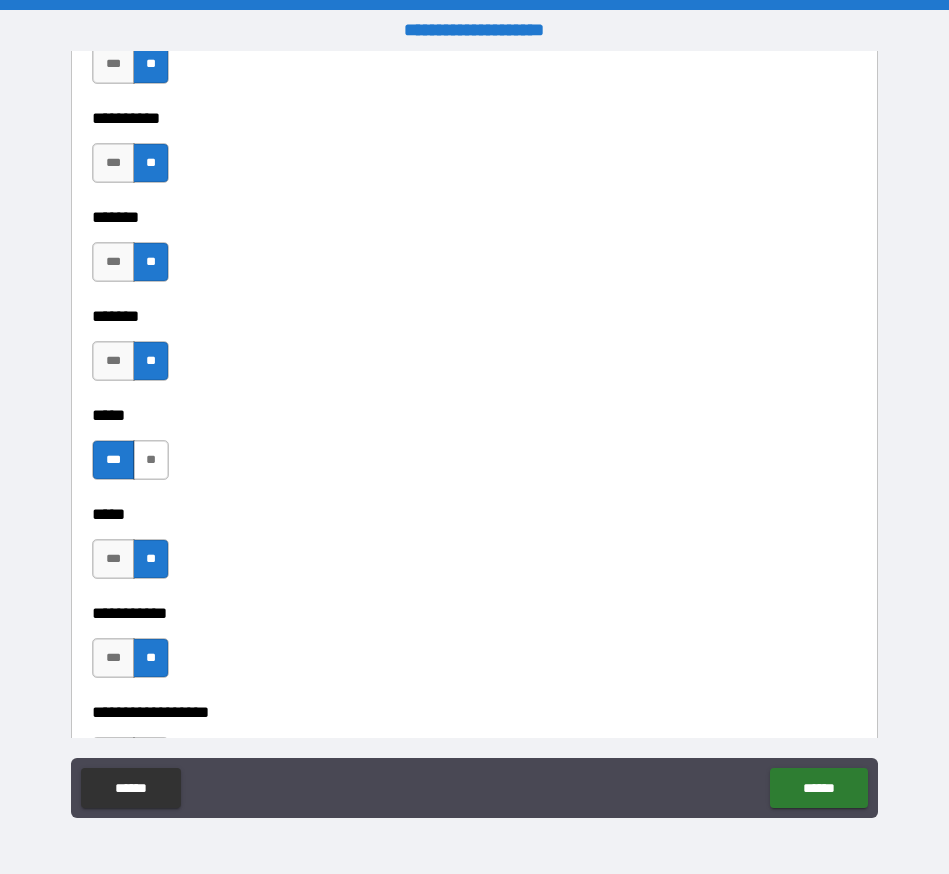 click on "**" at bounding box center (151, 460) 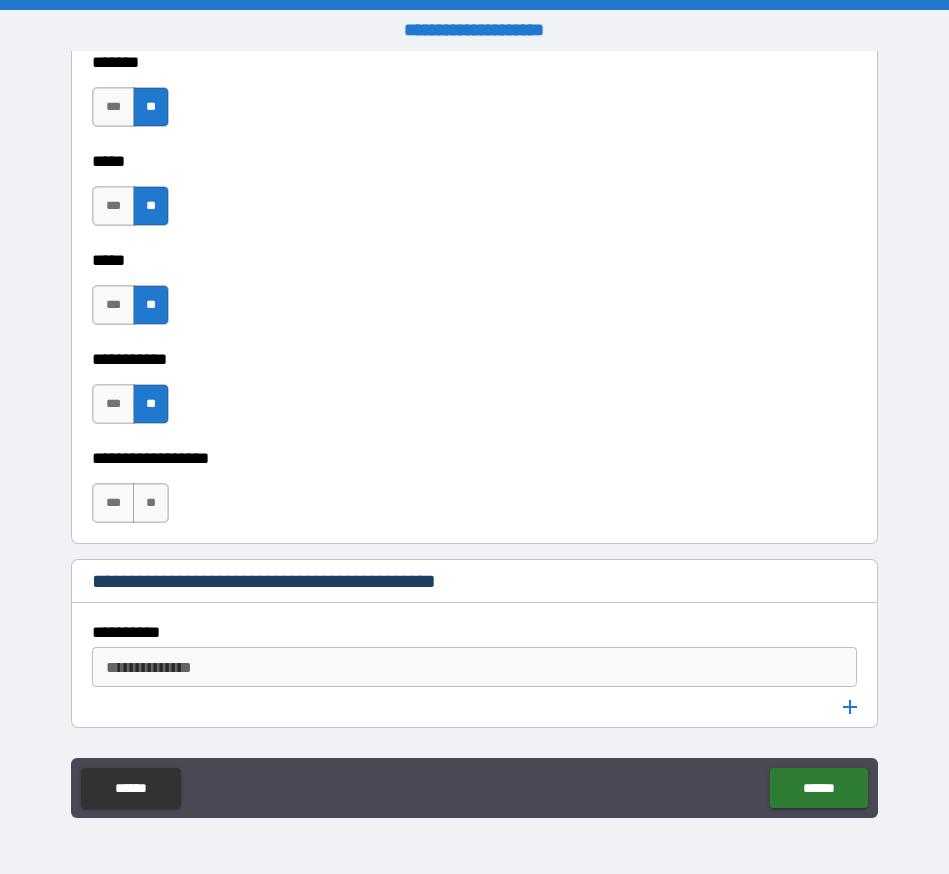 scroll, scrollTop: 2267, scrollLeft: 0, axis: vertical 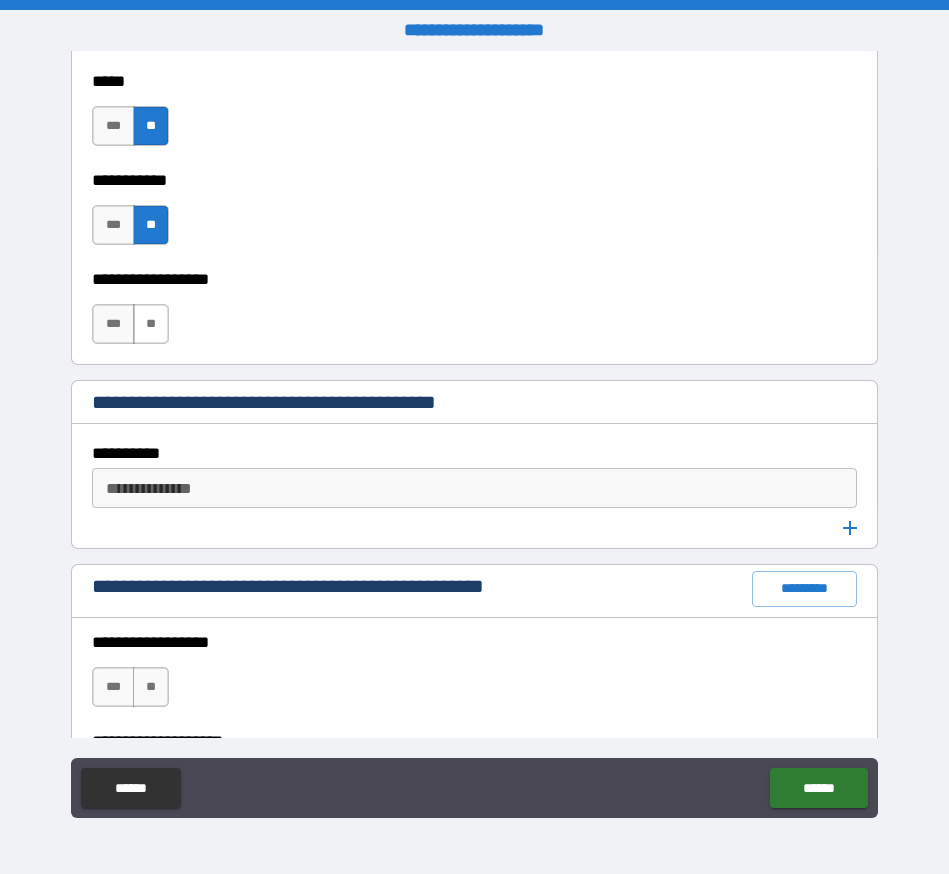click on "**" at bounding box center (151, 324) 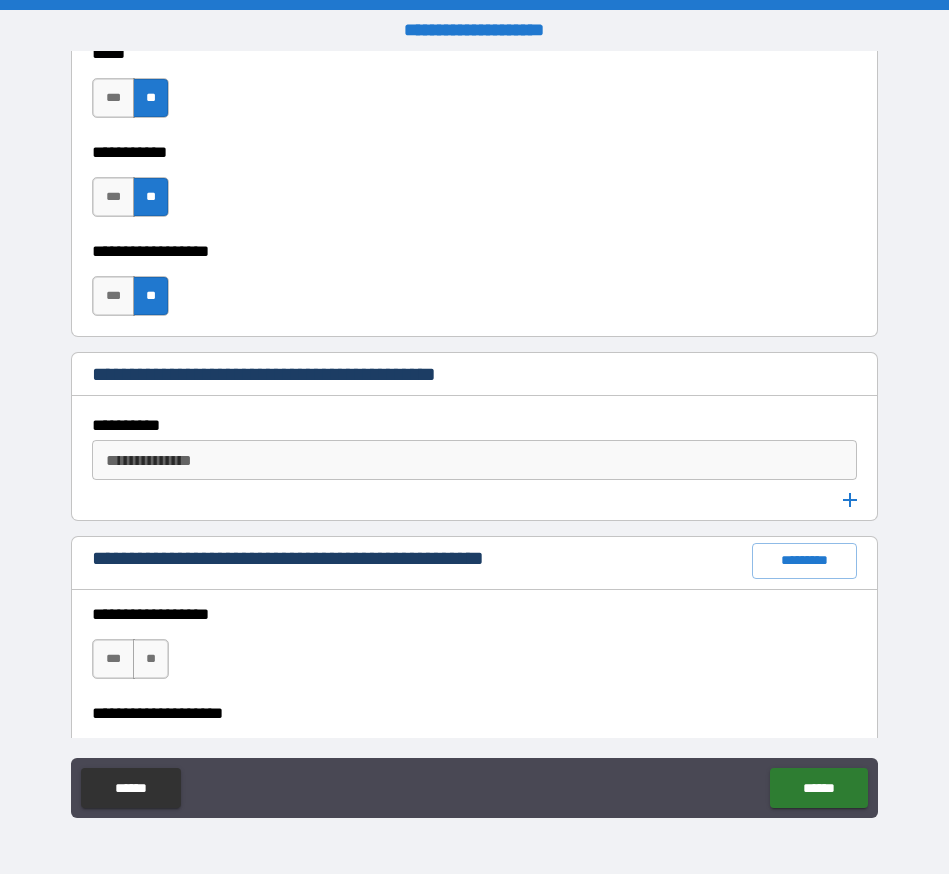 scroll, scrollTop: 2385, scrollLeft: 0, axis: vertical 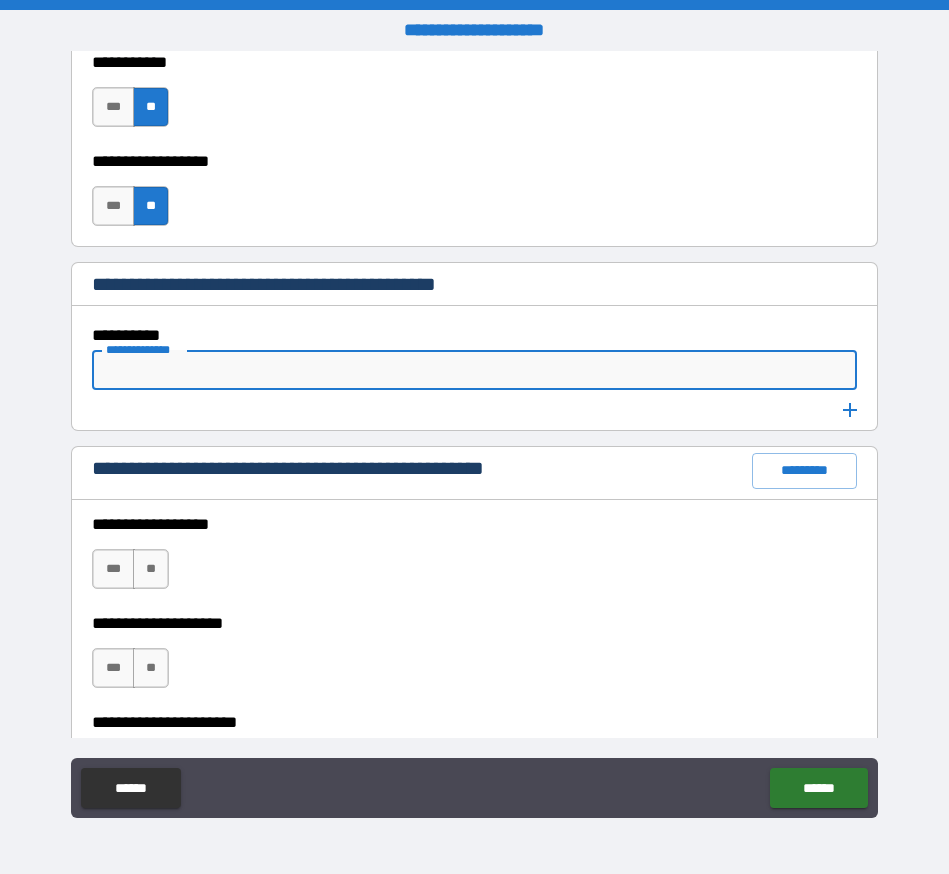 click on "**********" at bounding box center [472, 370] 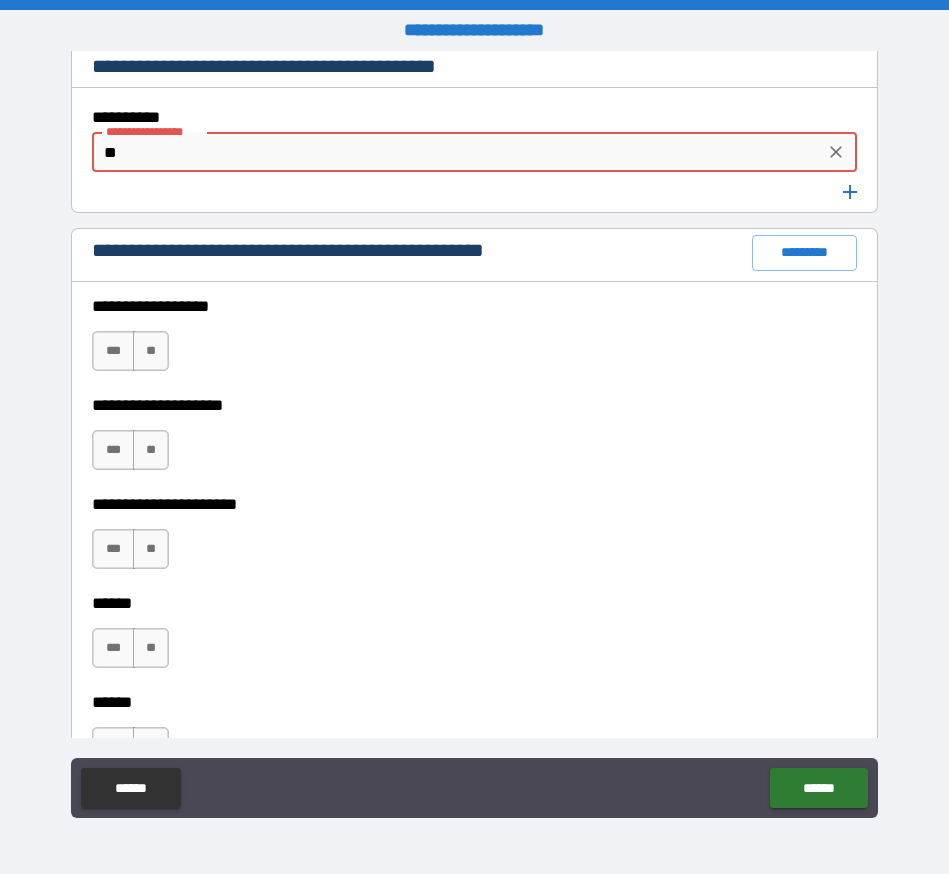 scroll, scrollTop: 2628, scrollLeft: 0, axis: vertical 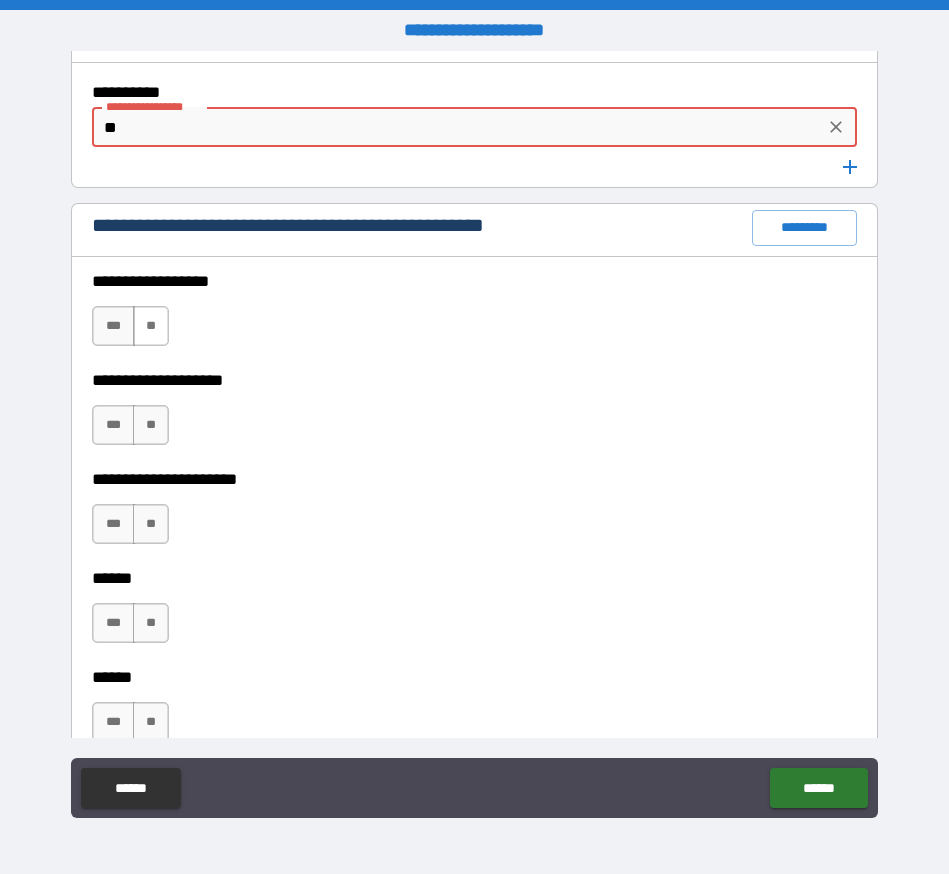 type on "**" 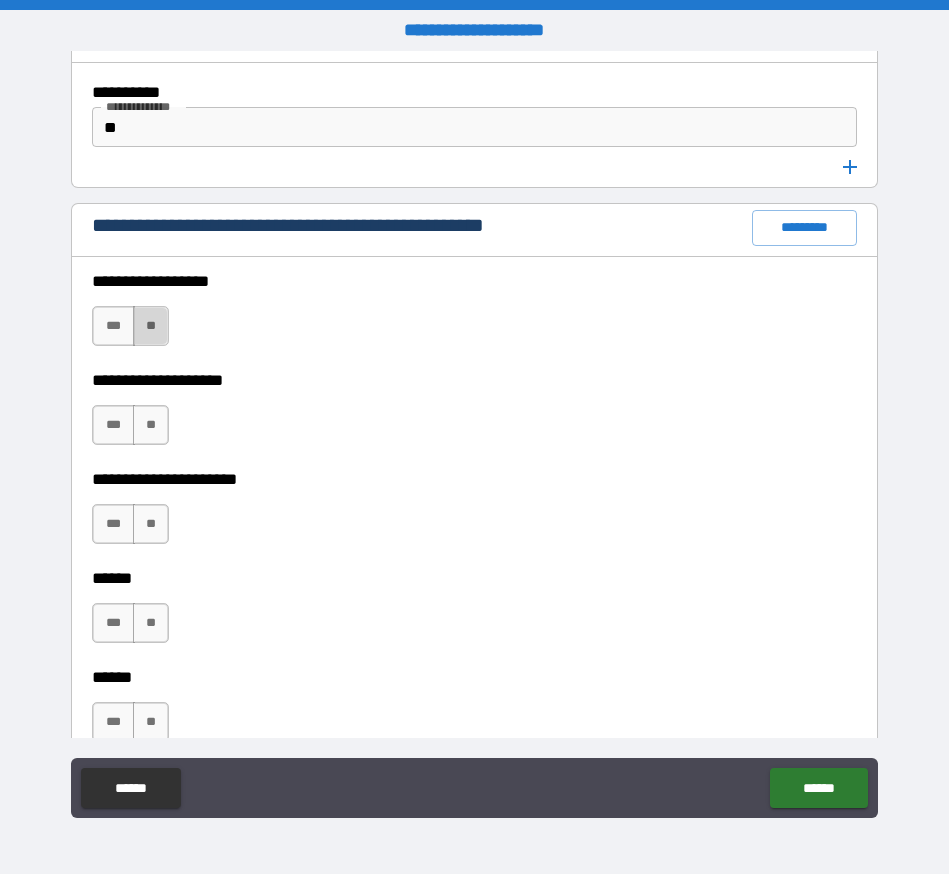 click on "**" at bounding box center [151, 326] 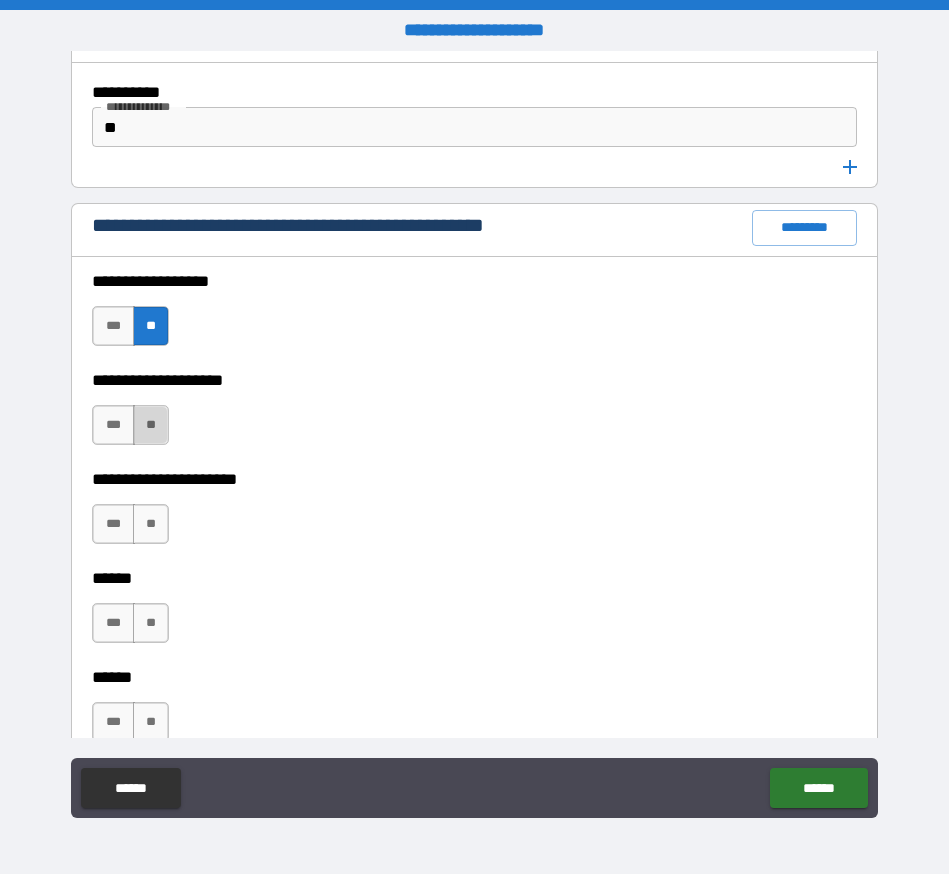 click on "**" at bounding box center (151, 425) 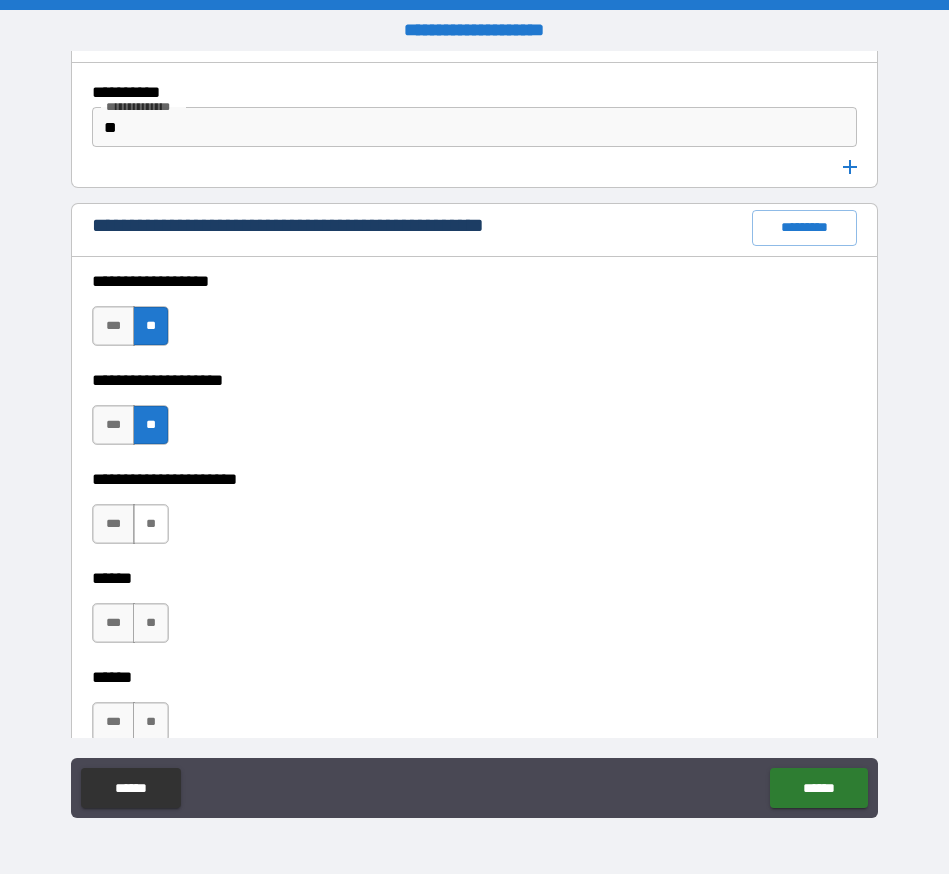 click on "**" at bounding box center (151, 524) 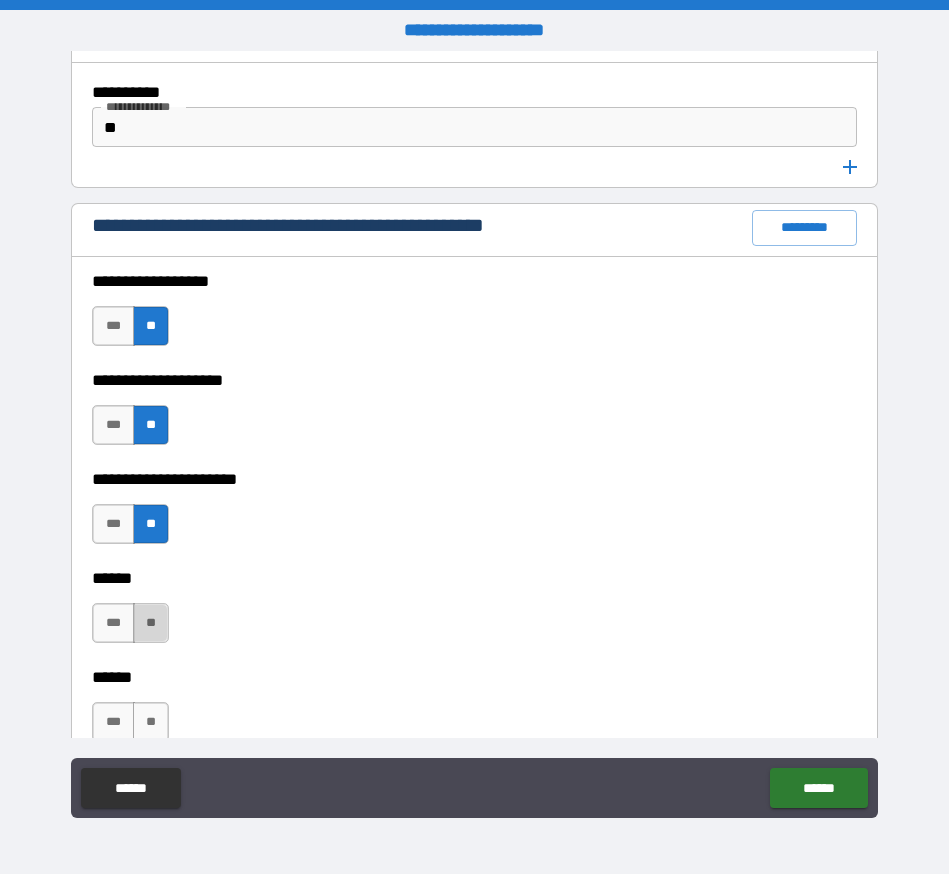 click on "**" at bounding box center [151, 623] 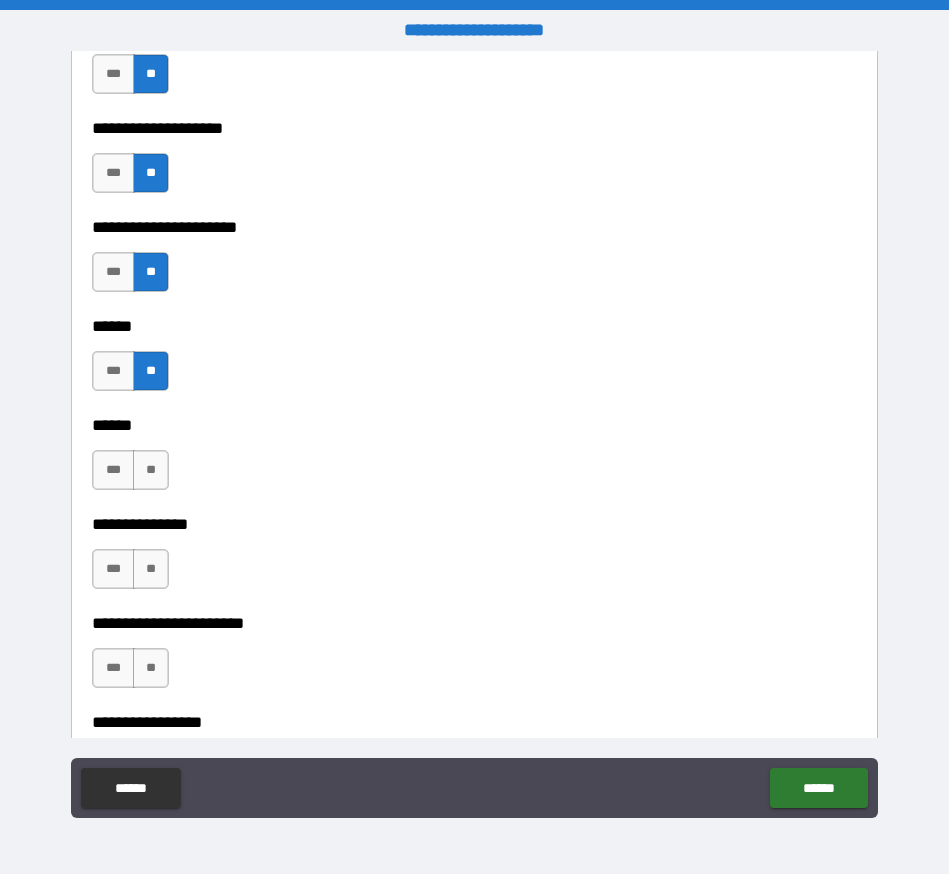 scroll, scrollTop: 2884, scrollLeft: 0, axis: vertical 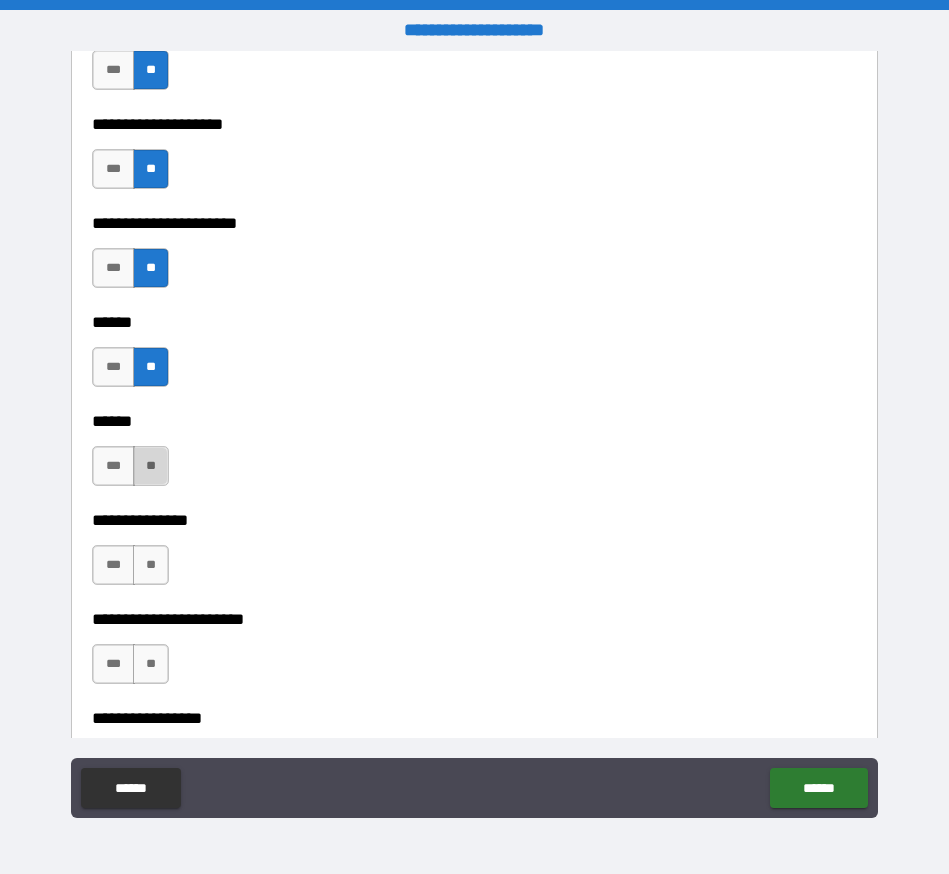 click on "**" at bounding box center [151, 466] 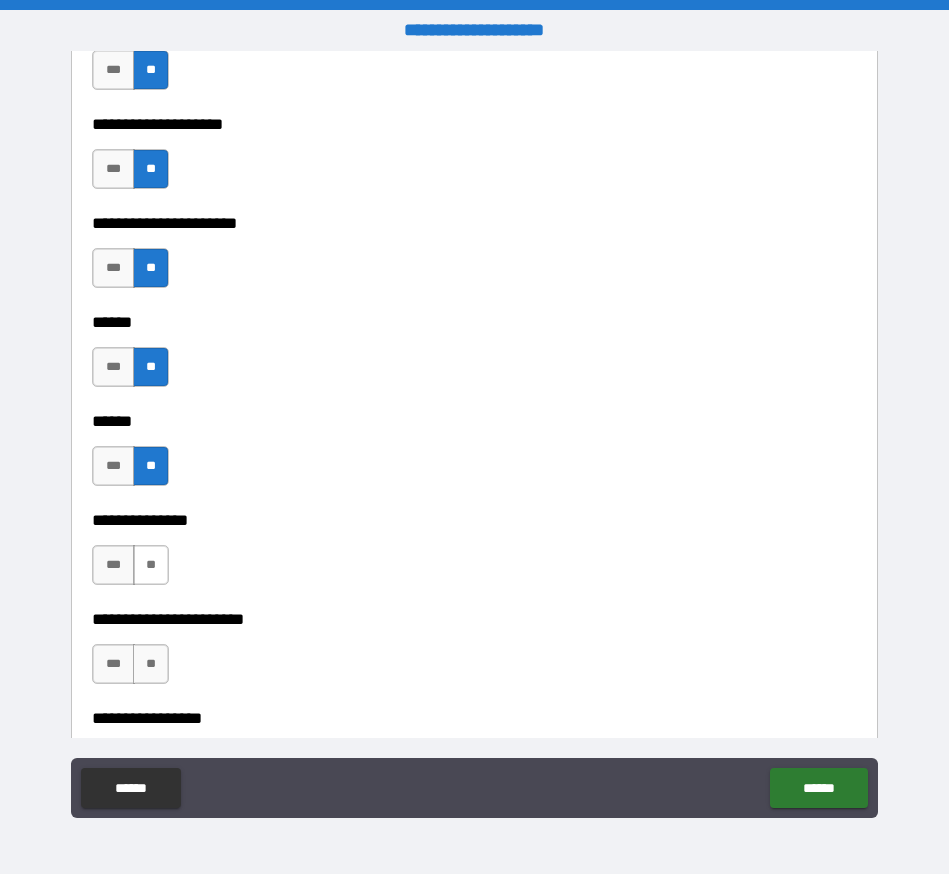 click on "**" at bounding box center [151, 565] 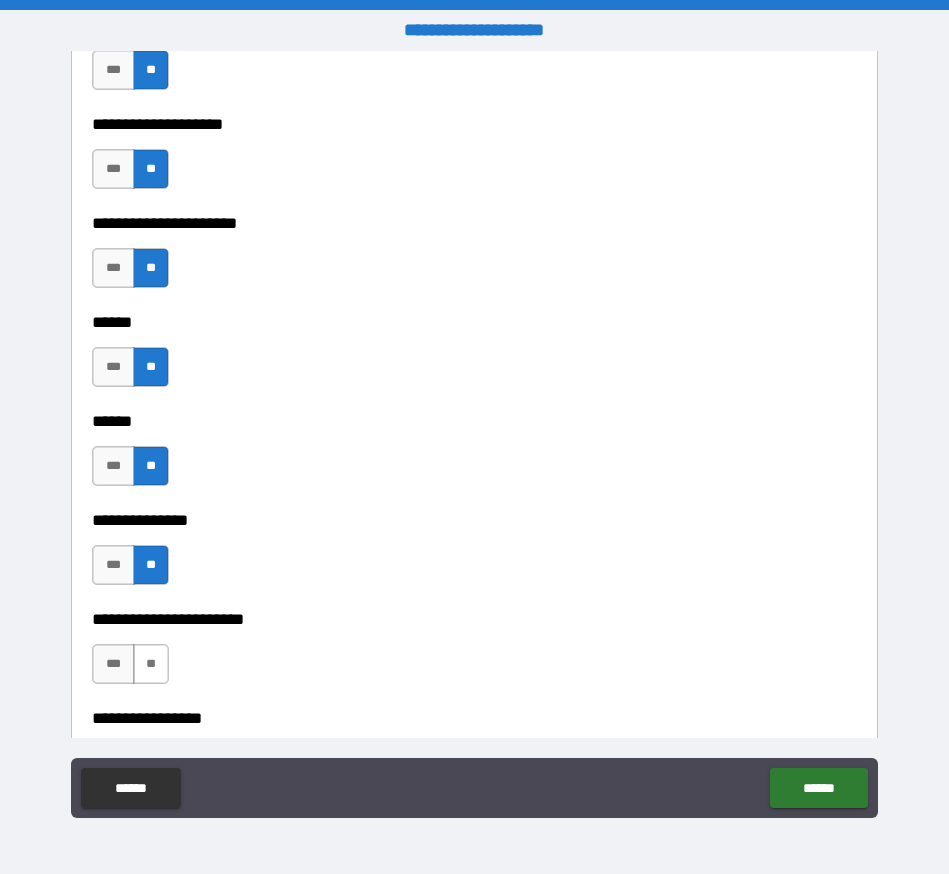click on "**" at bounding box center (151, 664) 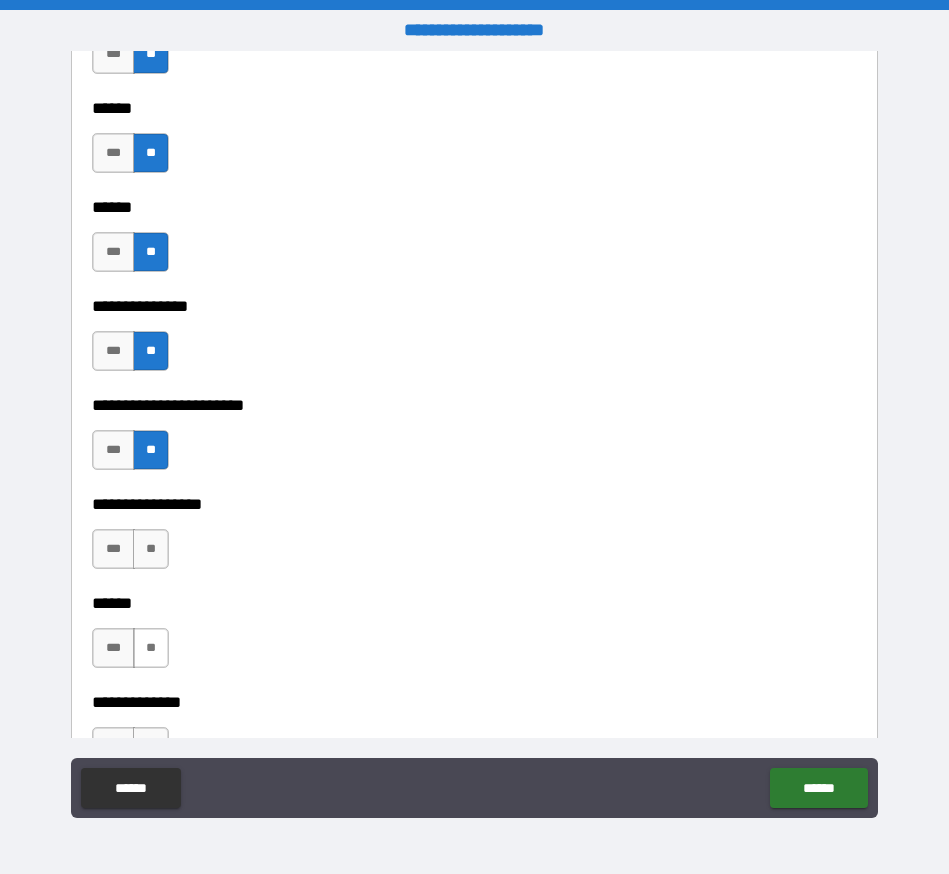 scroll, scrollTop: 3143, scrollLeft: 0, axis: vertical 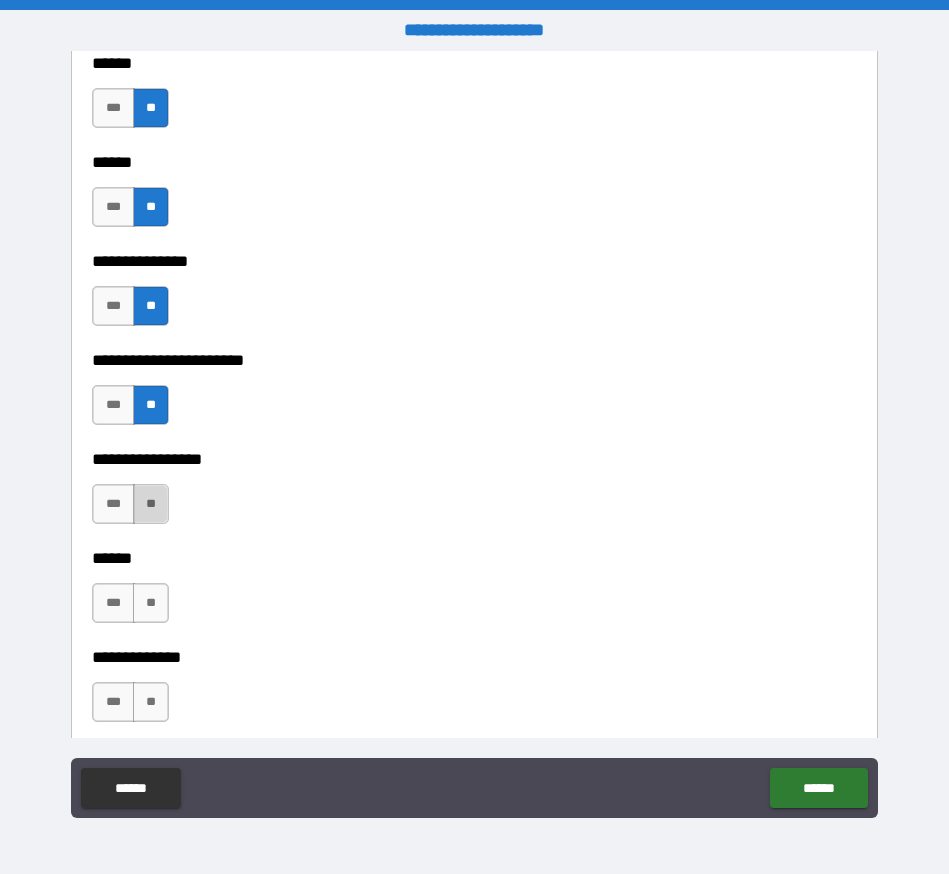 click on "**" at bounding box center (151, 504) 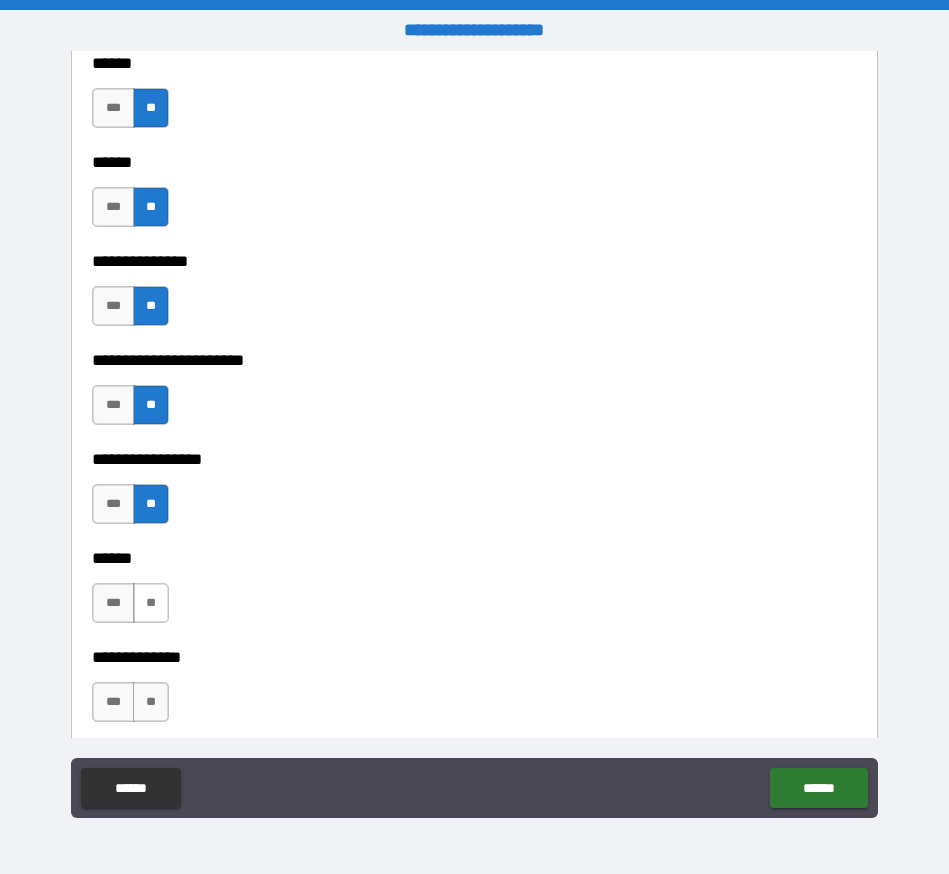 click on "**" at bounding box center (151, 603) 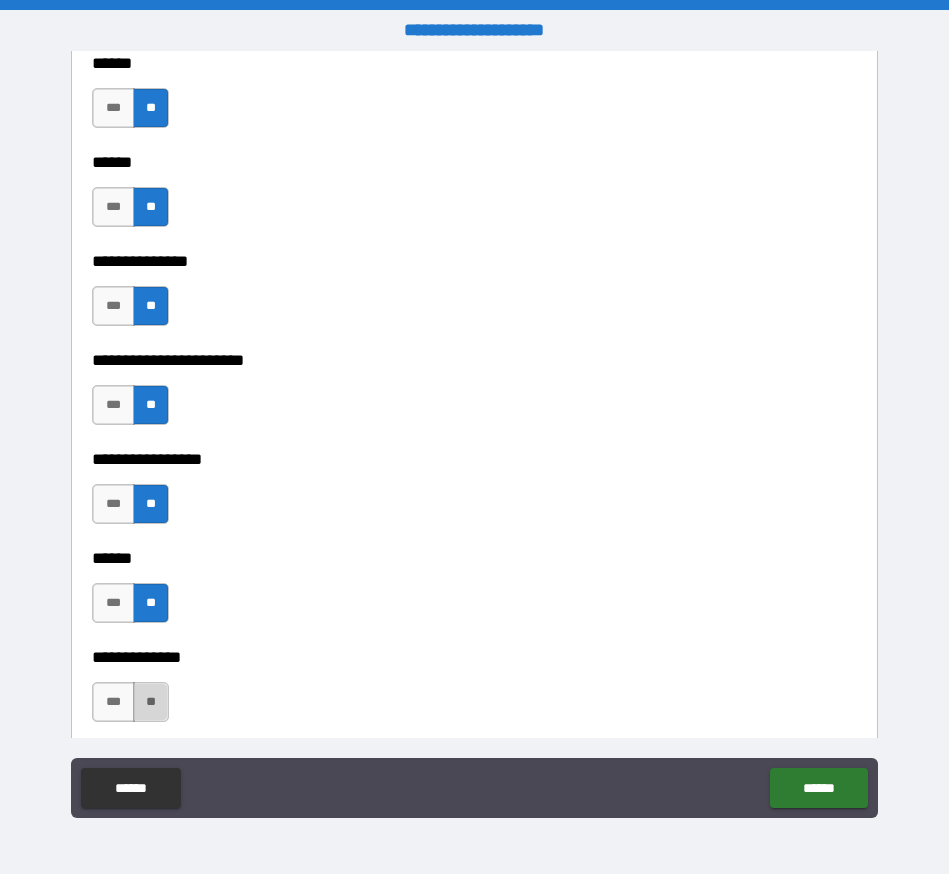 click on "**" at bounding box center [151, 702] 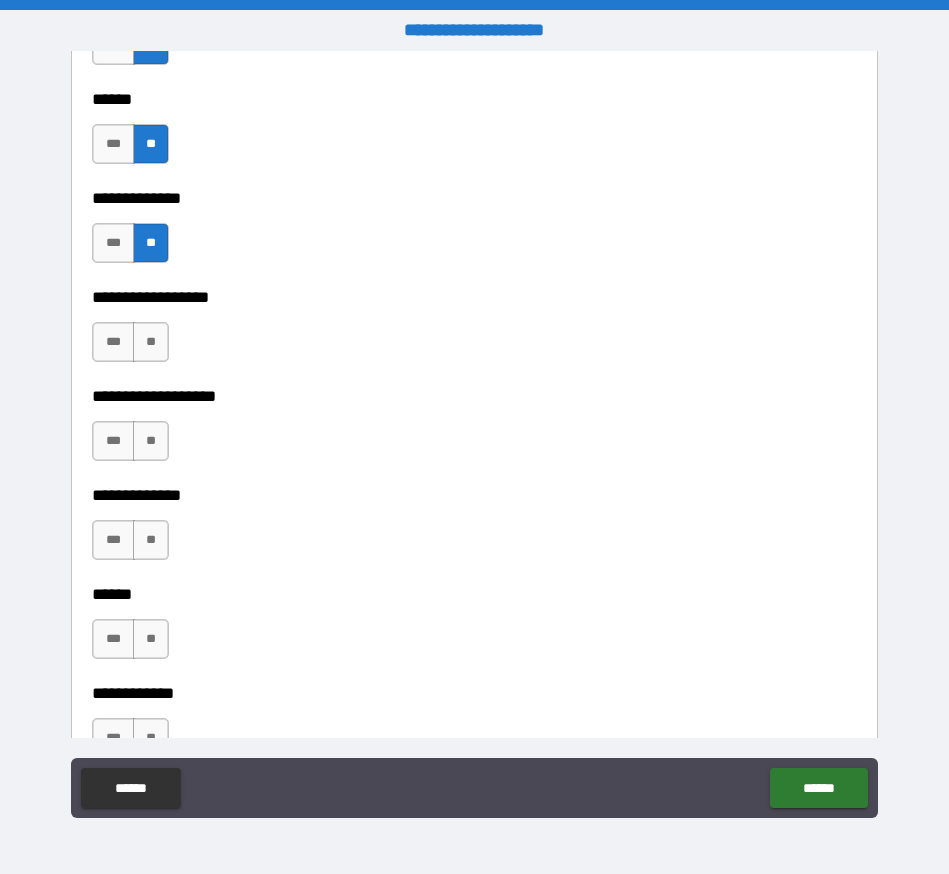 scroll, scrollTop: 3606, scrollLeft: 0, axis: vertical 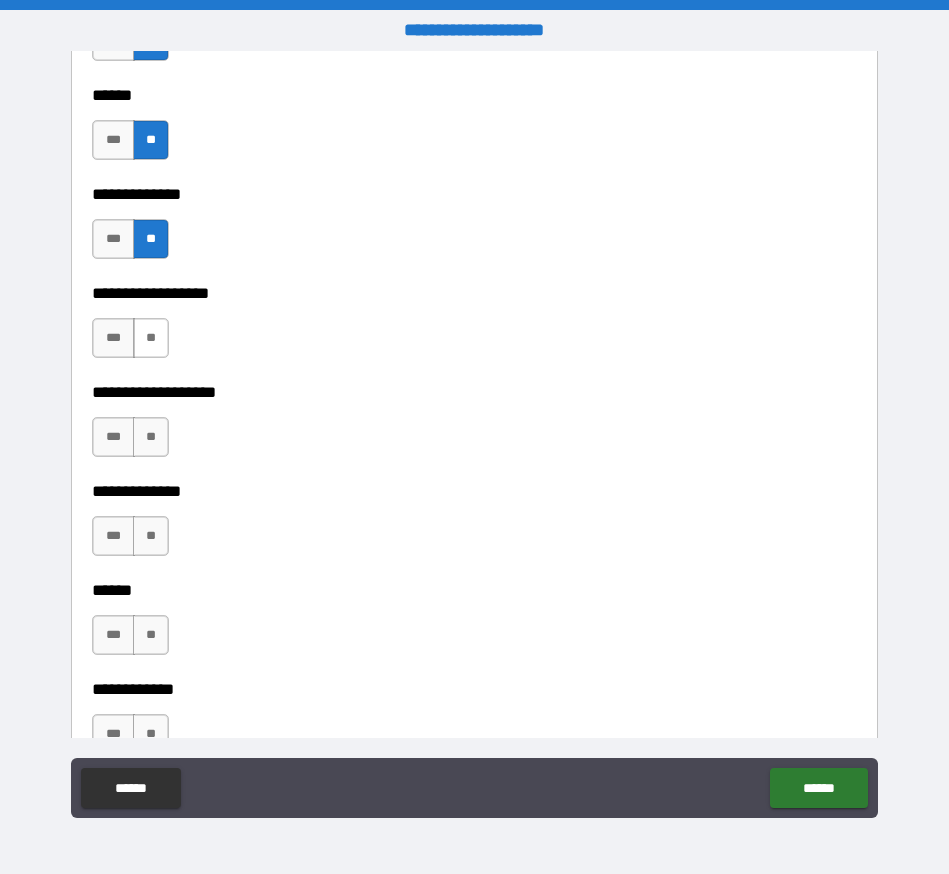 click on "**" at bounding box center (151, 338) 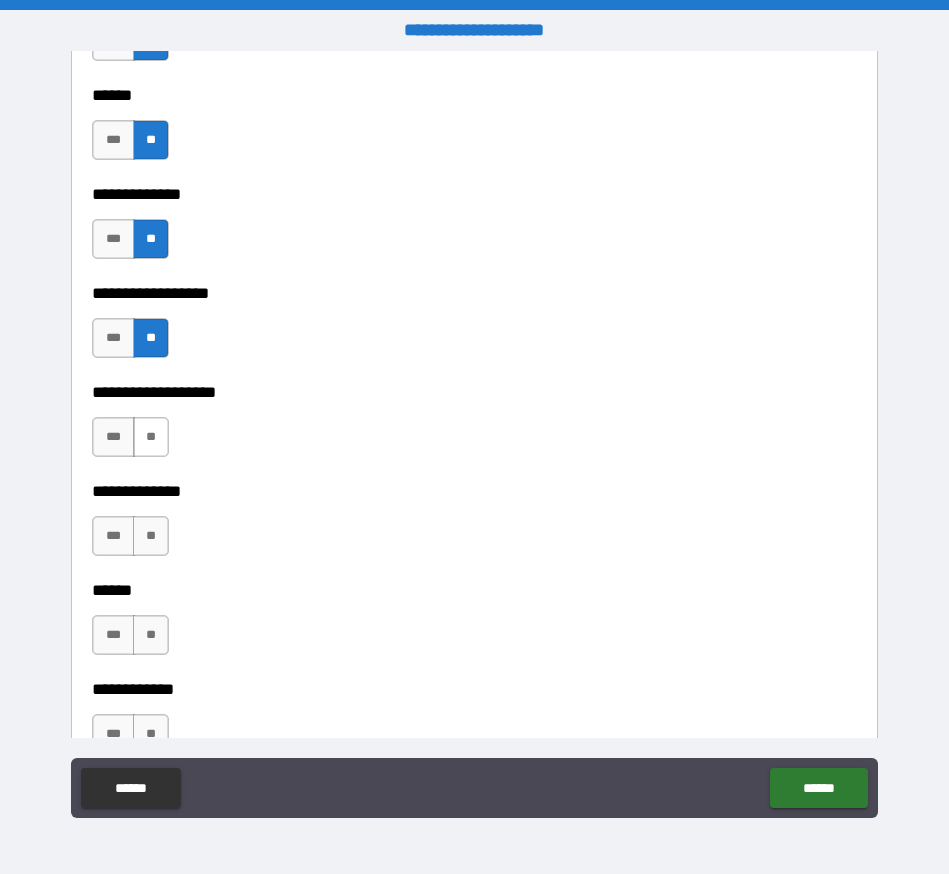 click on "**" at bounding box center [151, 437] 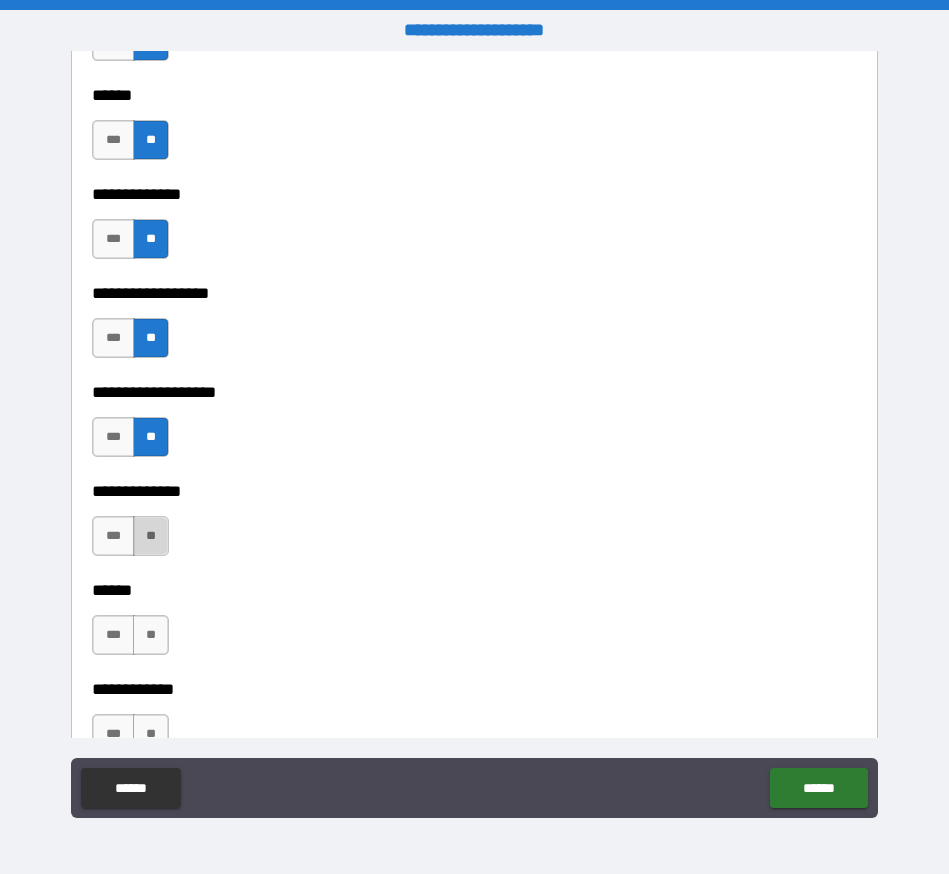 click on "**" at bounding box center [151, 536] 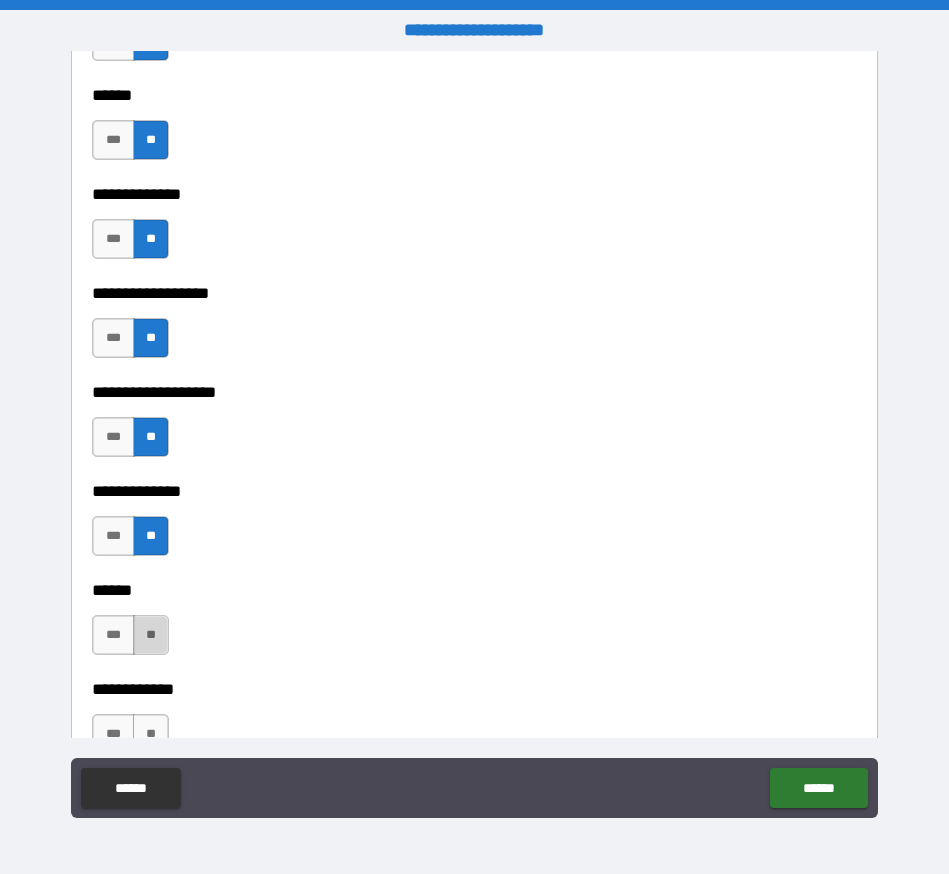 click on "**" at bounding box center (151, 635) 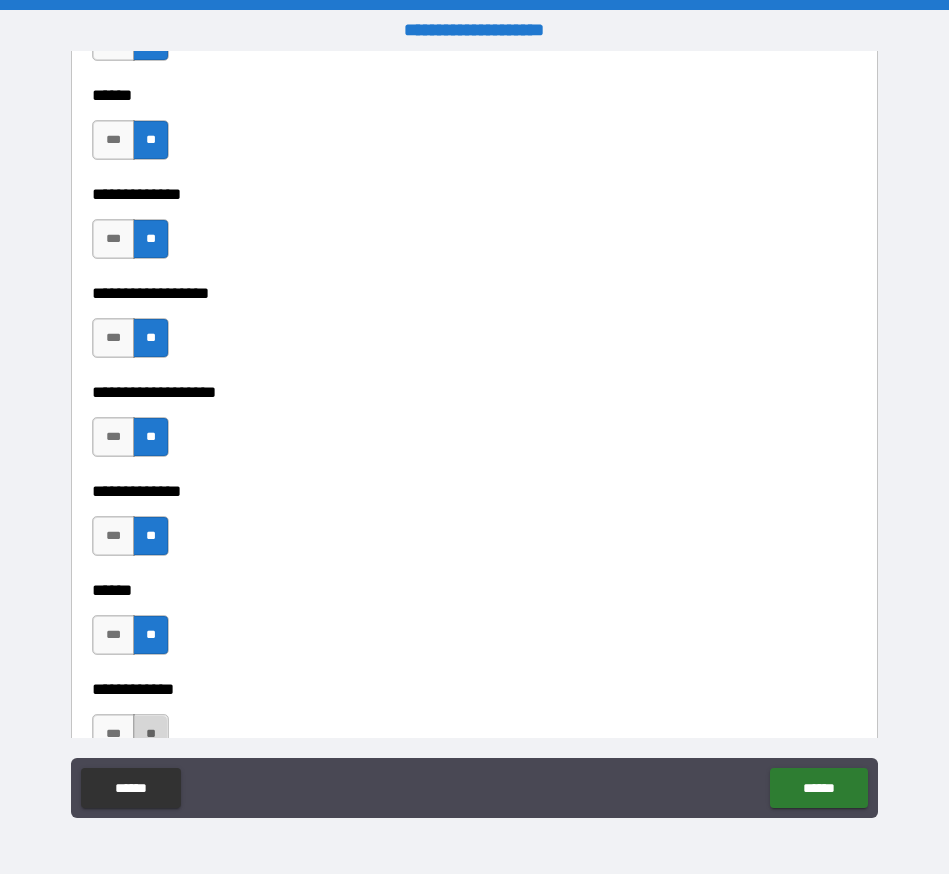 click on "**" at bounding box center [151, 734] 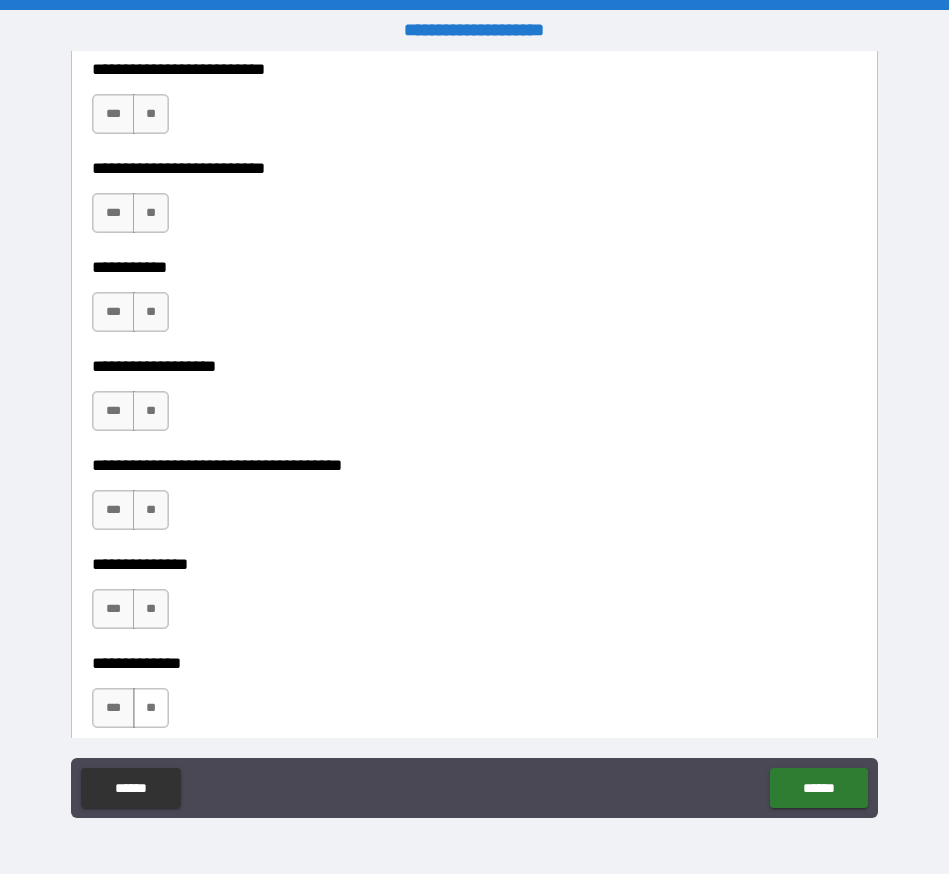 scroll, scrollTop: 4302, scrollLeft: 0, axis: vertical 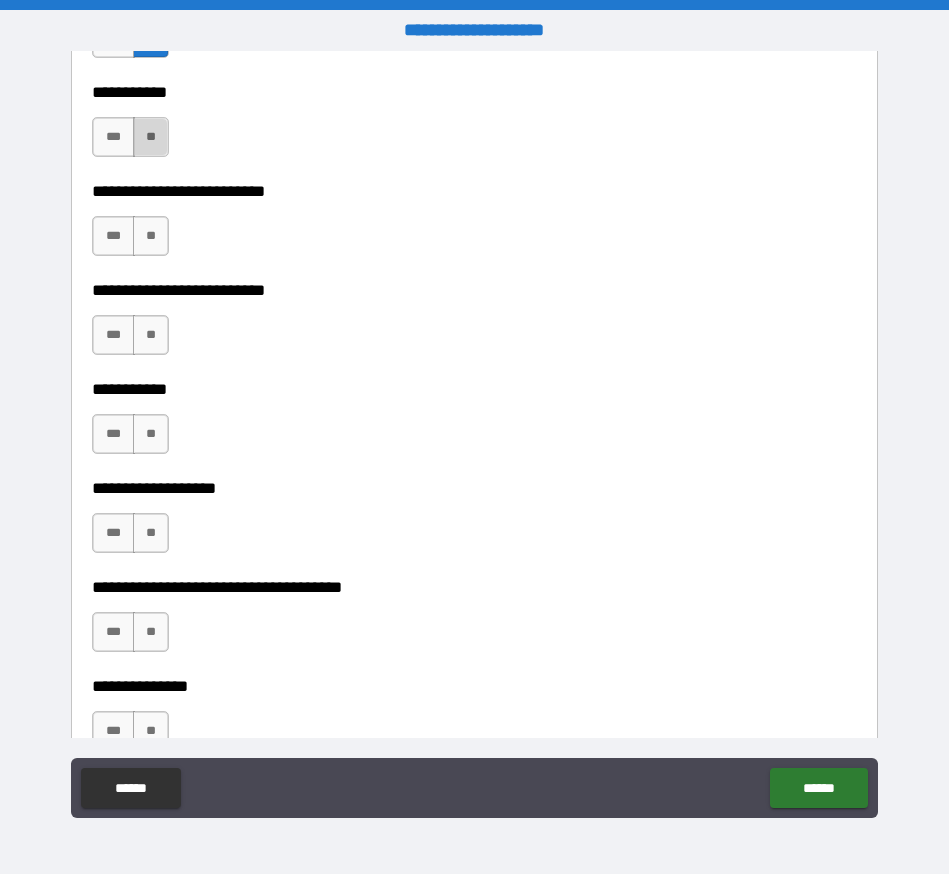 click on "**" at bounding box center [151, 137] 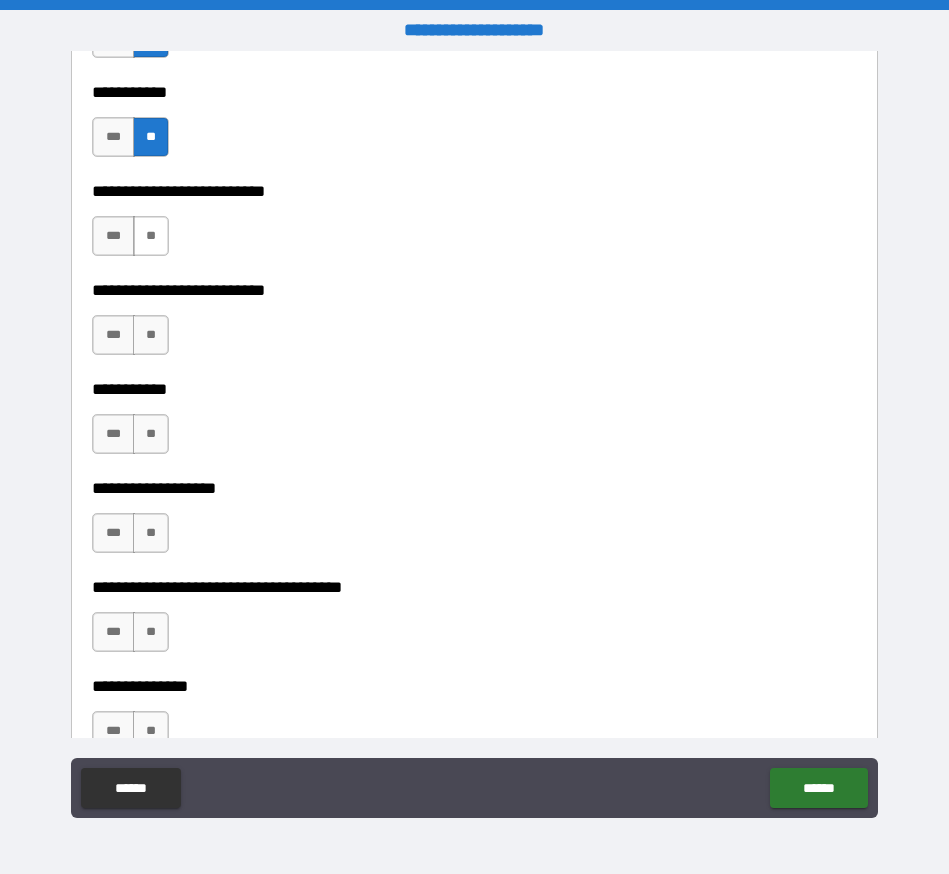 click on "**" at bounding box center [151, 236] 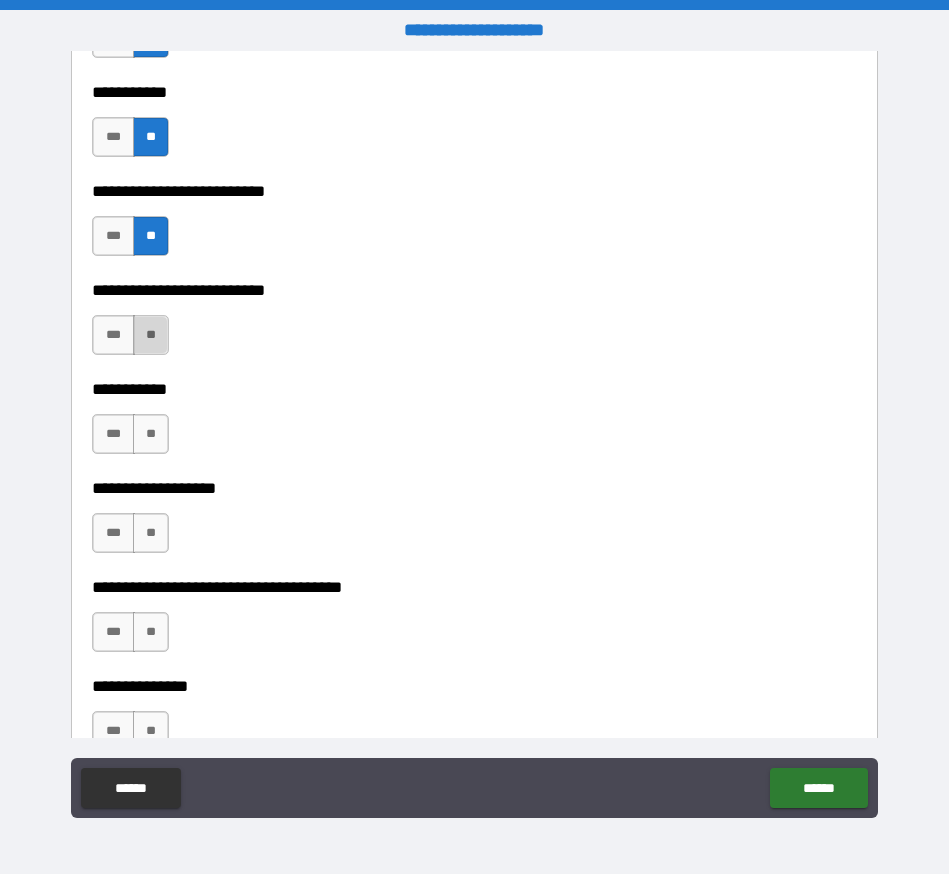 click on "**" at bounding box center [151, 335] 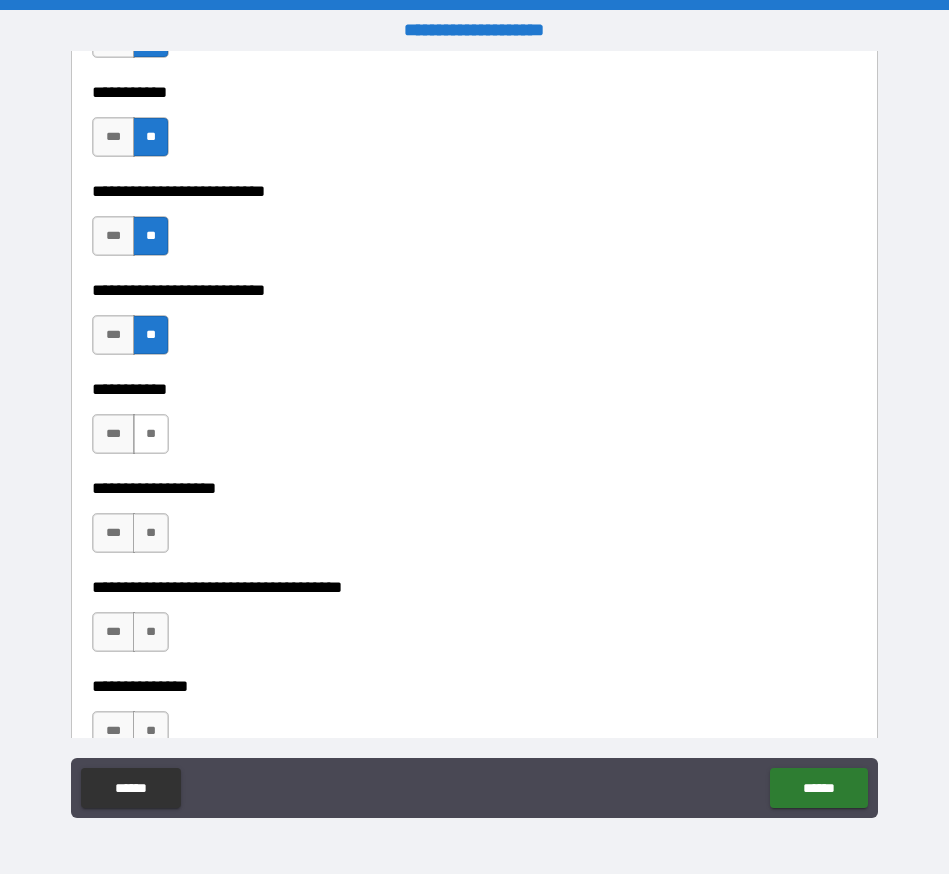 click on "**" at bounding box center (151, 434) 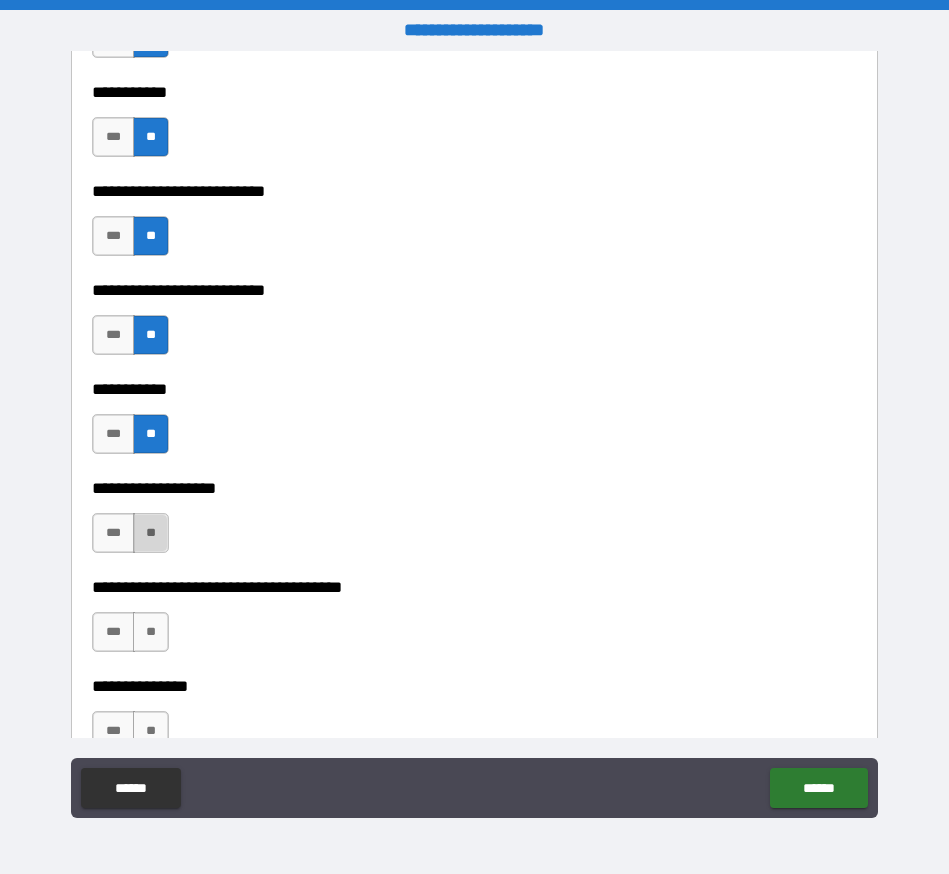 click on "**" at bounding box center (151, 533) 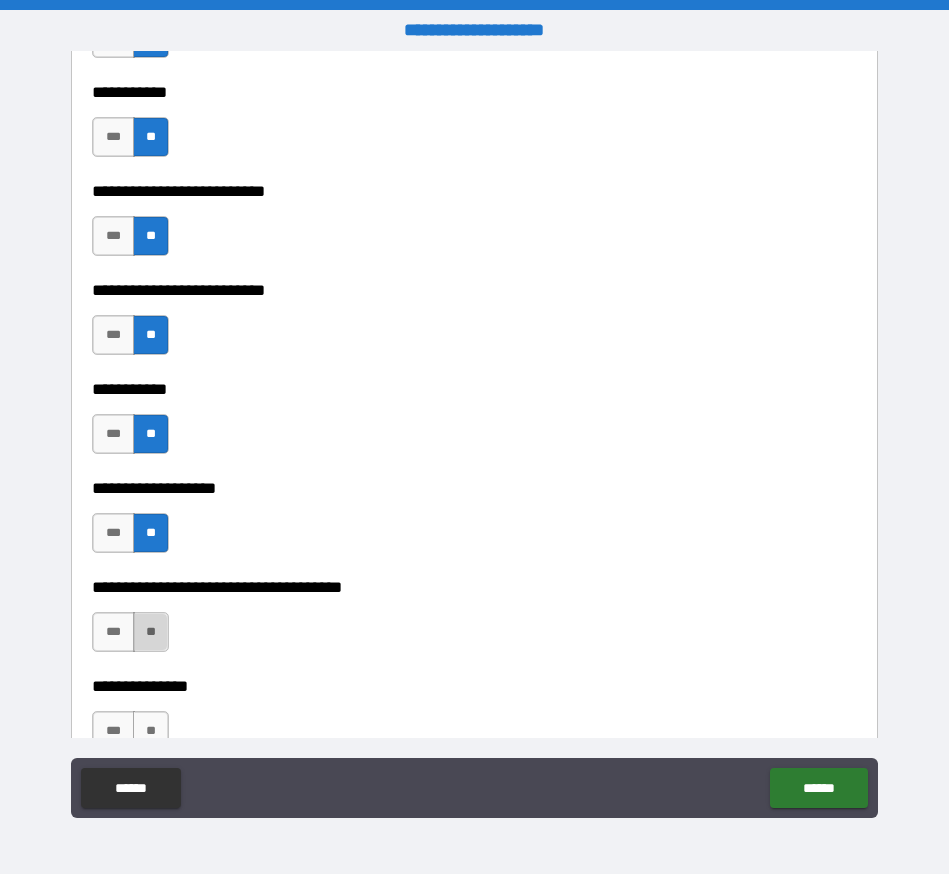 click on "**" at bounding box center (151, 632) 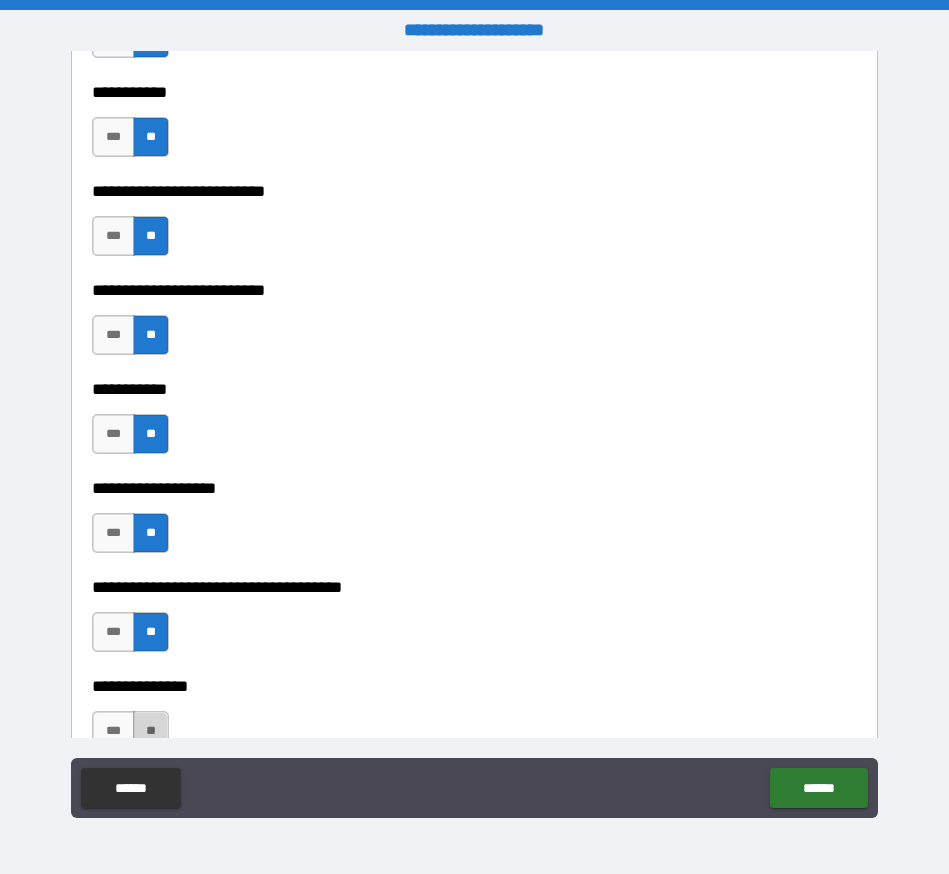 click on "**" at bounding box center [151, 731] 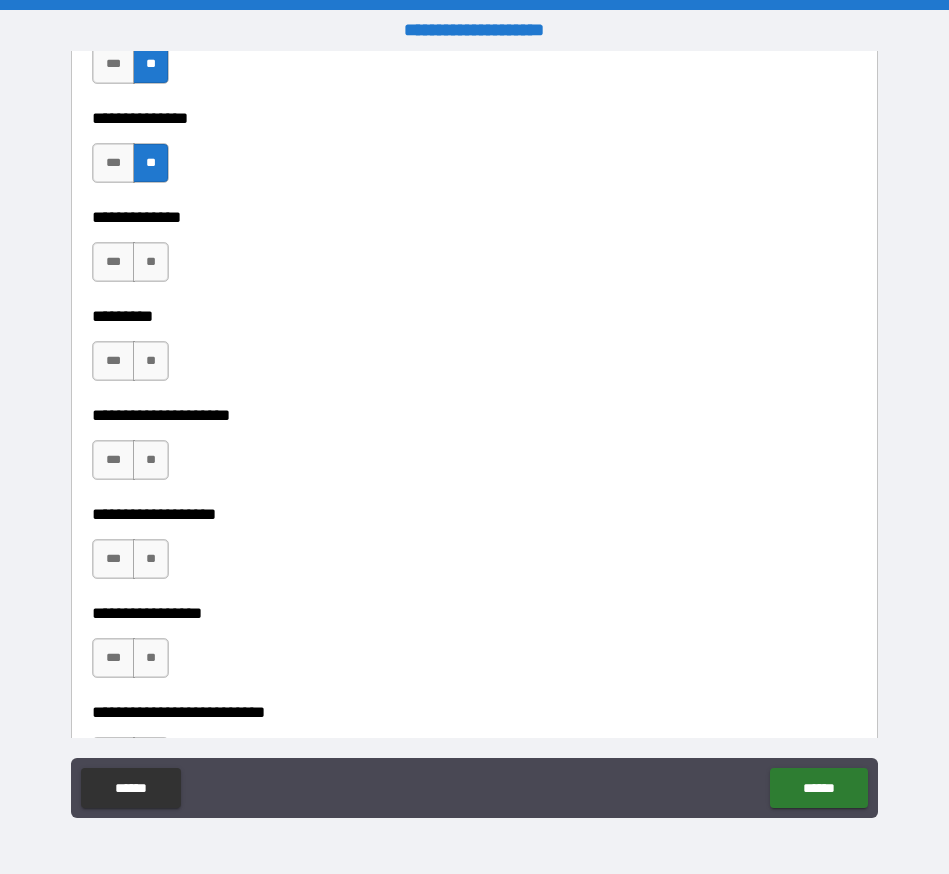 scroll, scrollTop: 4998, scrollLeft: 0, axis: vertical 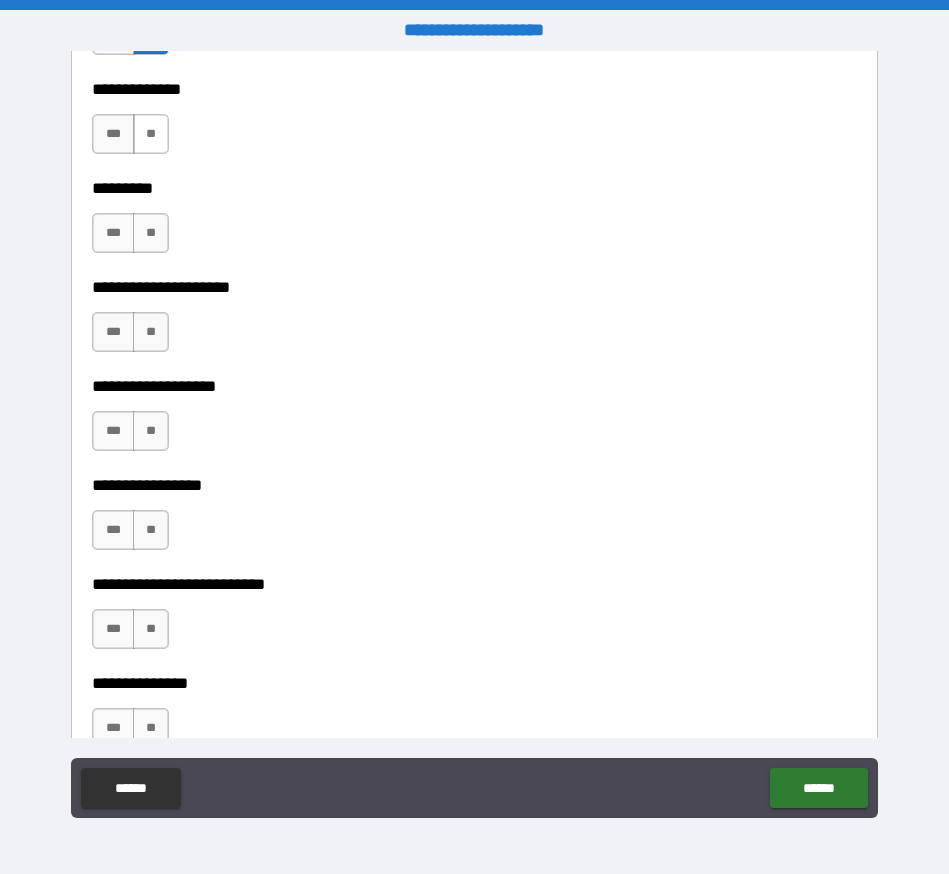 click on "**" at bounding box center (151, 134) 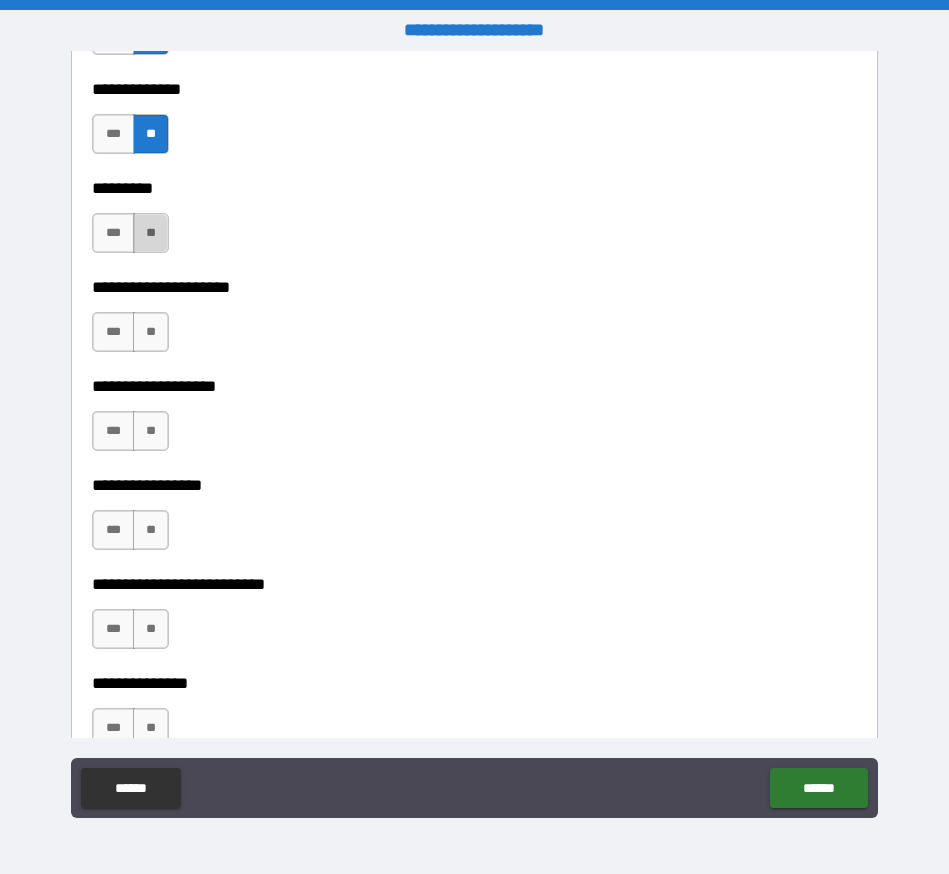 click on "**" at bounding box center (151, 233) 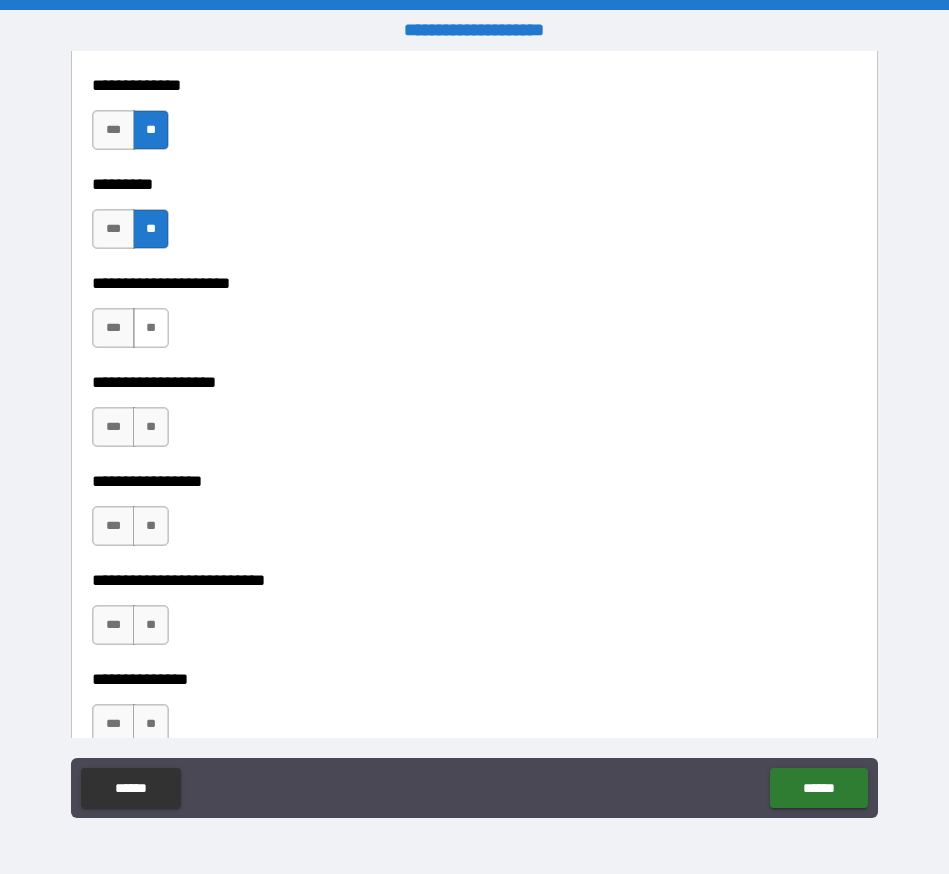click on "**" at bounding box center [151, 328] 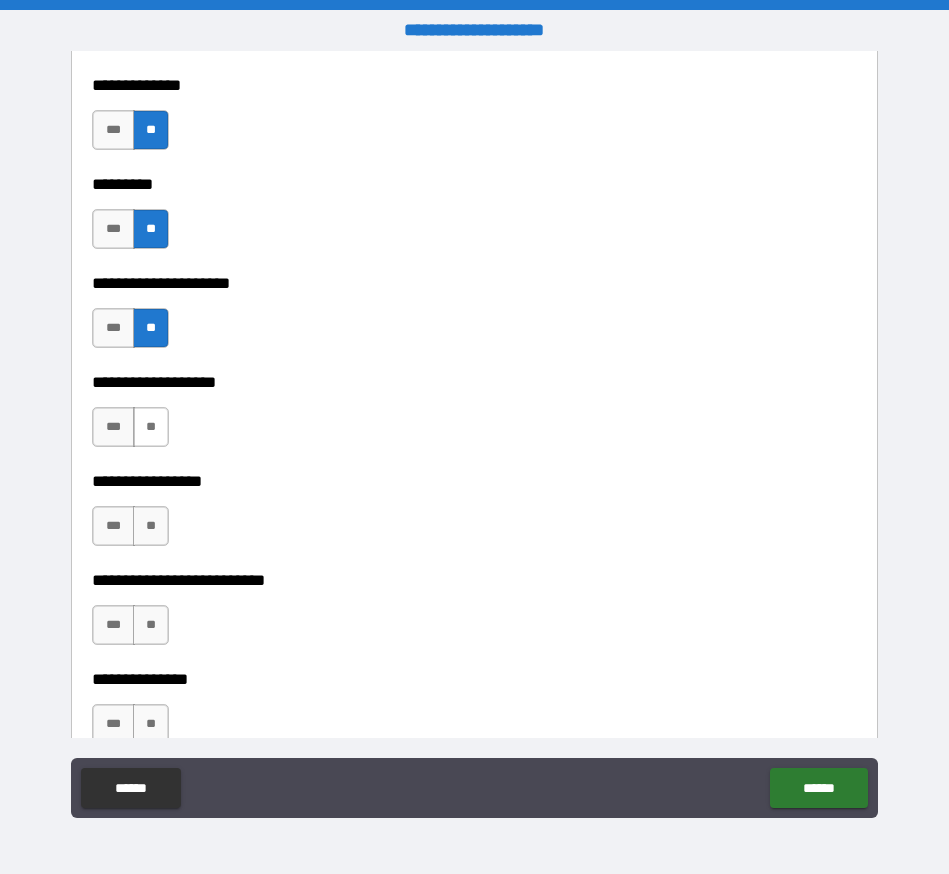 click on "**" at bounding box center (151, 427) 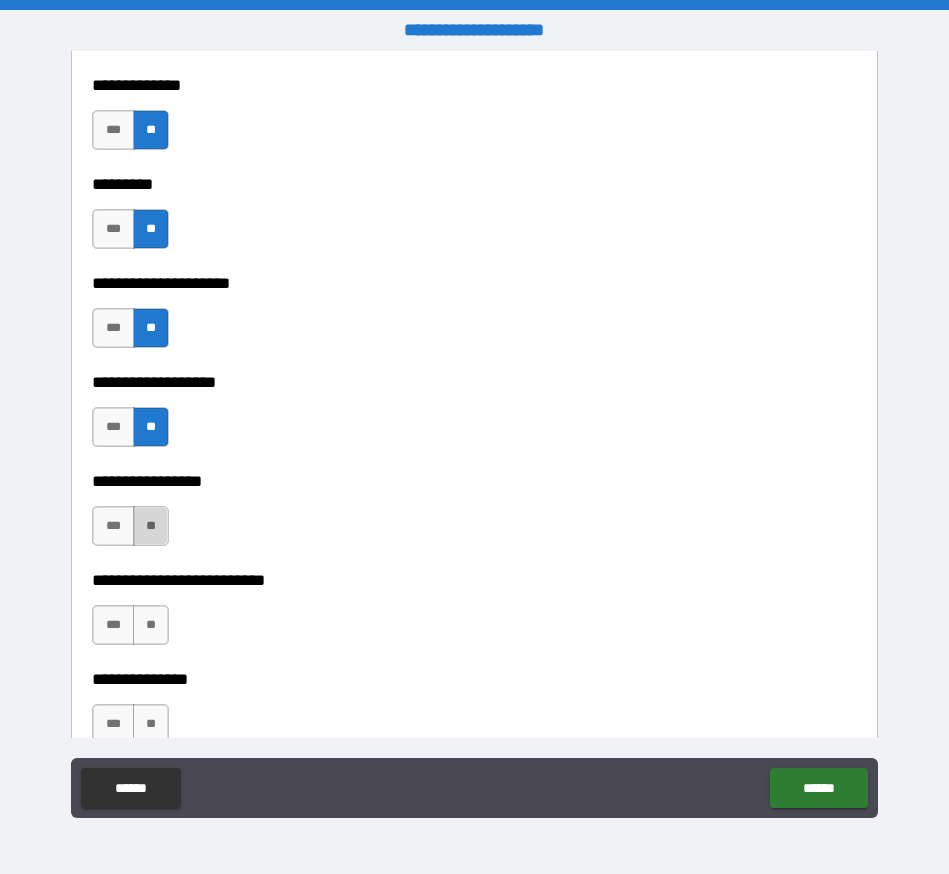click on "**" at bounding box center [151, 526] 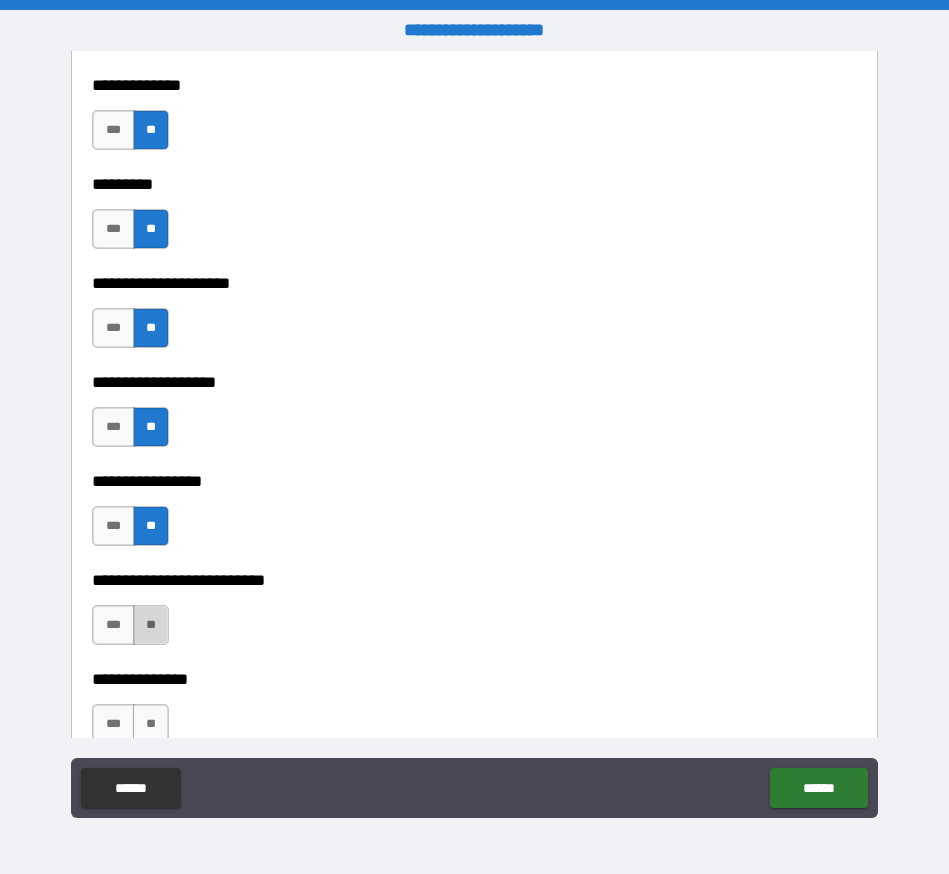 click on "**" at bounding box center (151, 625) 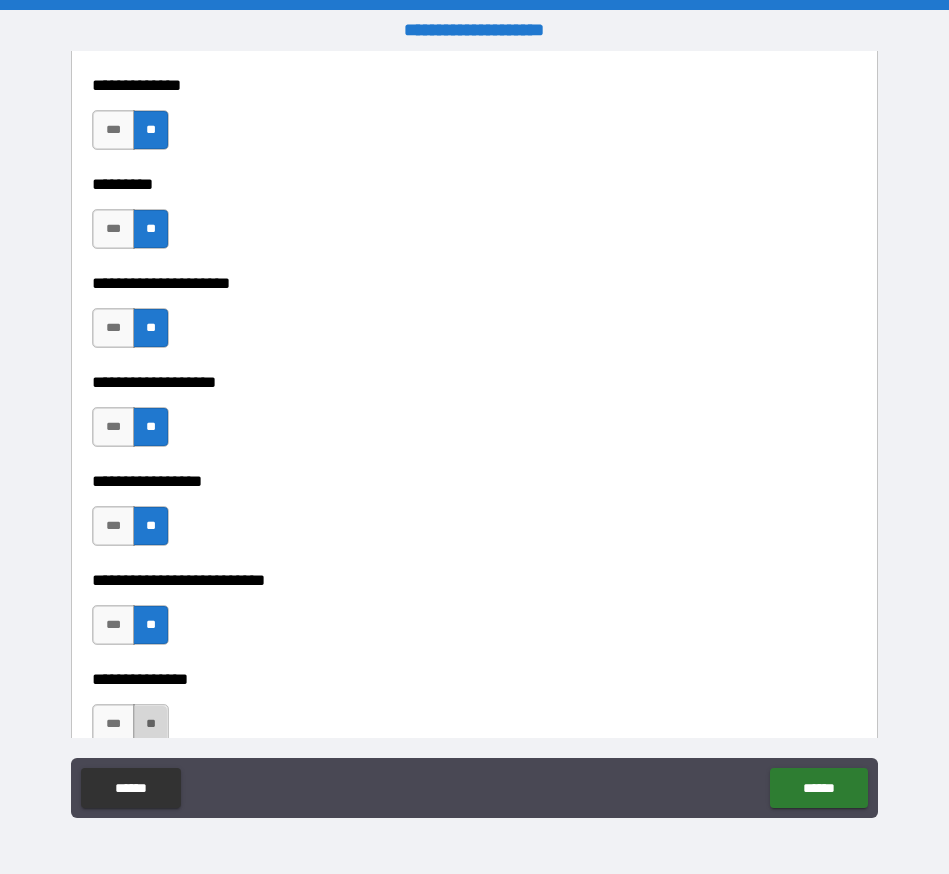 click on "**" at bounding box center [151, 724] 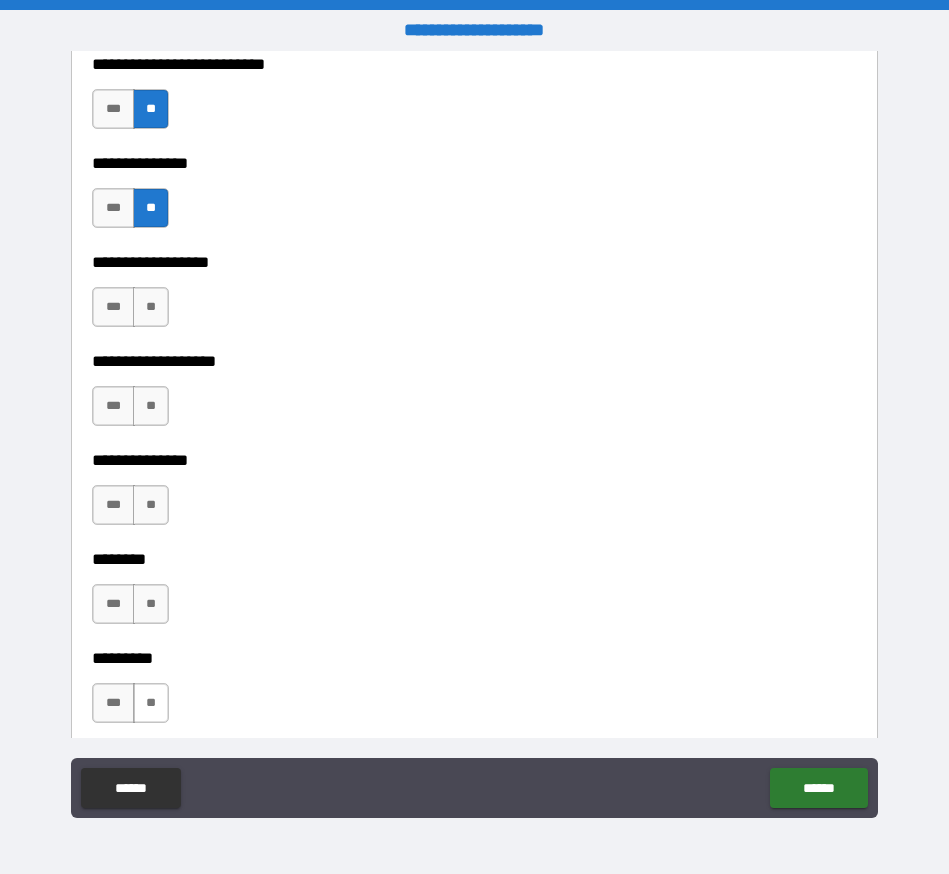 scroll, scrollTop: 5522, scrollLeft: 0, axis: vertical 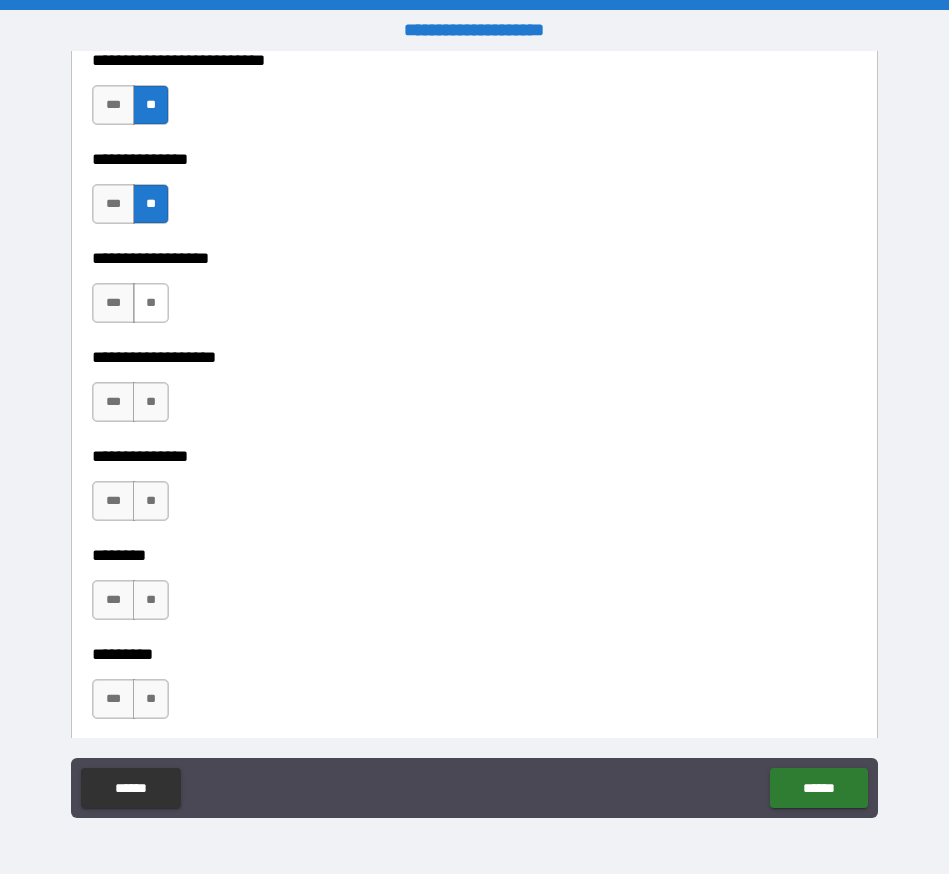 click on "**" at bounding box center (151, 303) 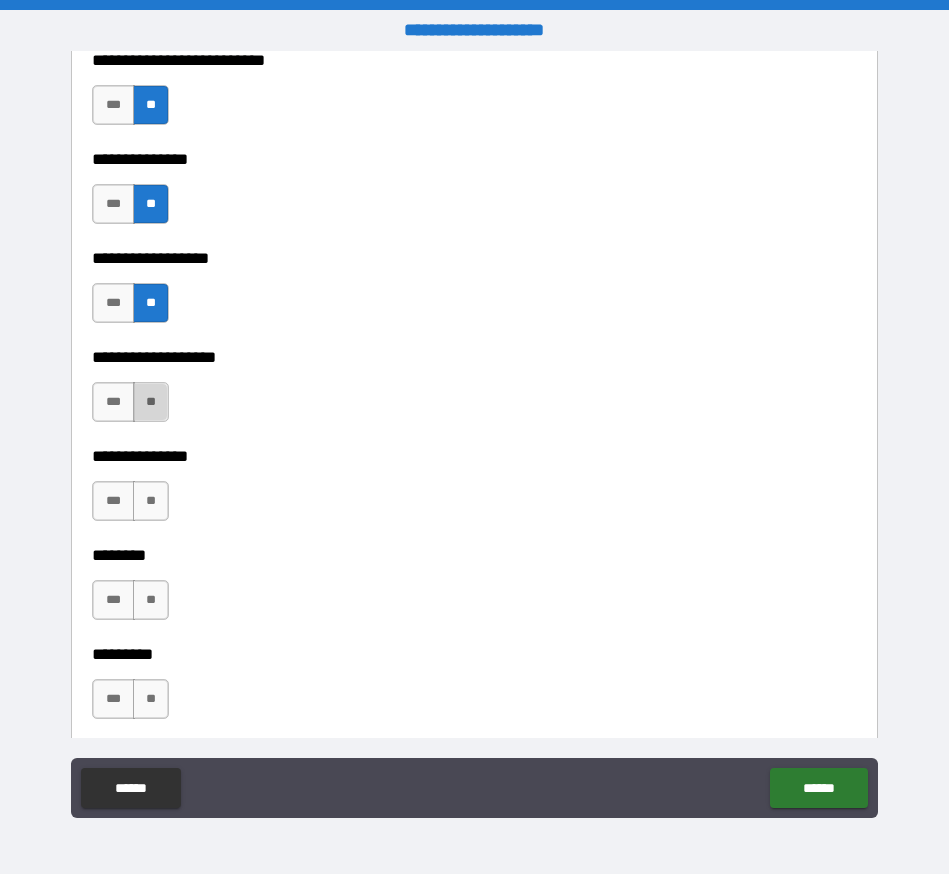 click on "**" at bounding box center [151, 402] 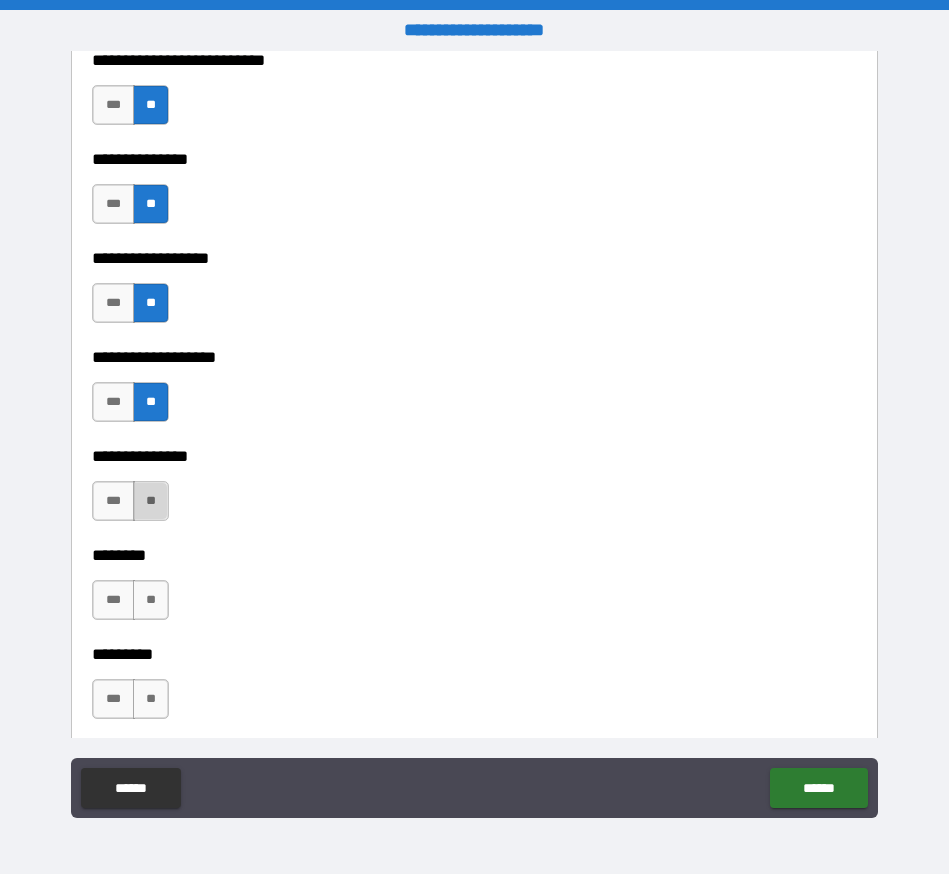 click on "**" at bounding box center [151, 501] 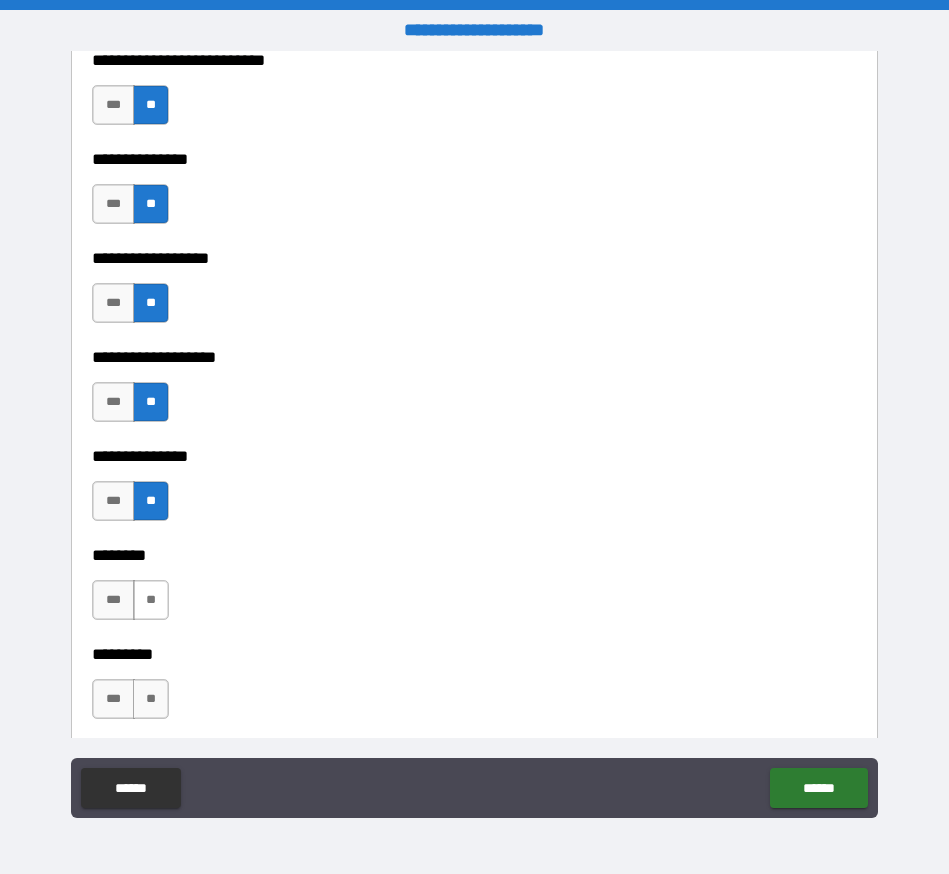 click on "**" at bounding box center (151, 600) 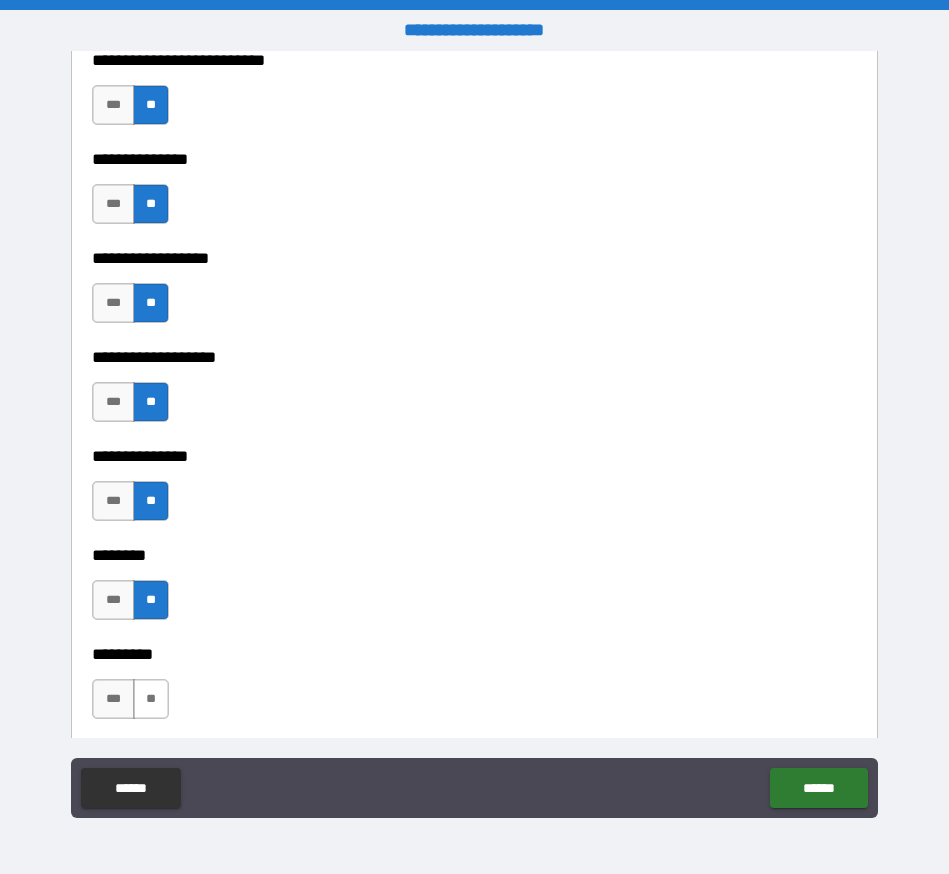 click on "**" at bounding box center (151, 699) 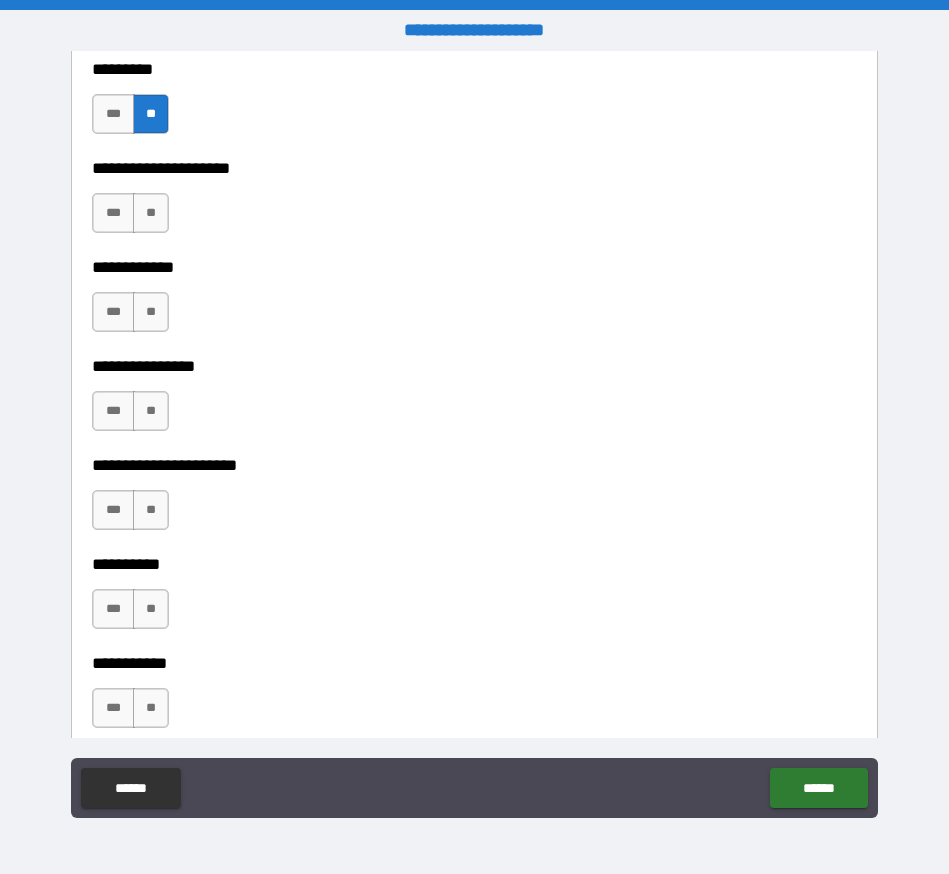 scroll, scrollTop: 6190, scrollLeft: 0, axis: vertical 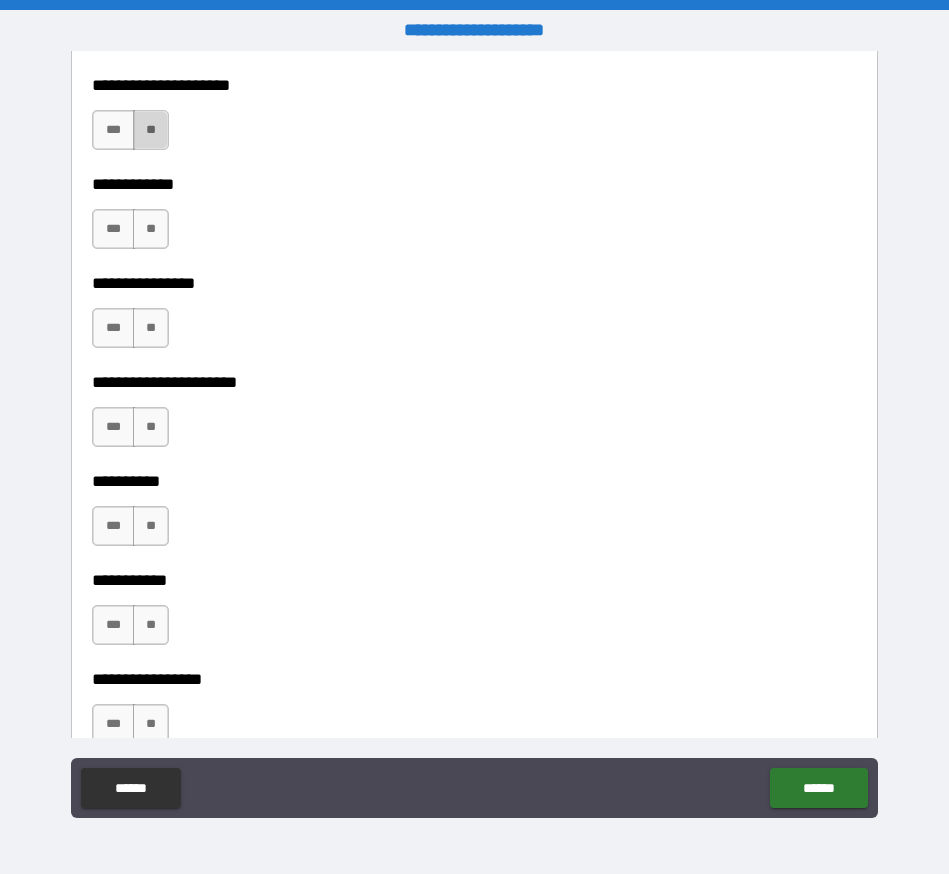 click on "**" at bounding box center [151, 130] 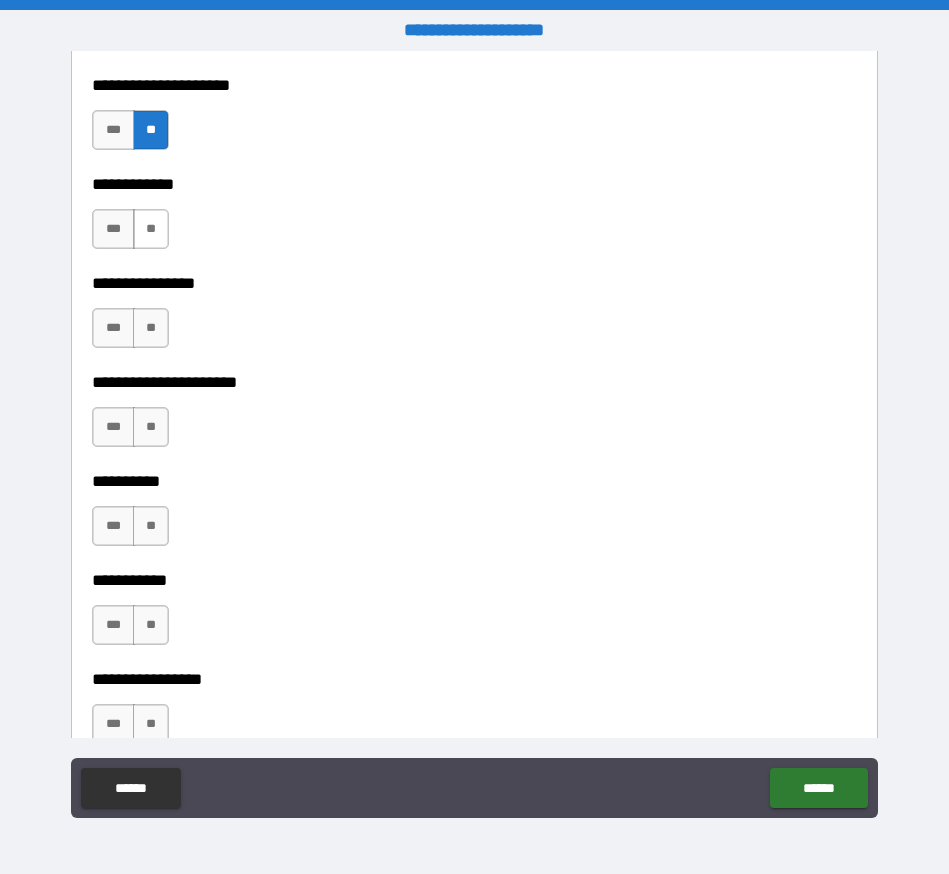 click on "**" at bounding box center [151, 229] 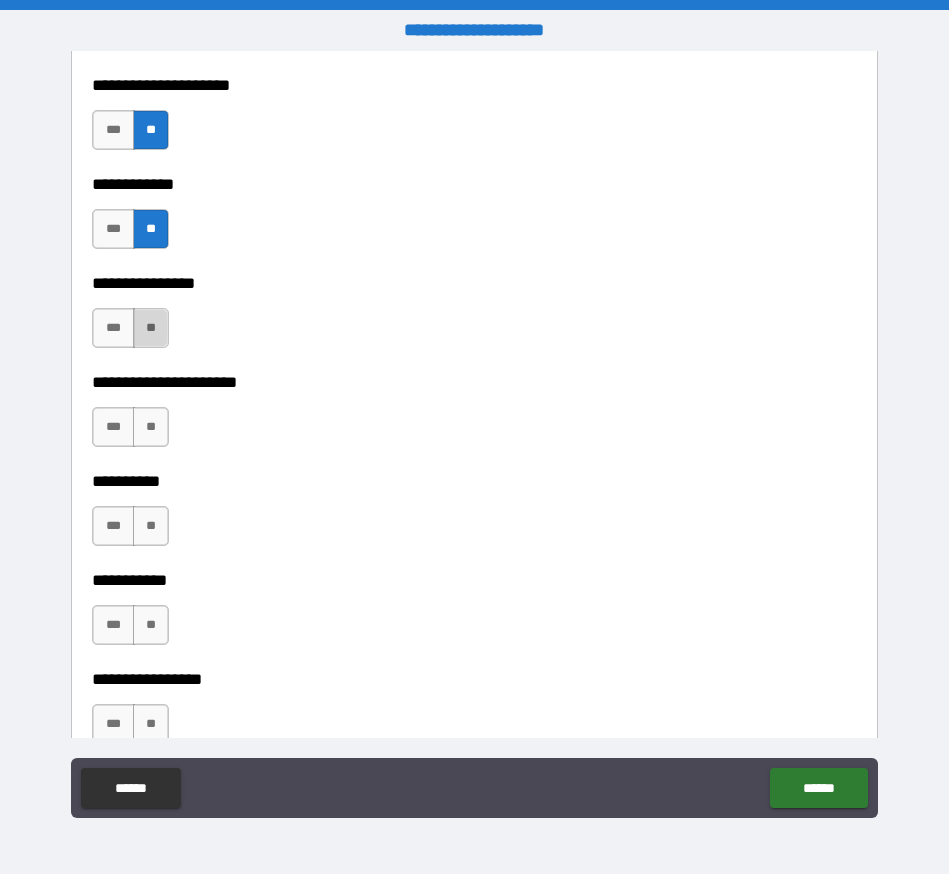 click on "**" at bounding box center (151, 328) 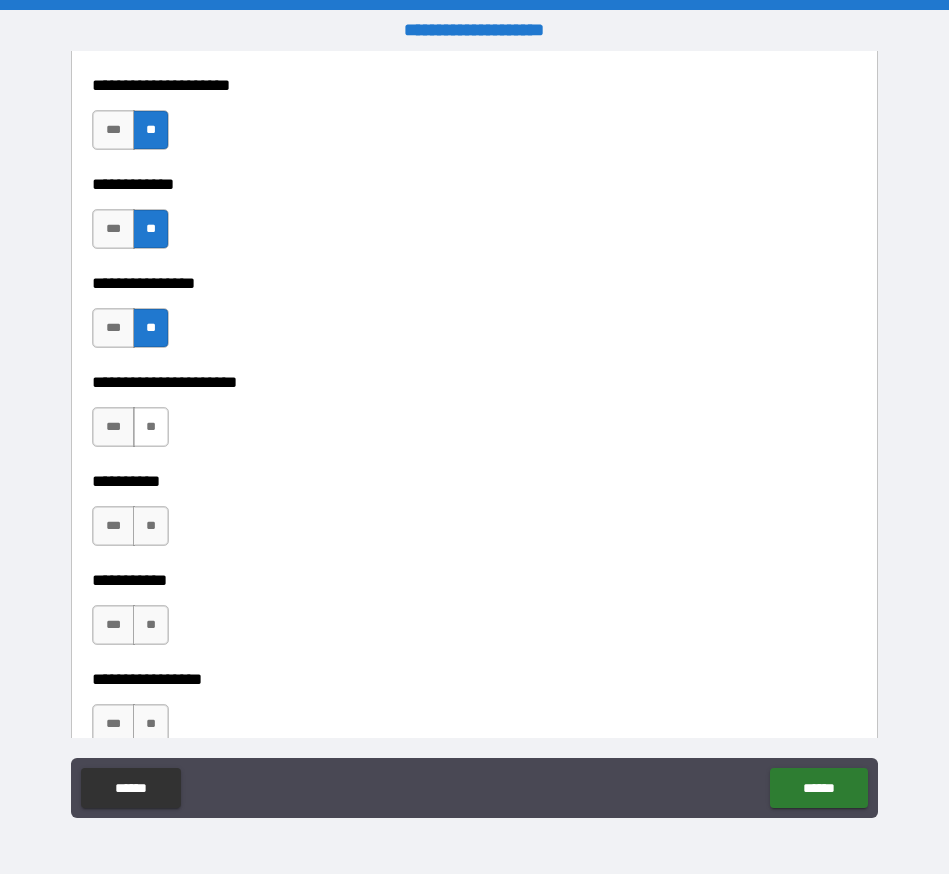 click on "**" at bounding box center (151, 427) 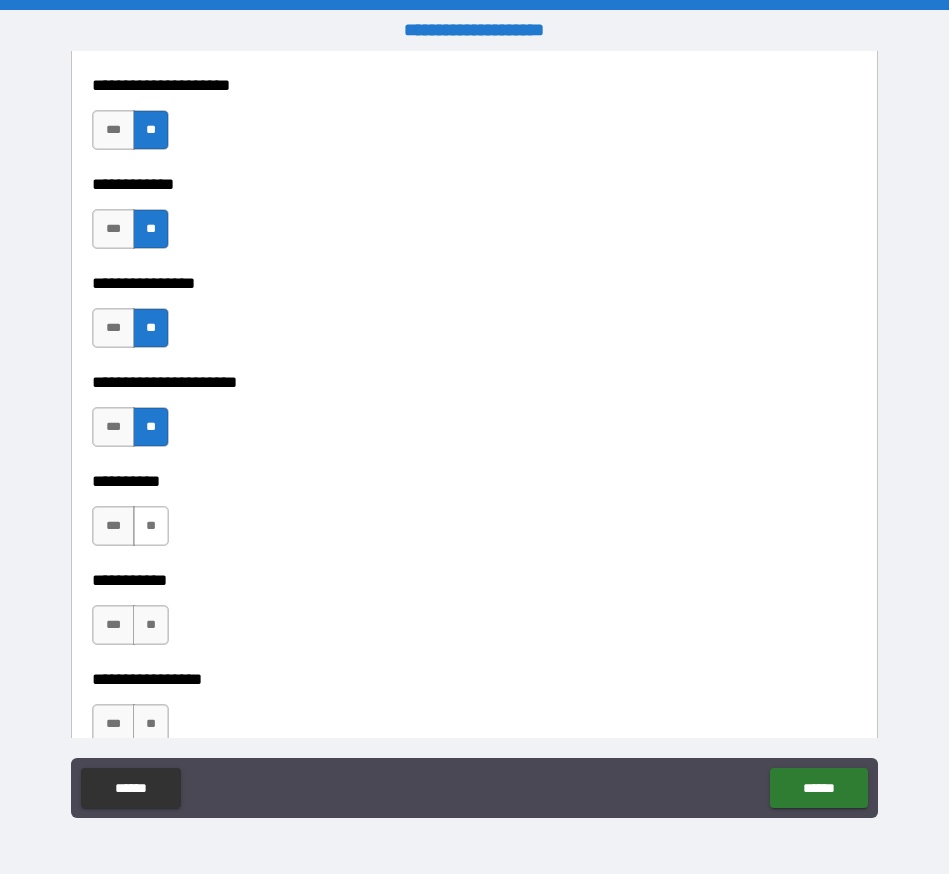 click on "**" at bounding box center (151, 526) 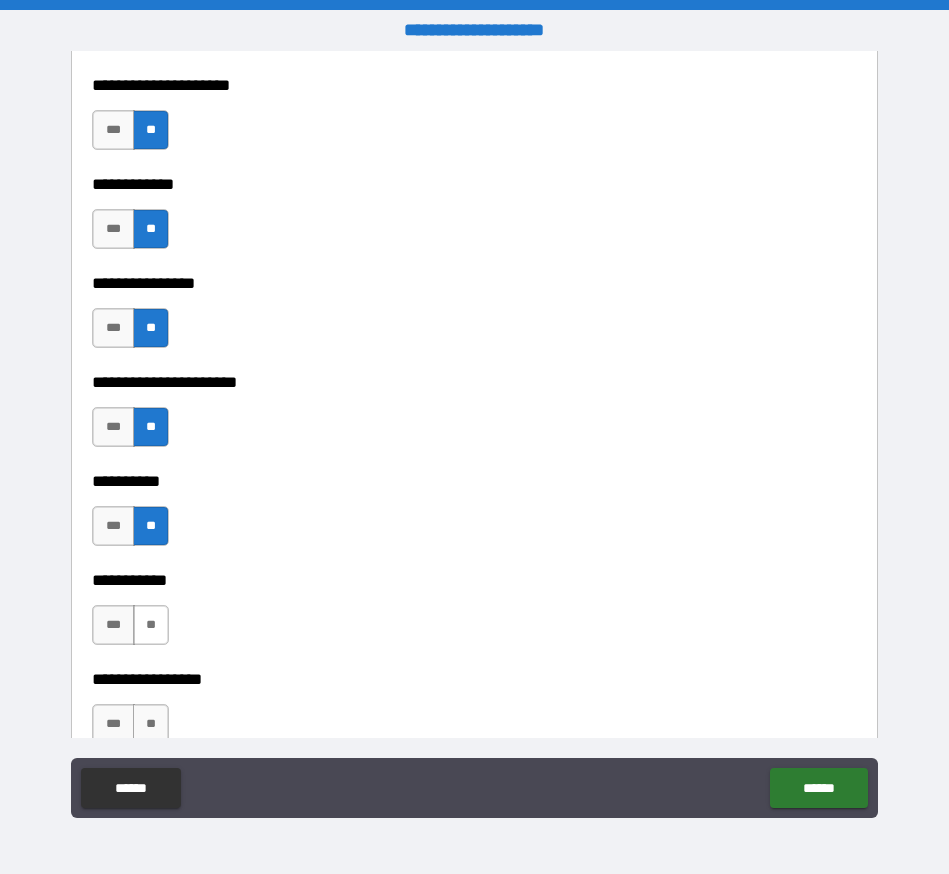 click on "**" at bounding box center [151, 625] 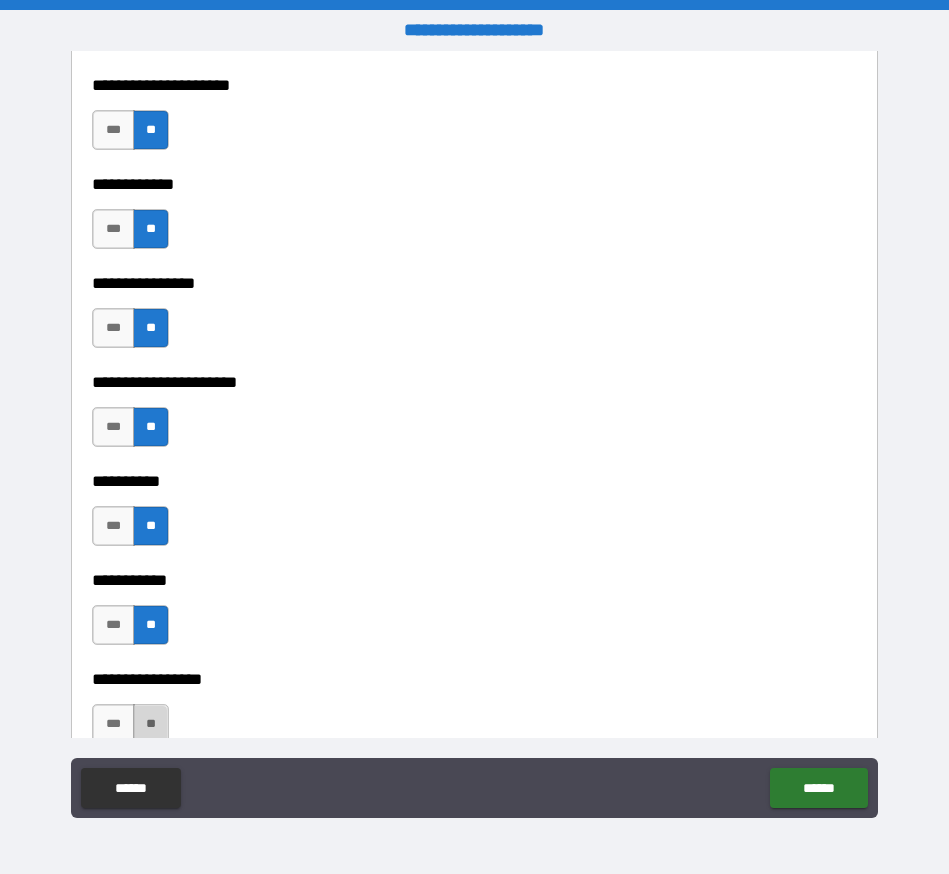 click on "**" at bounding box center [151, 724] 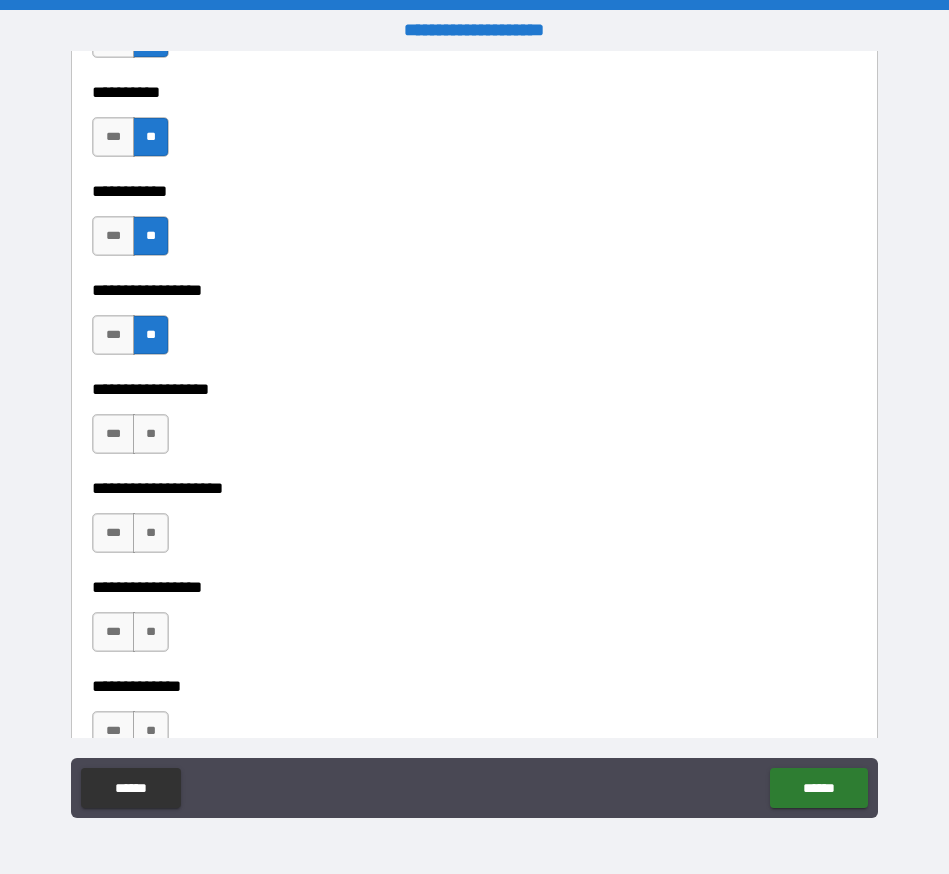 scroll, scrollTop: 6865, scrollLeft: 0, axis: vertical 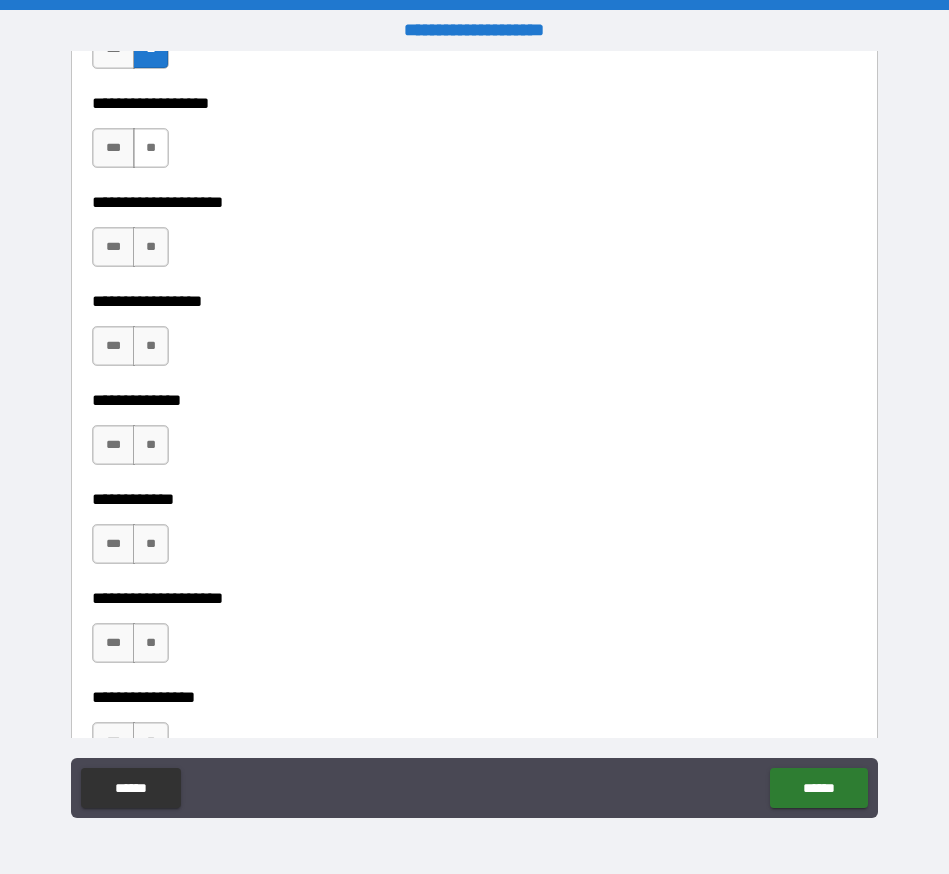 click on "**" at bounding box center [151, 148] 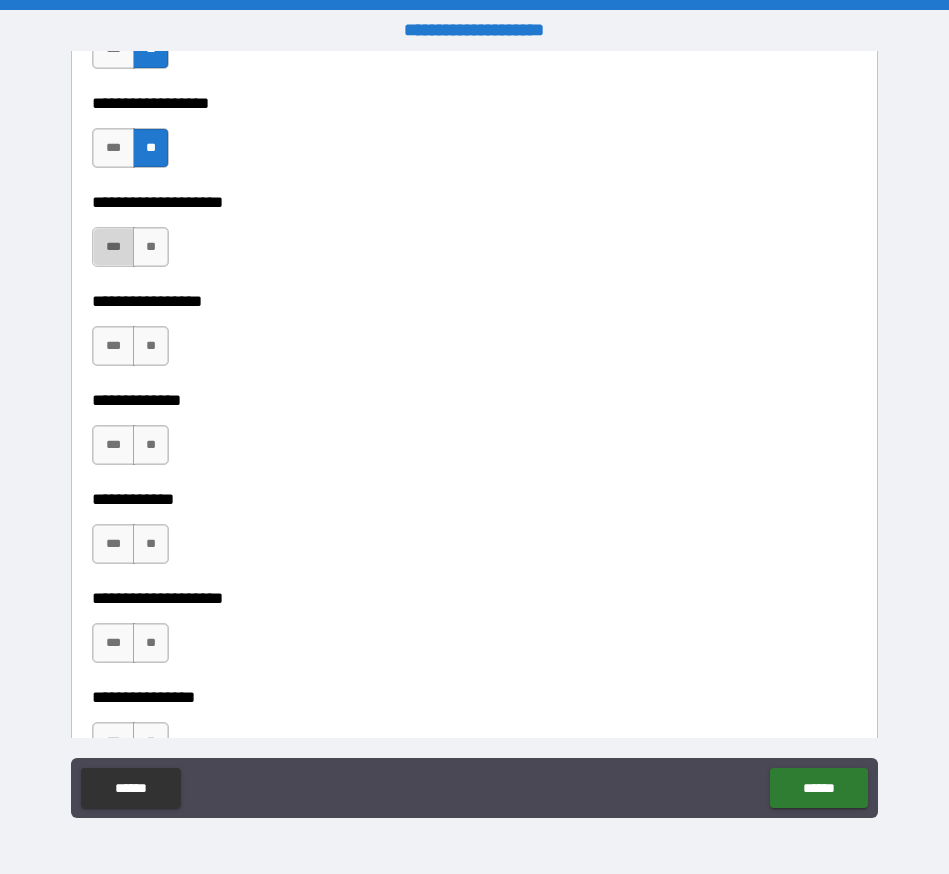 click on "***" at bounding box center (113, 247) 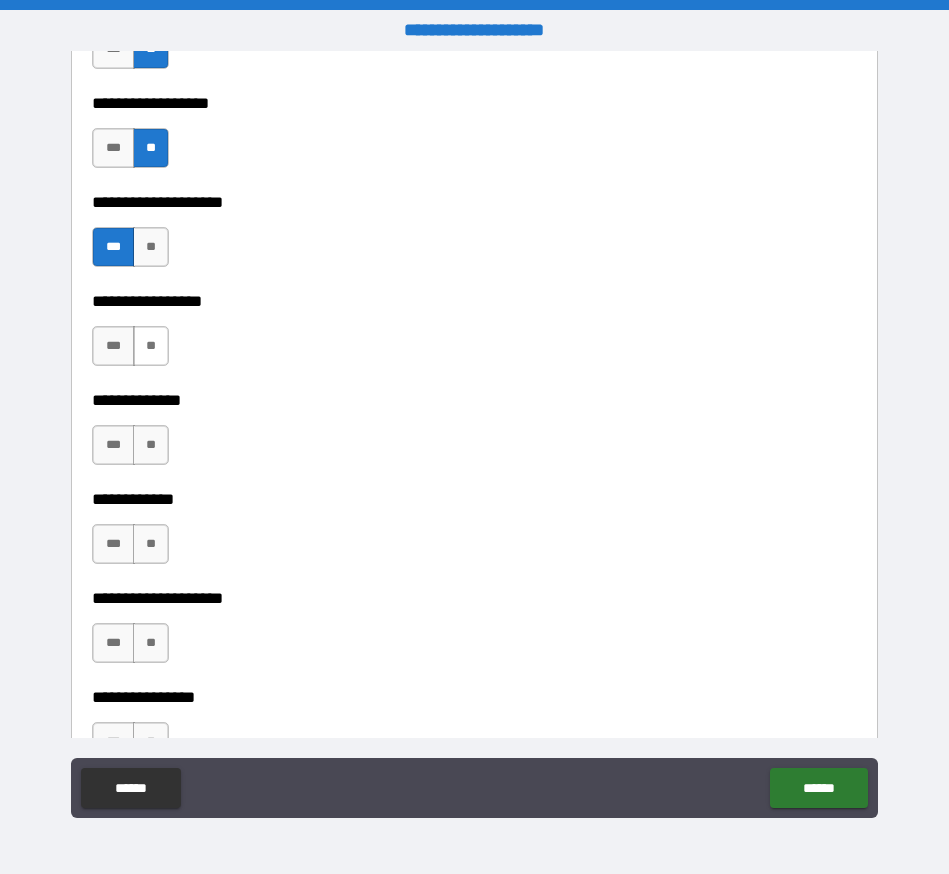 click on "**" at bounding box center [151, 346] 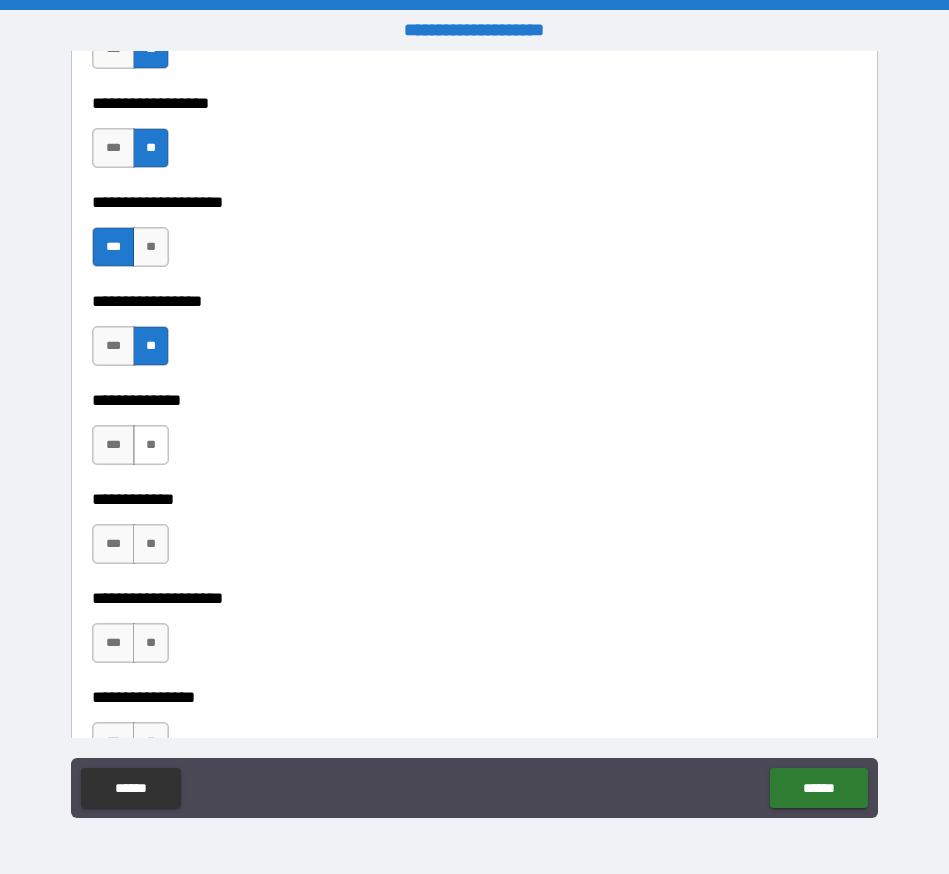 click on "**" at bounding box center (151, 445) 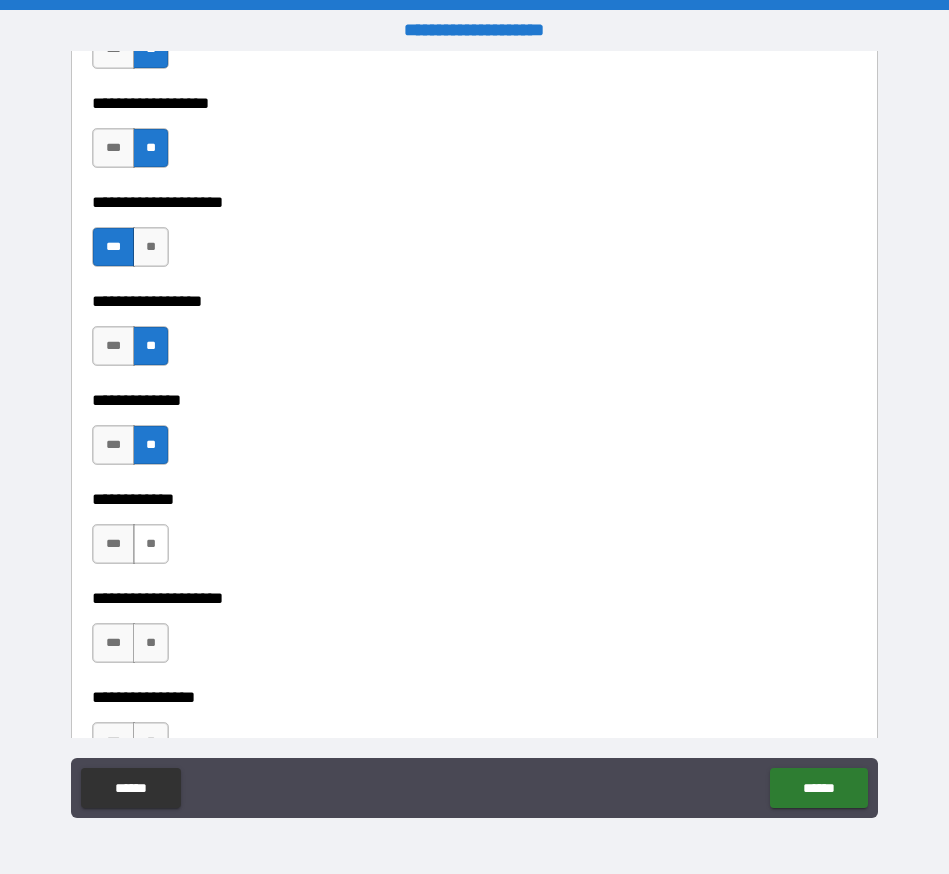 click on "**" at bounding box center [151, 544] 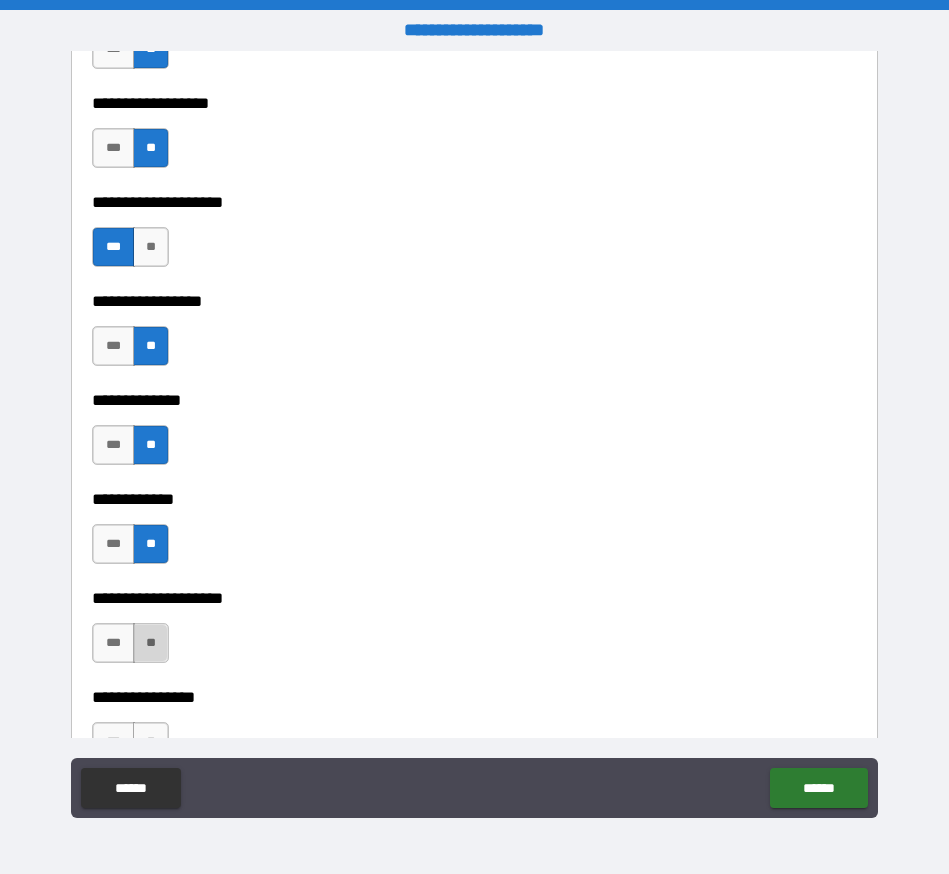click on "**" at bounding box center (151, 643) 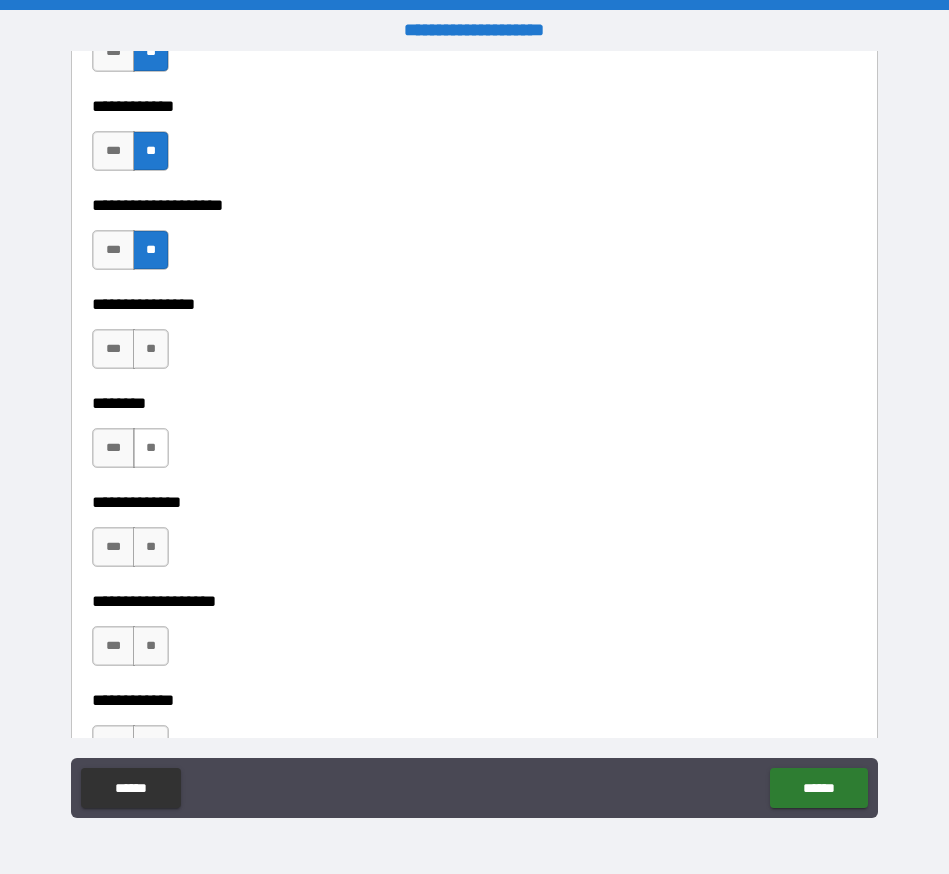 scroll, scrollTop: 7421, scrollLeft: 0, axis: vertical 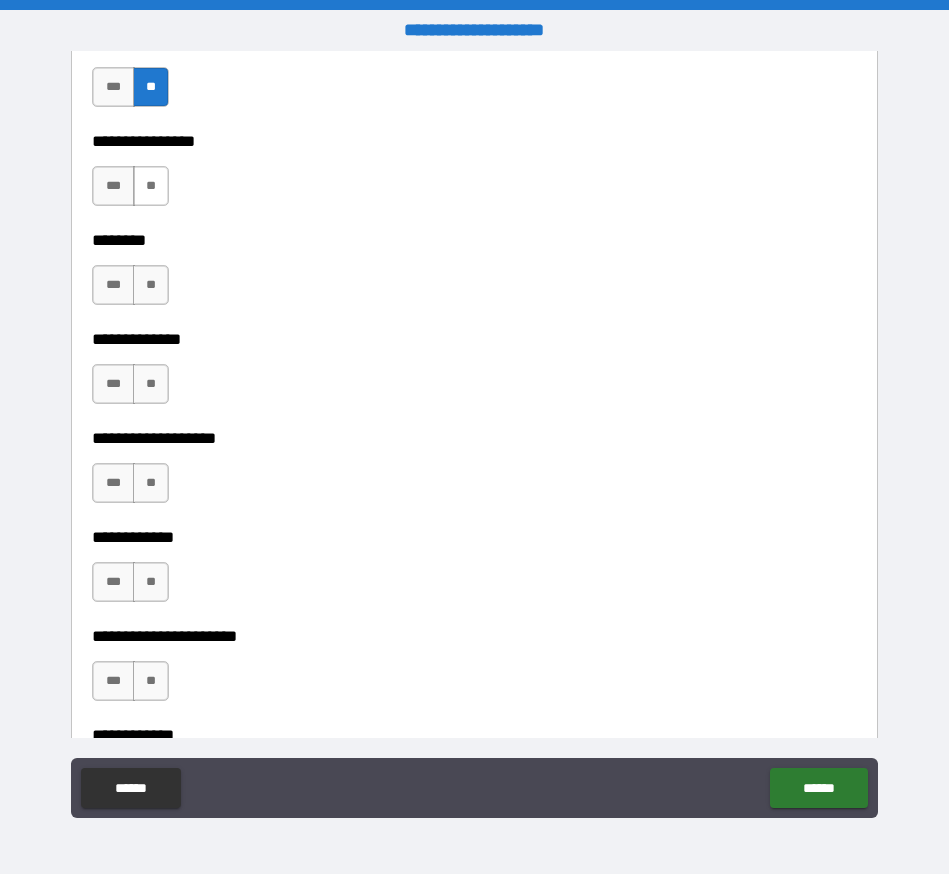 click on "**" at bounding box center (151, 186) 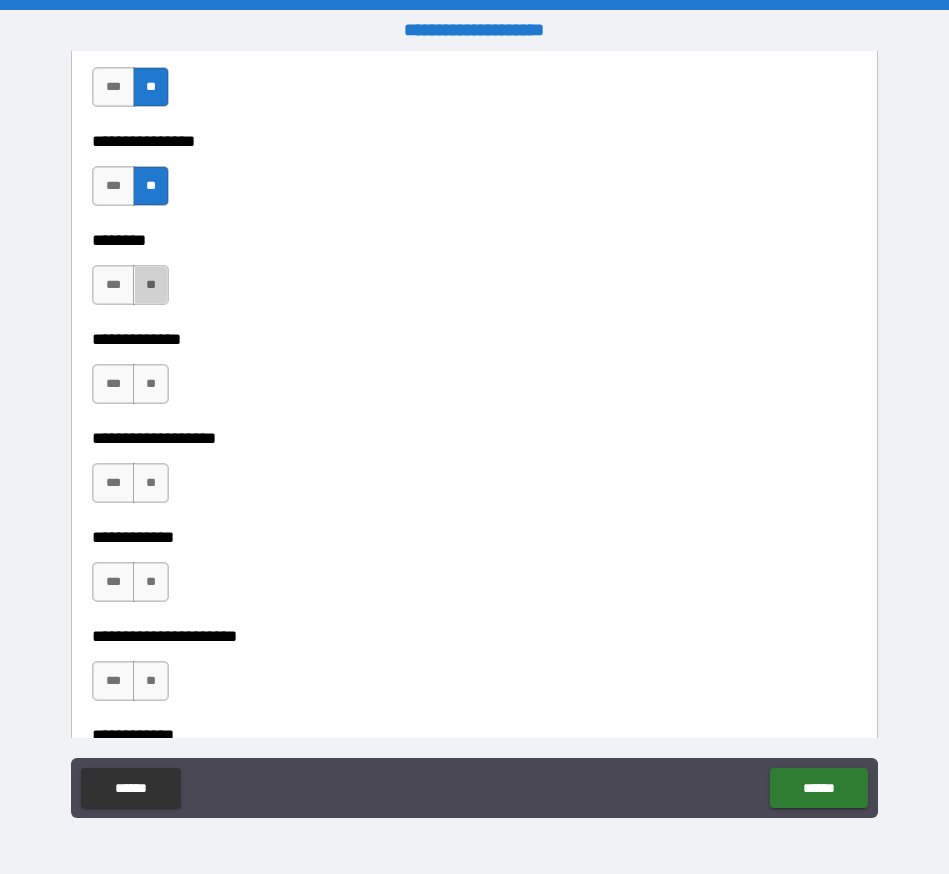 drag, startPoint x: 157, startPoint y: 285, endPoint x: 162, endPoint y: 330, distance: 45.276924 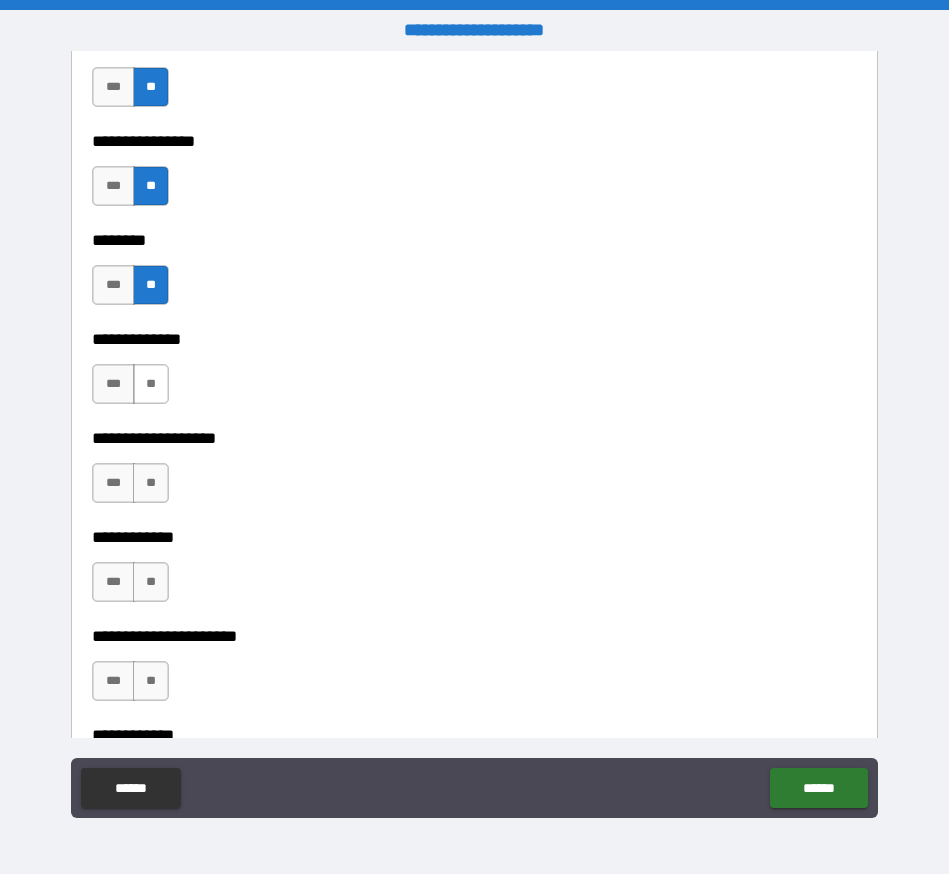 click on "**" at bounding box center (151, 384) 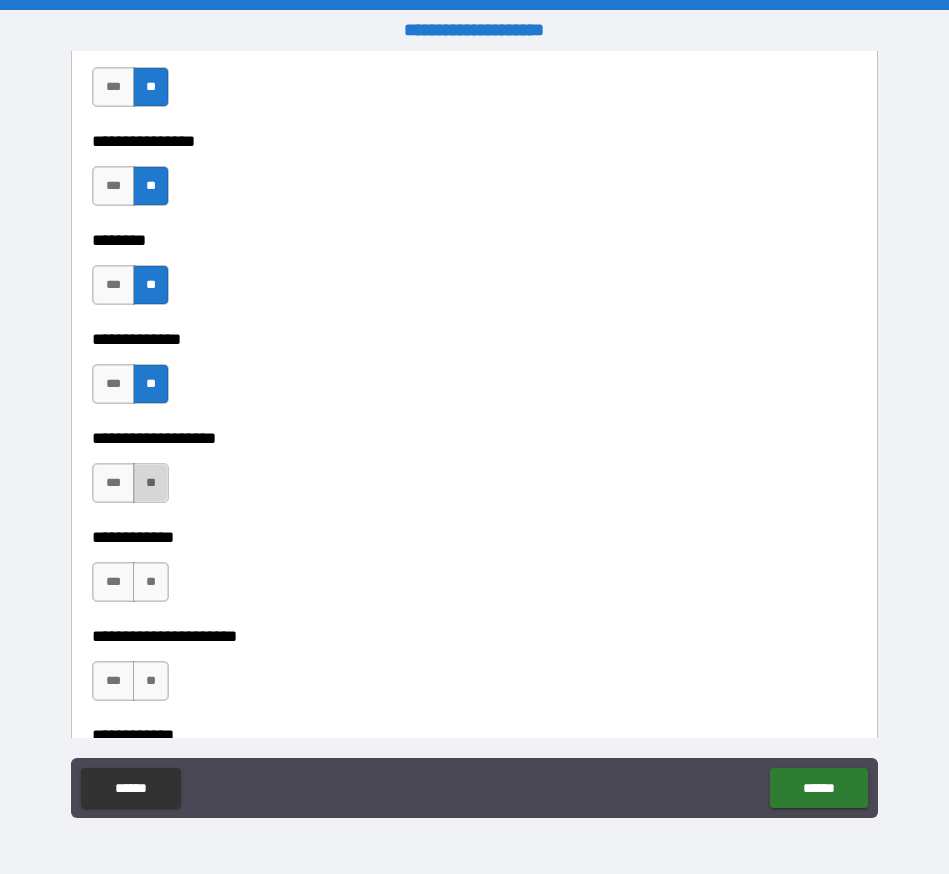 click on "**" at bounding box center [151, 483] 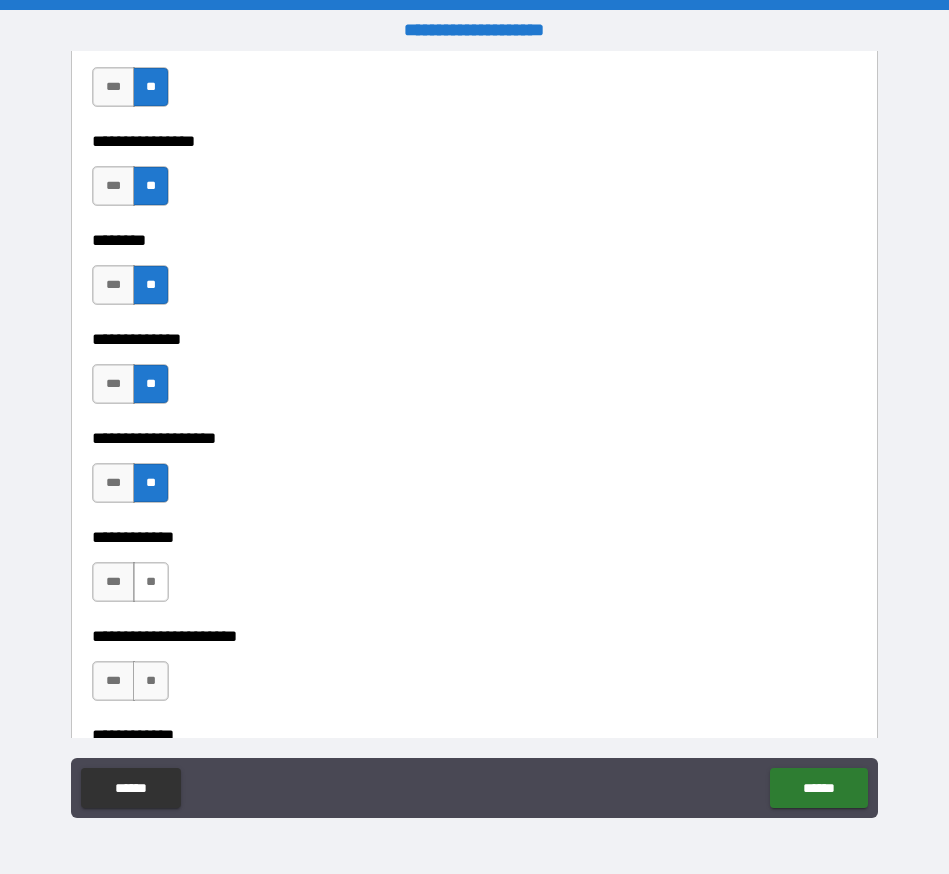 click on "**" at bounding box center [151, 582] 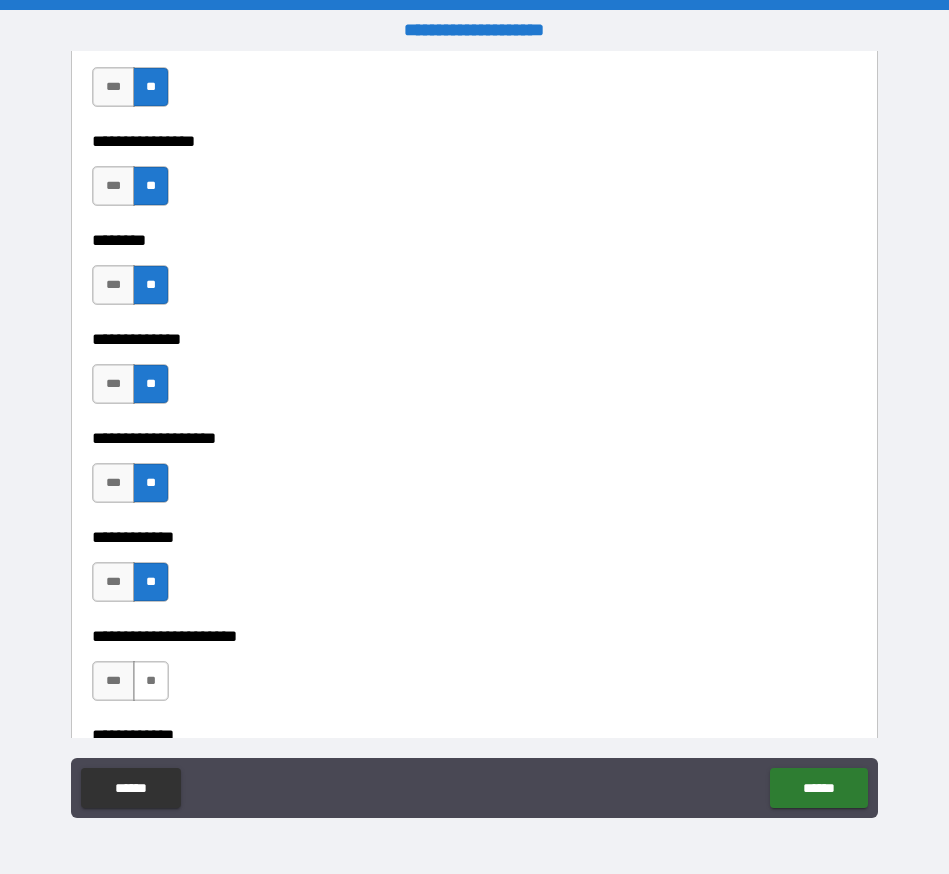 click on "**" at bounding box center (151, 681) 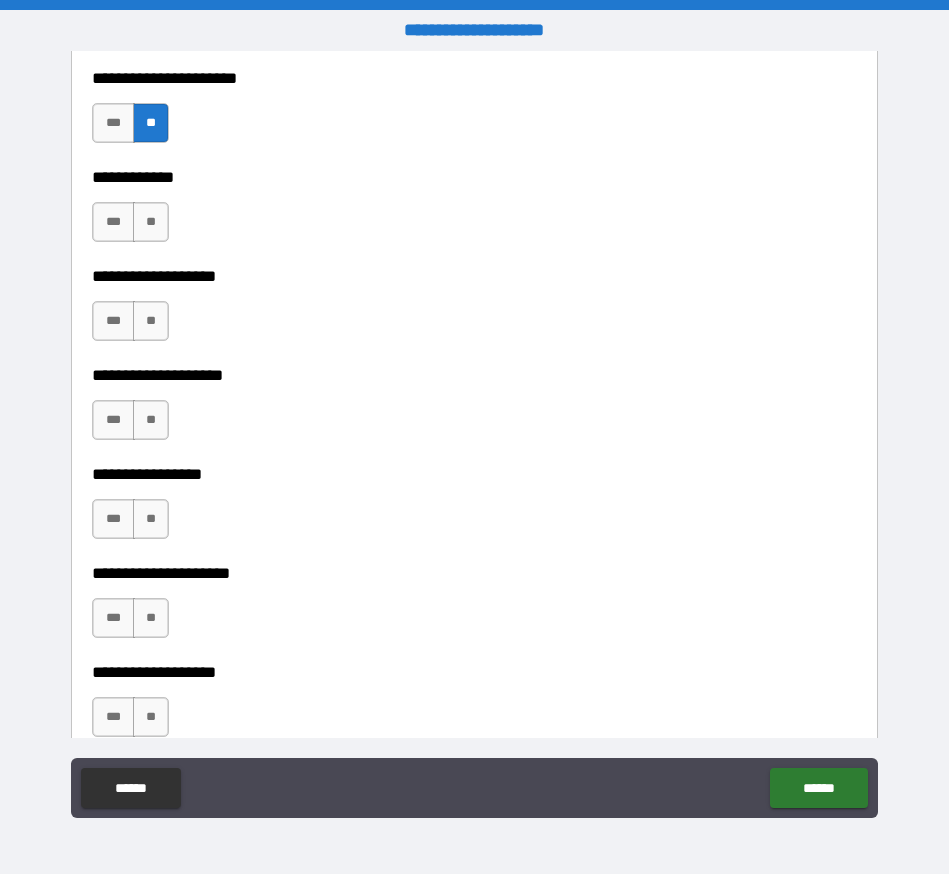 scroll, scrollTop: 7983, scrollLeft: 0, axis: vertical 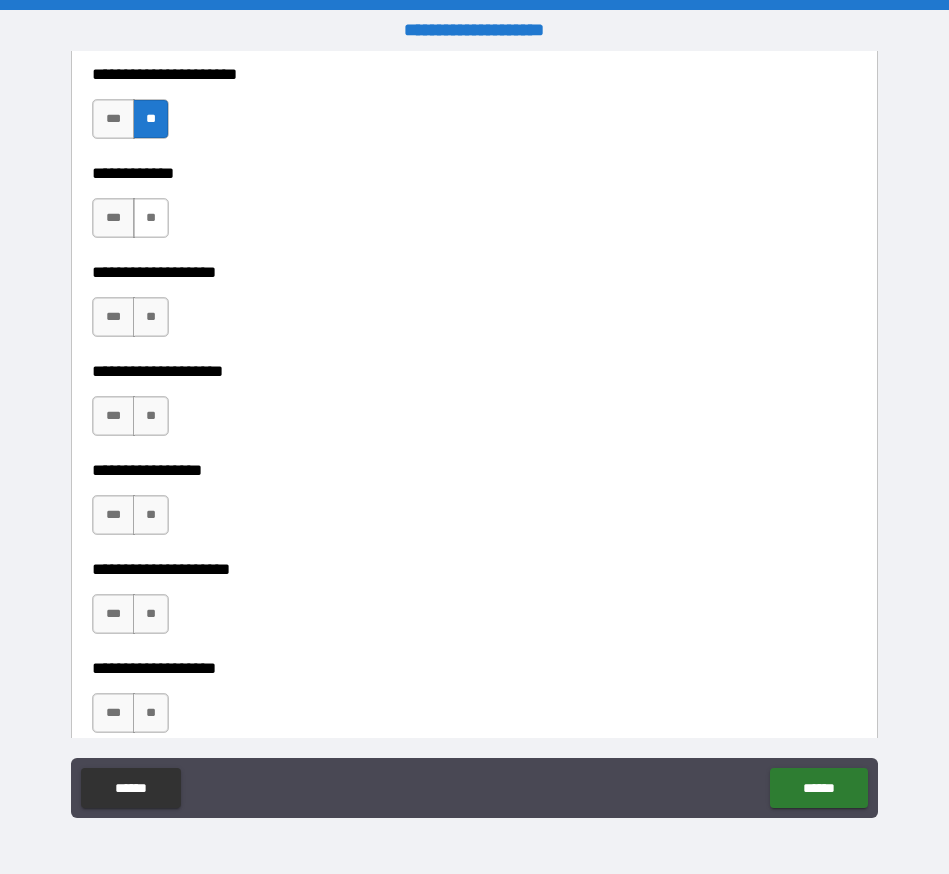 click on "**" at bounding box center [151, 218] 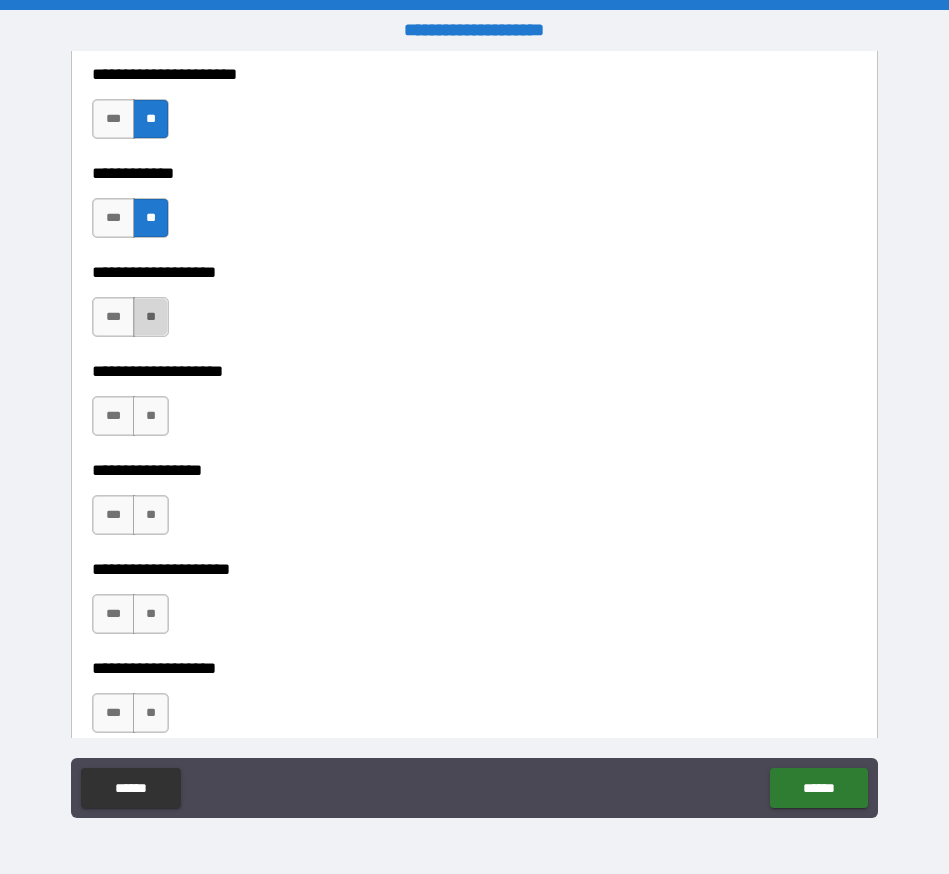 click on "**" at bounding box center (151, 317) 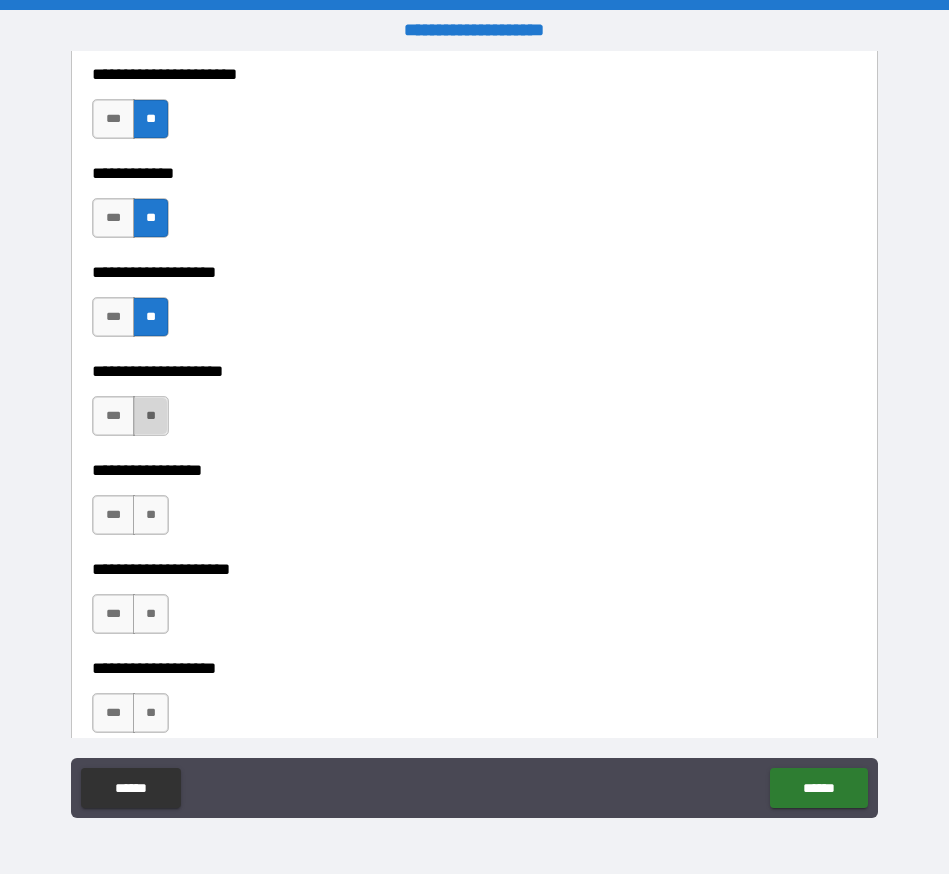 click on "**" at bounding box center (151, 416) 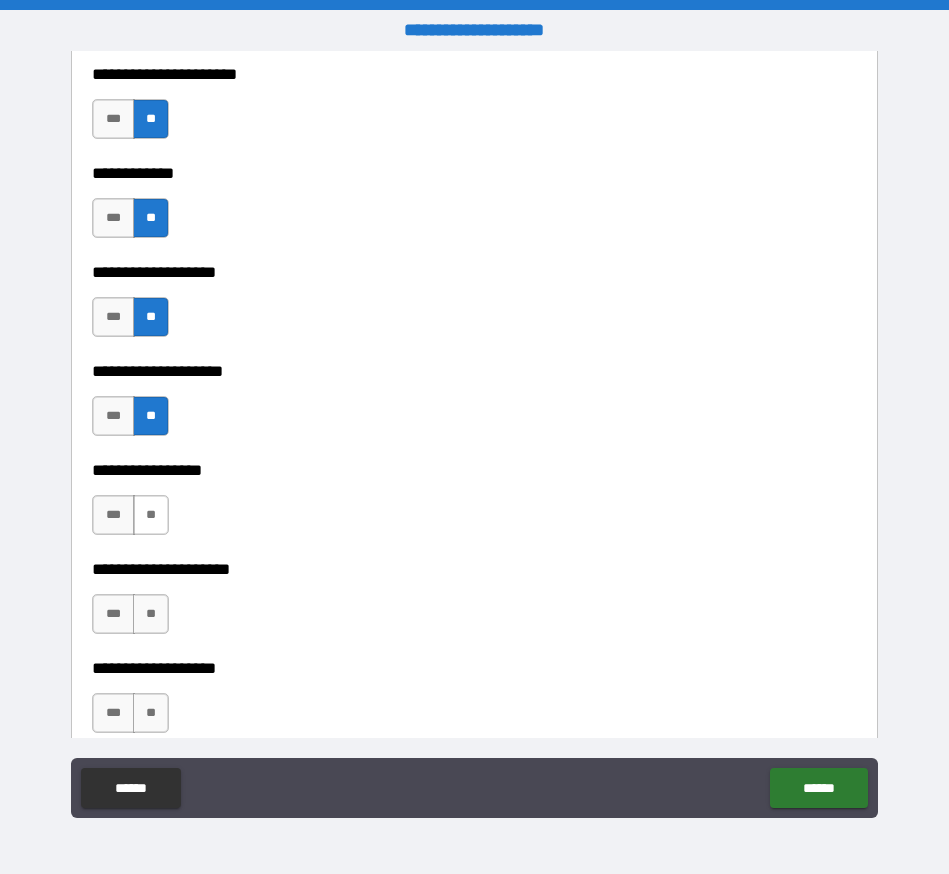 click on "**" at bounding box center (151, 515) 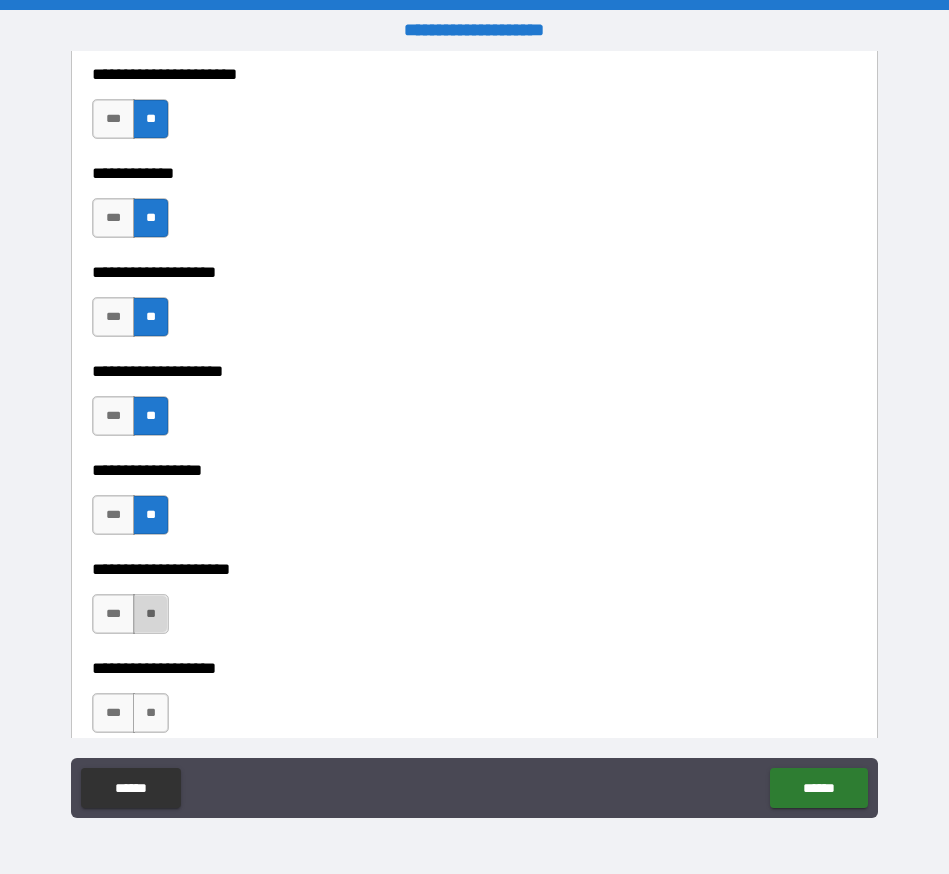 click on "**" at bounding box center (151, 614) 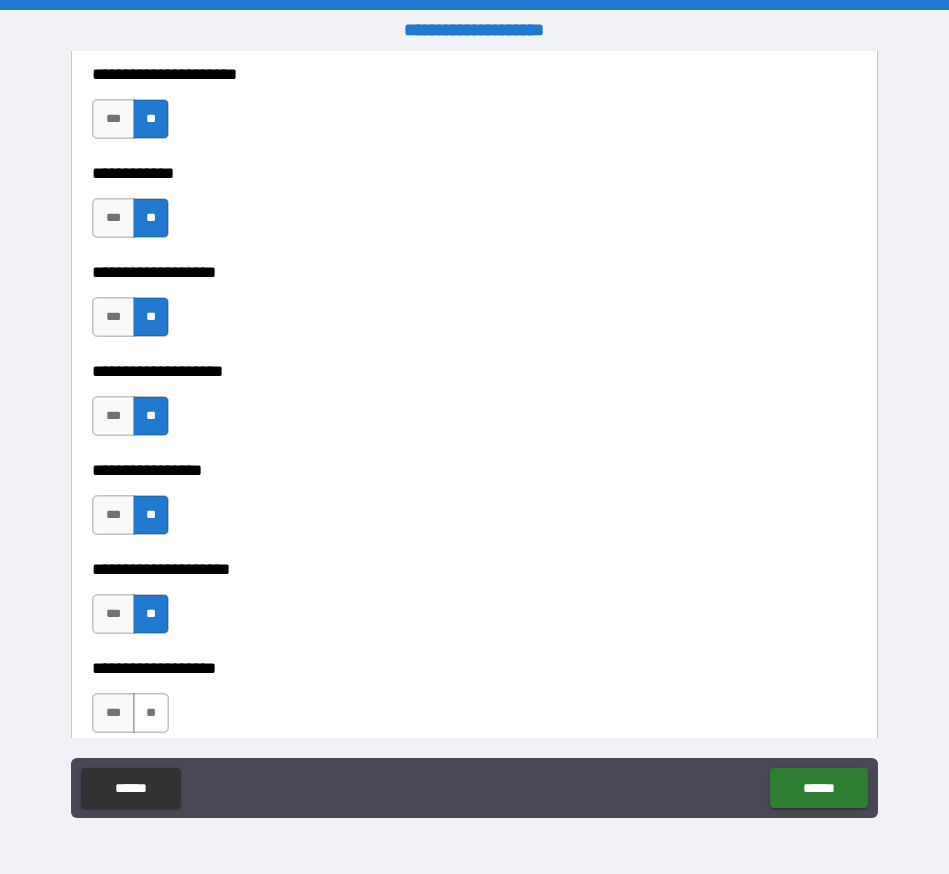 click on "**" at bounding box center [151, 713] 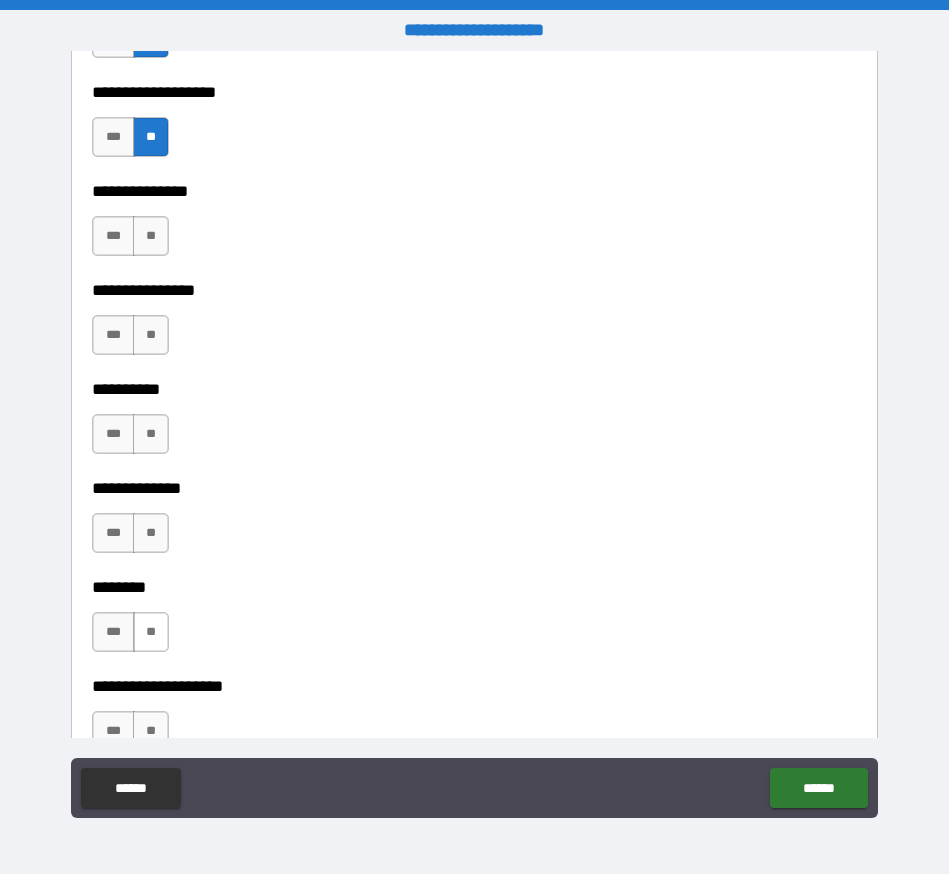 scroll, scrollTop: 8630, scrollLeft: 0, axis: vertical 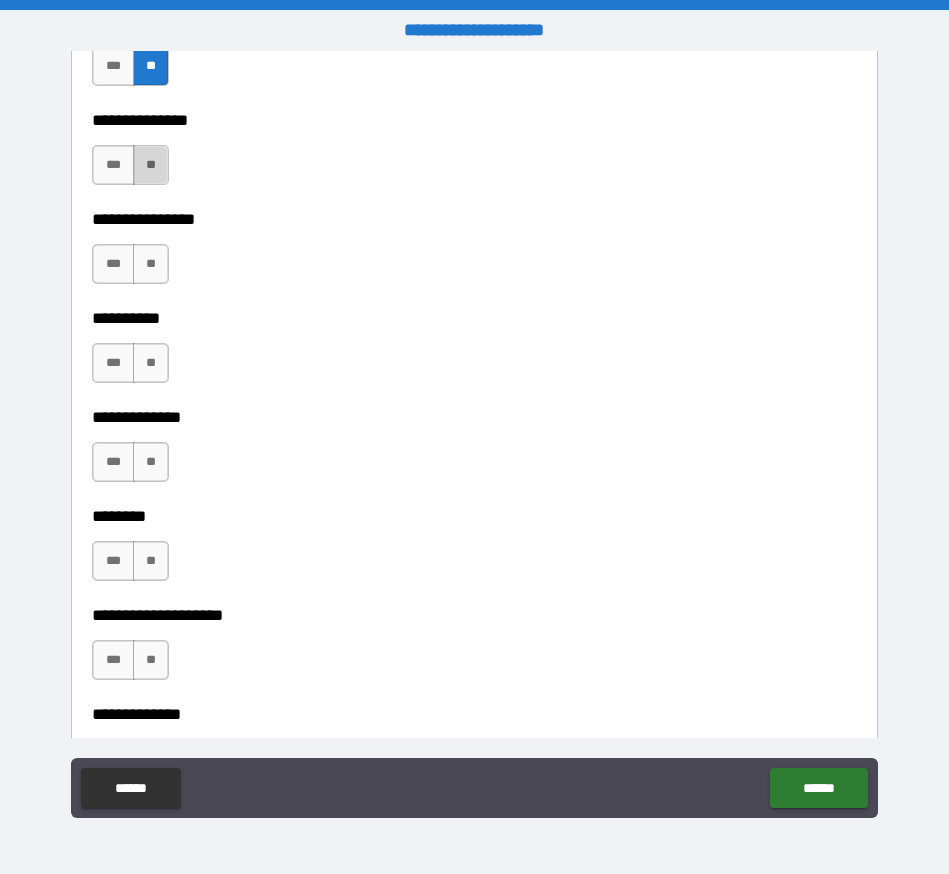 click on "**" at bounding box center (151, 165) 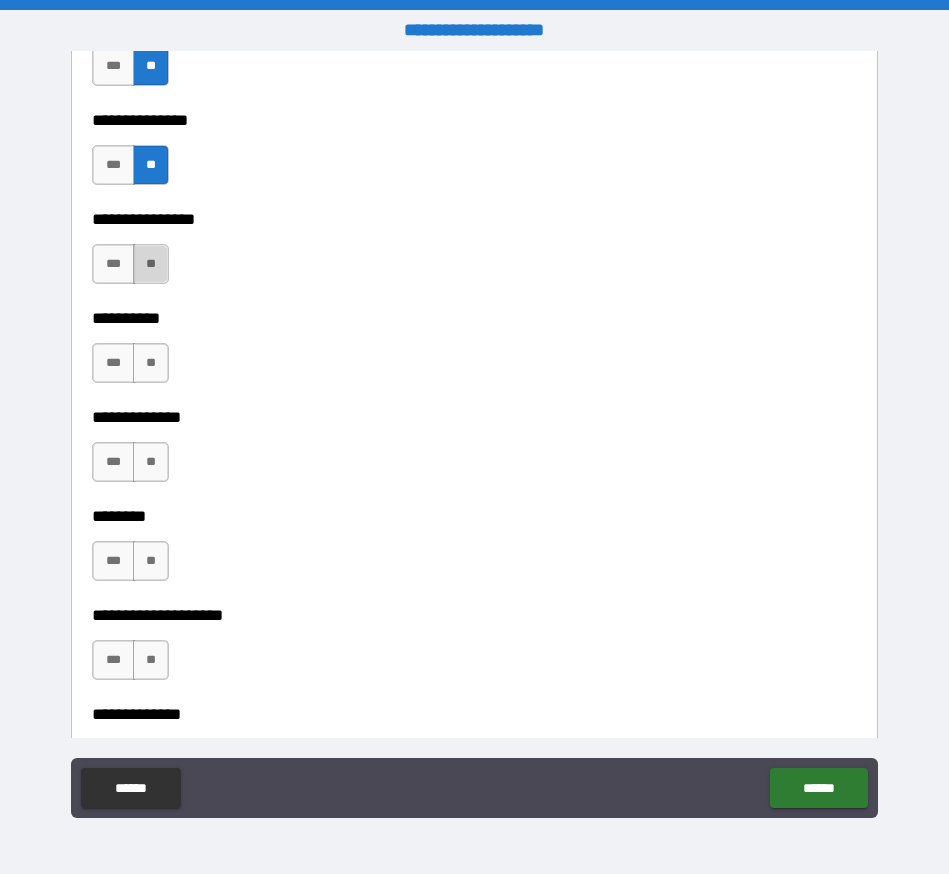 click on "**" at bounding box center [151, 264] 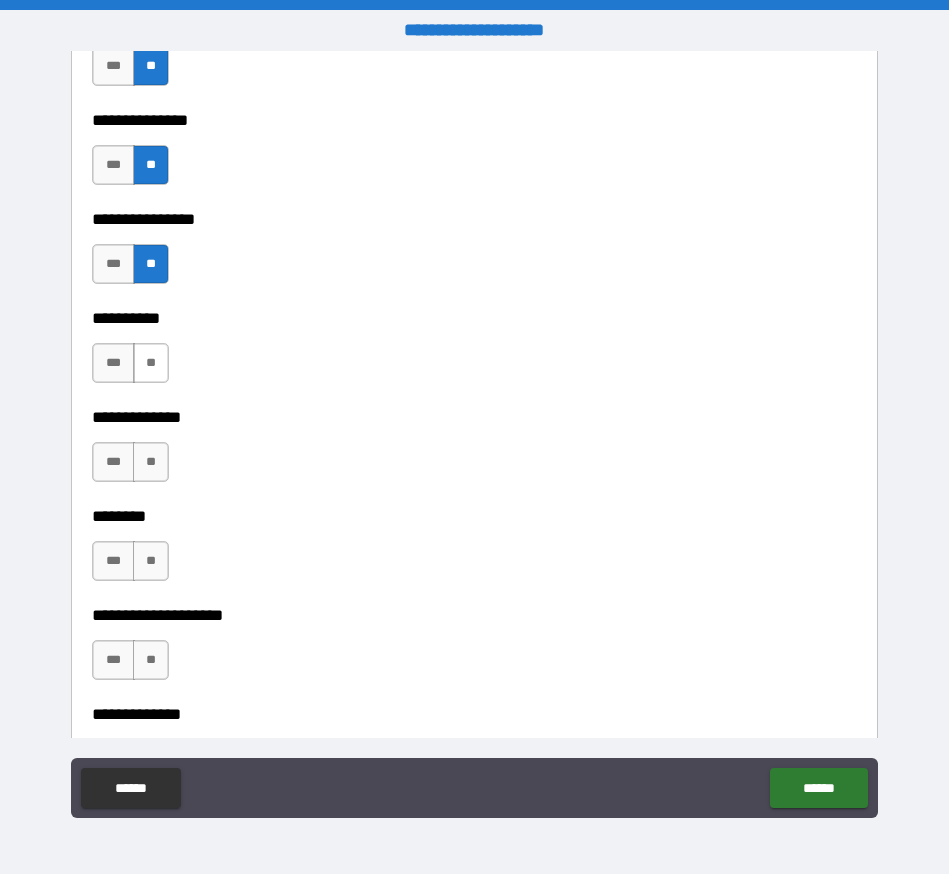 click on "**" at bounding box center (151, 363) 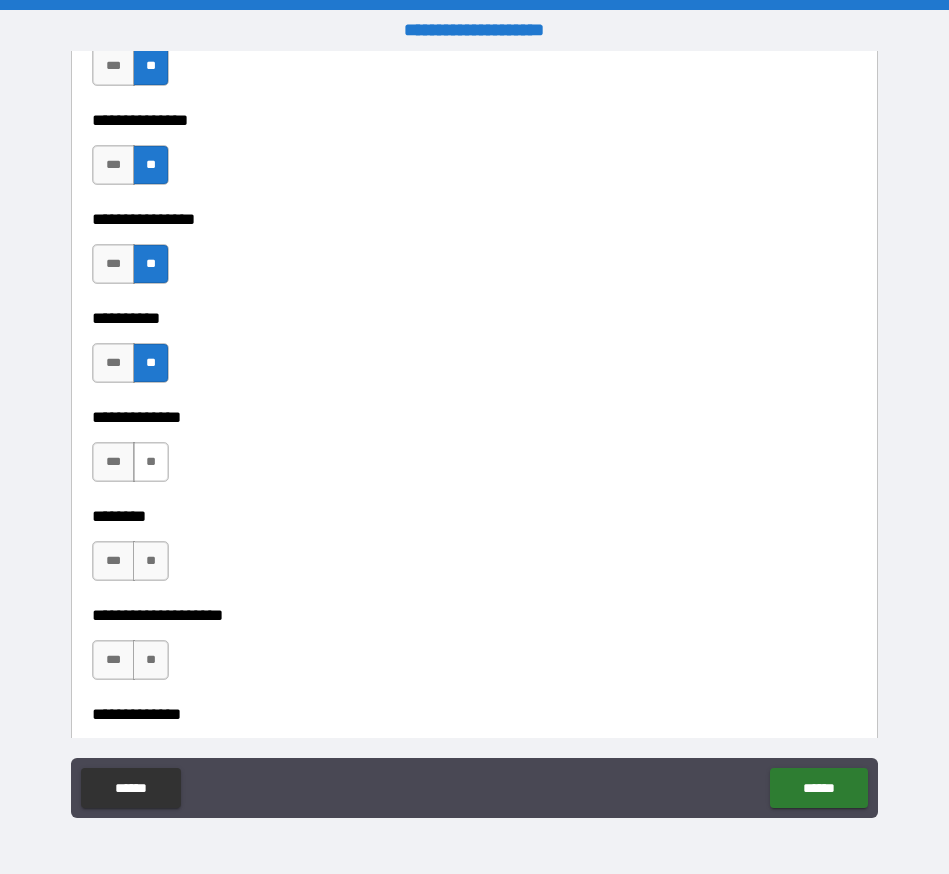click on "**" at bounding box center (151, 462) 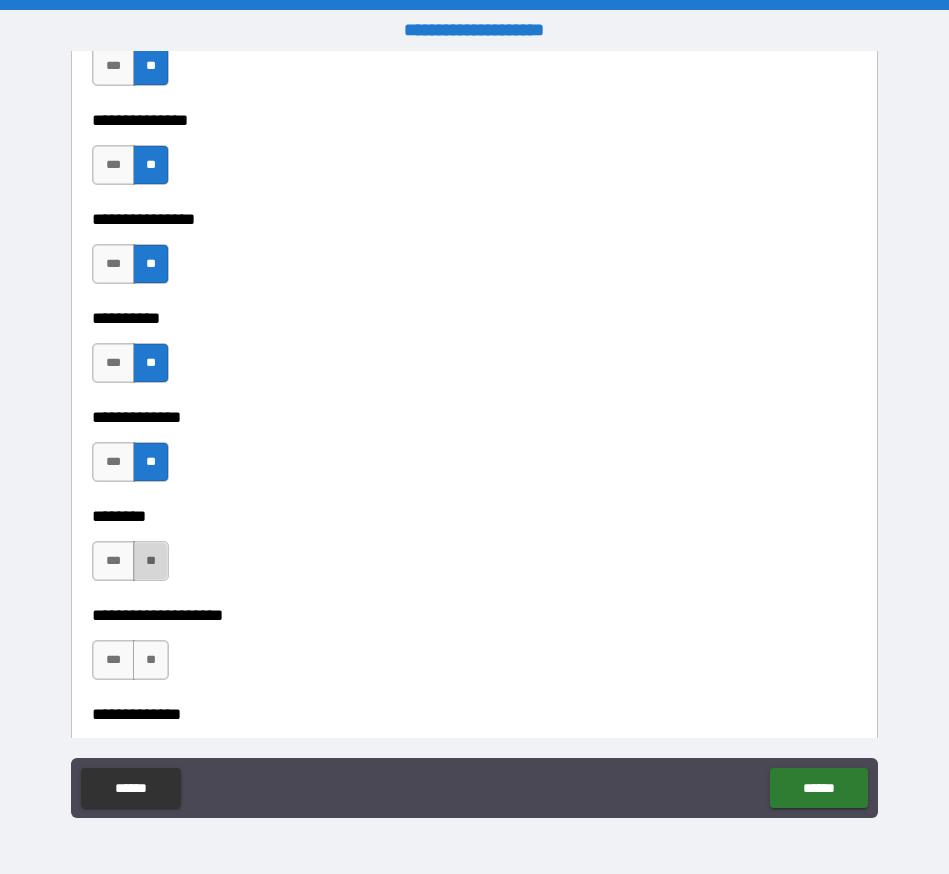 click on "**" at bounding box center (151, 561) 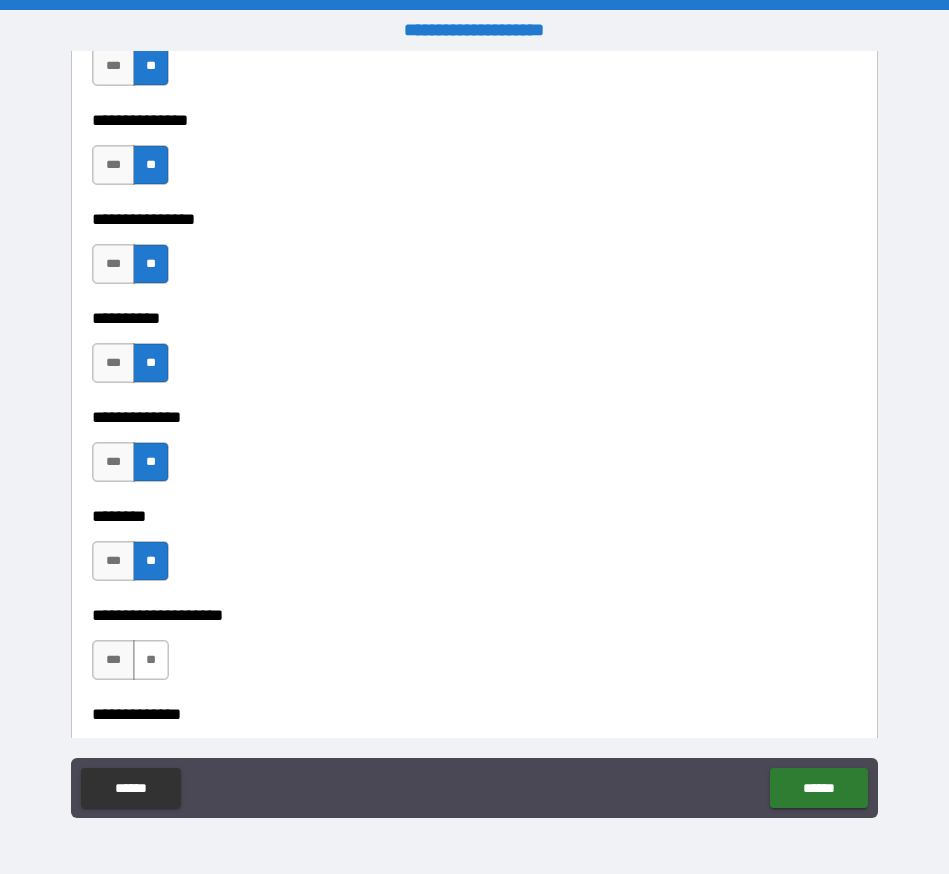 click on "**" at bounding box center (151, 660) 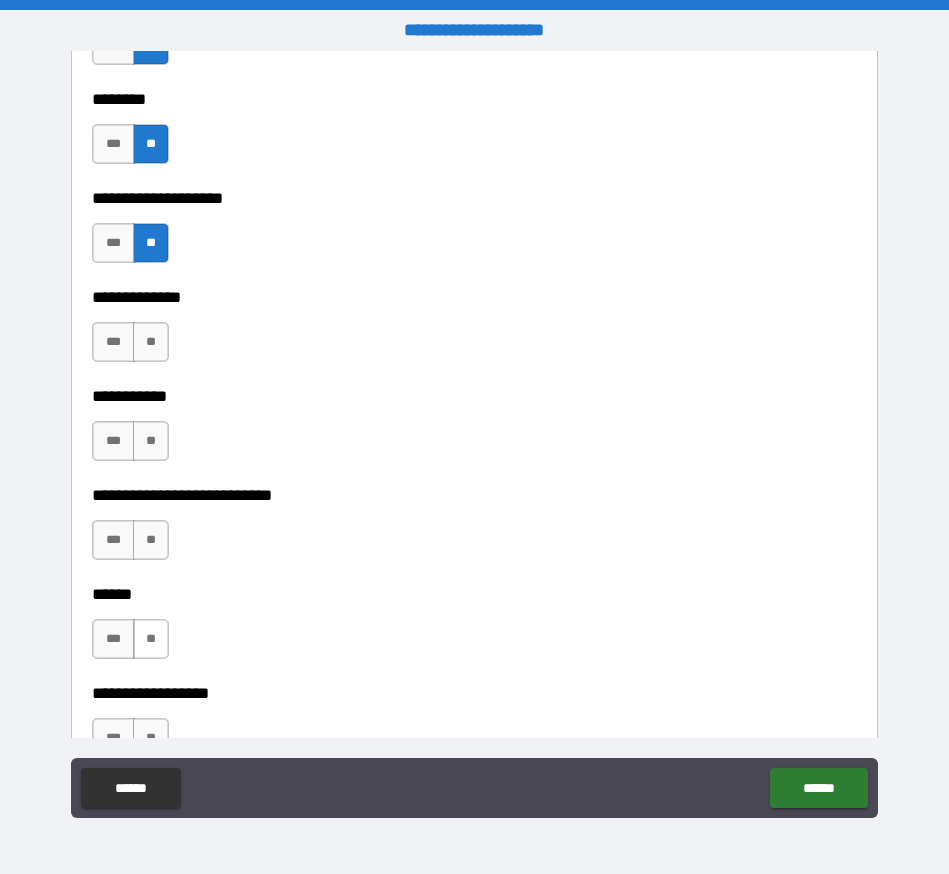 scroll, scrollTop: 9051, scrollLeft: 0, axis: vertical 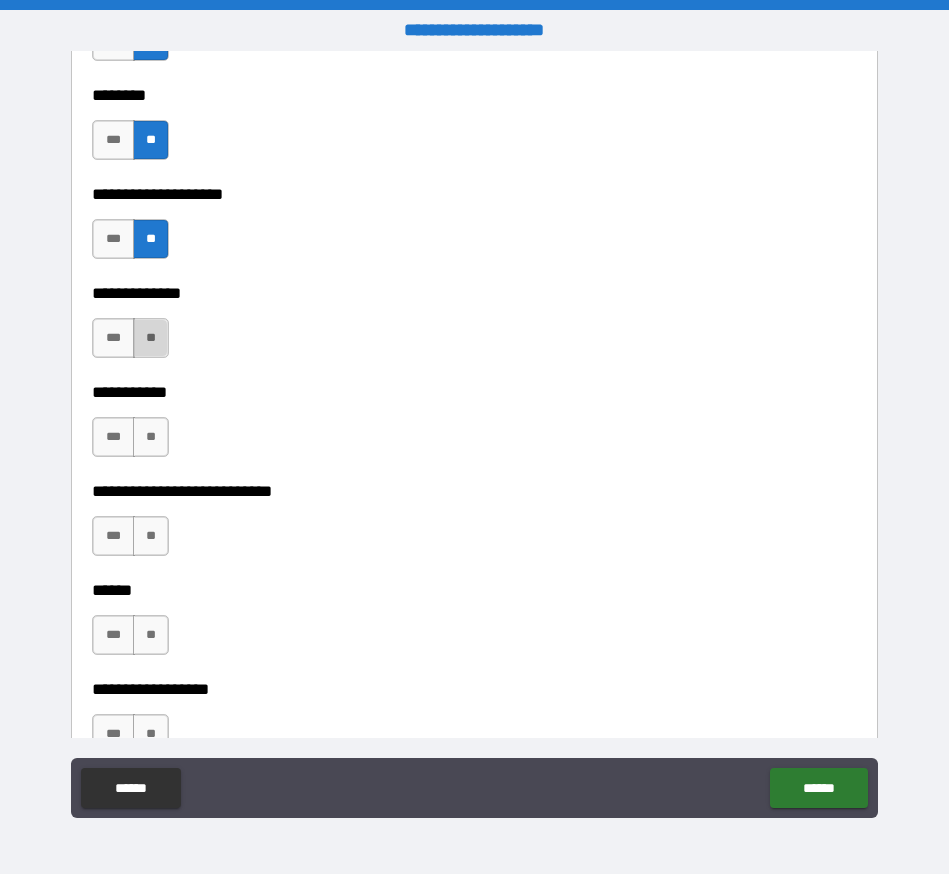 click on "**" at bounding box center [151, 338] 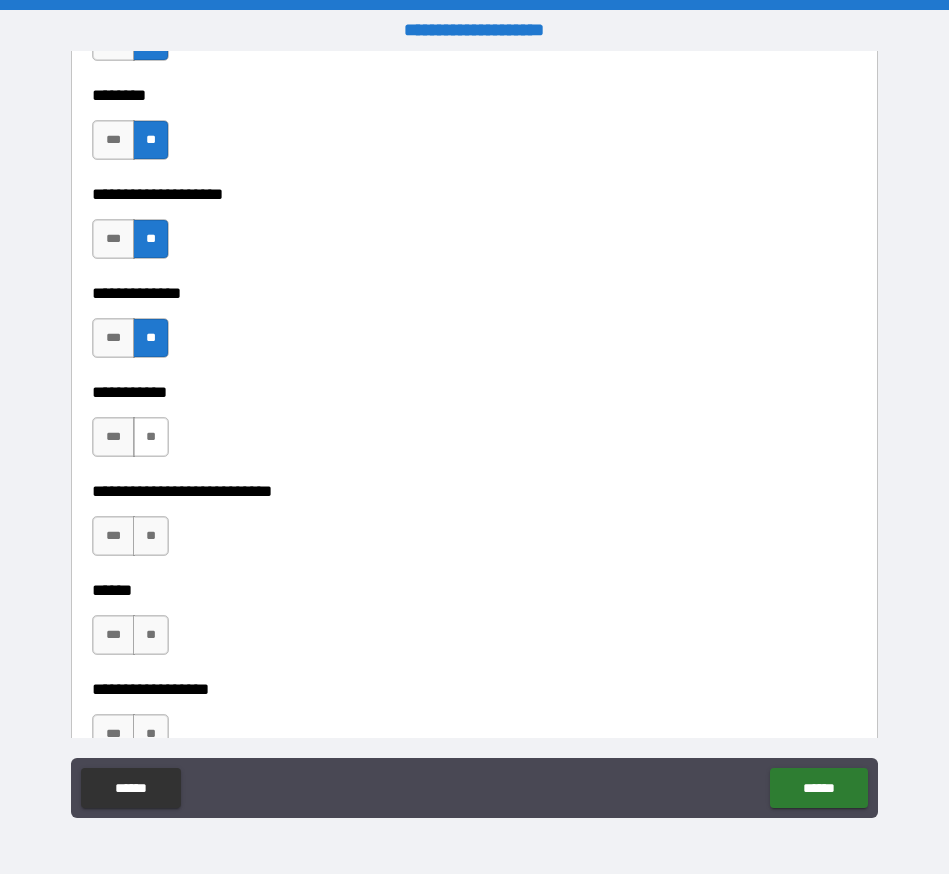 click on "**" at bounding box center (151, 437) 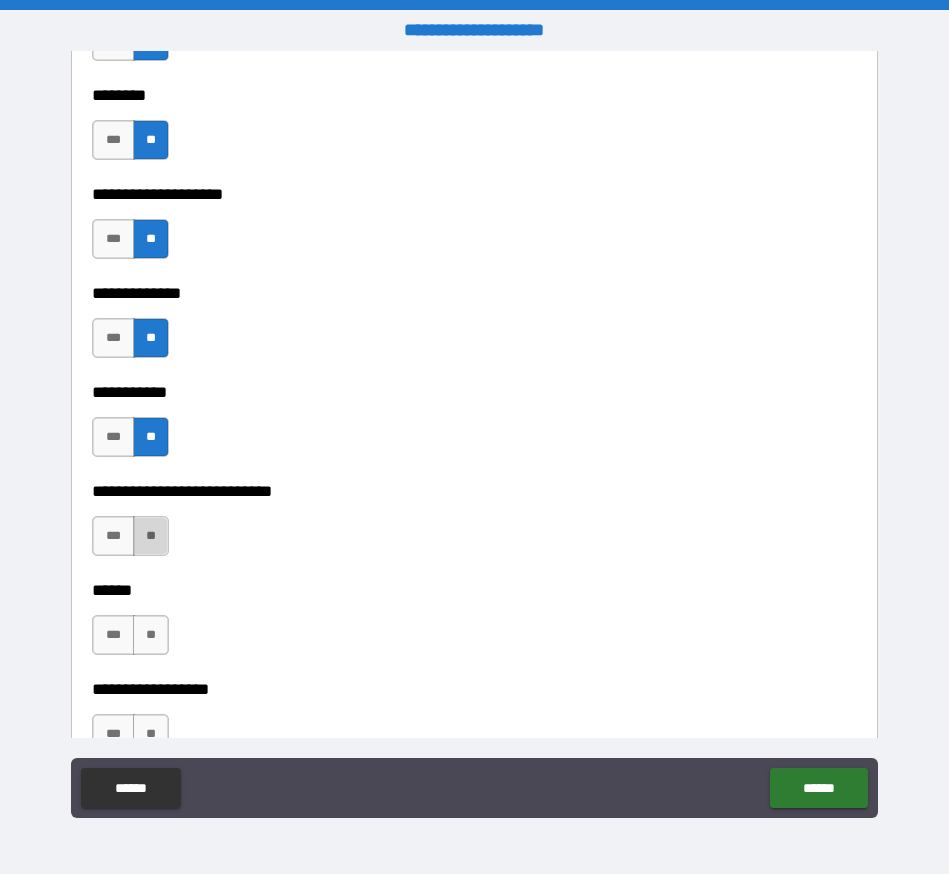 click on "**" at bounding box center [151, 536] 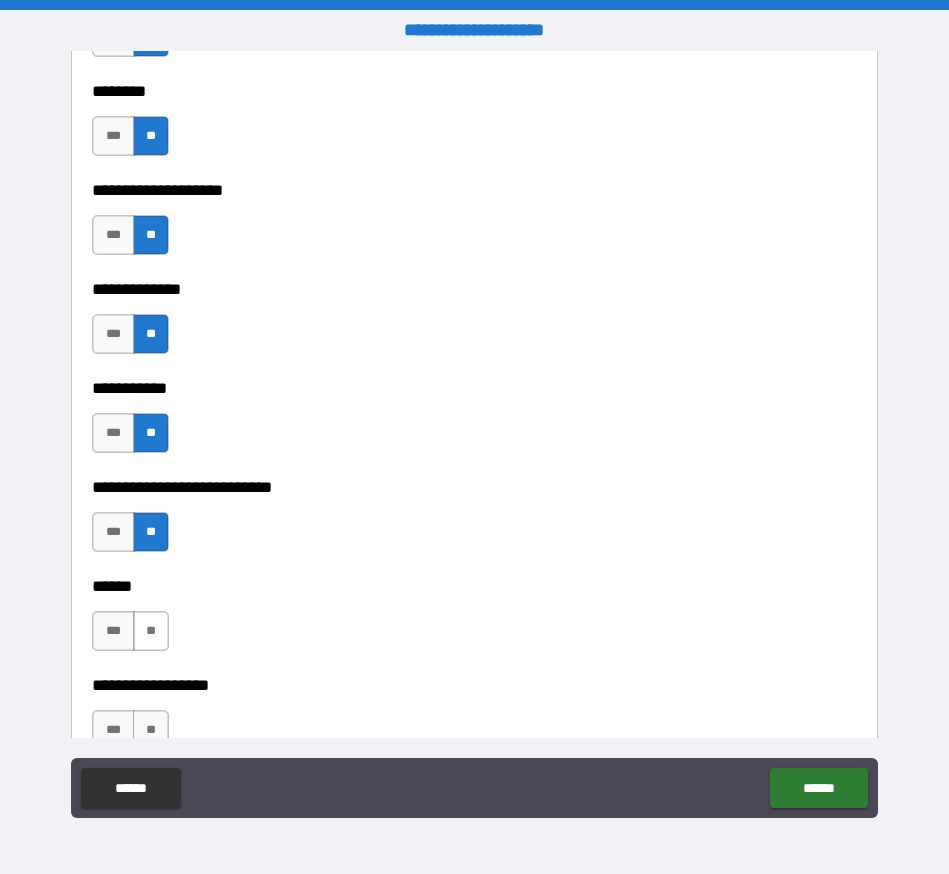 click on "**" at bounding box center [151, 631] 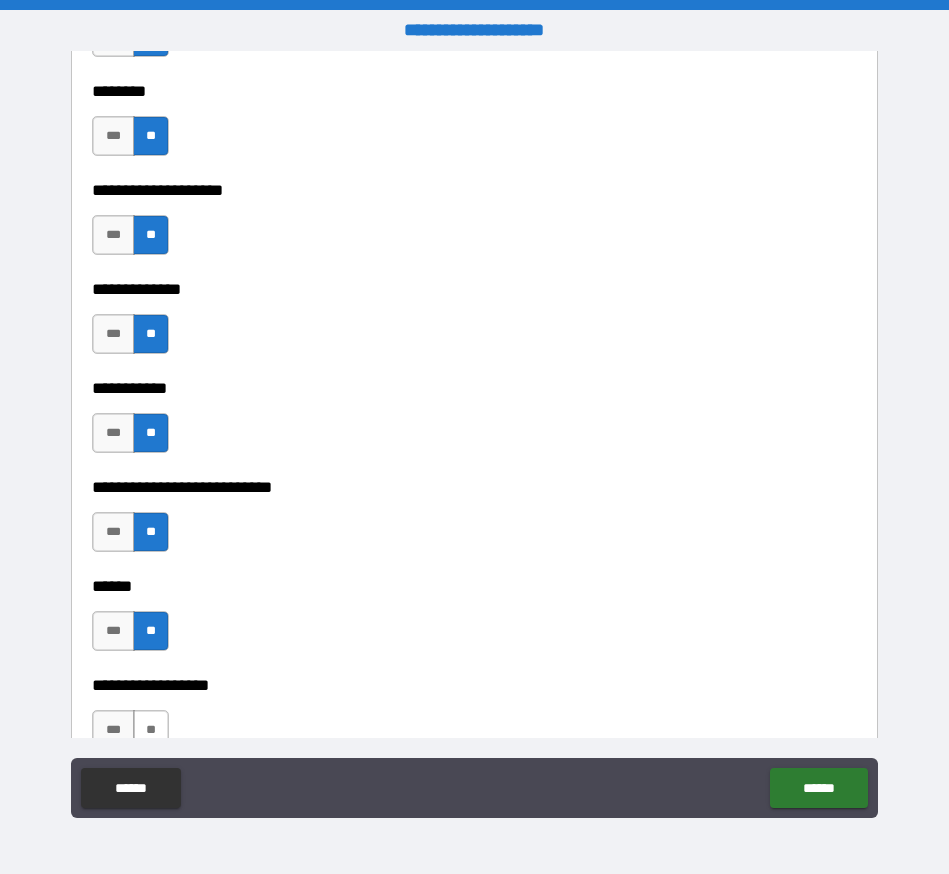 click on "**" at bounding box center [151, 730] 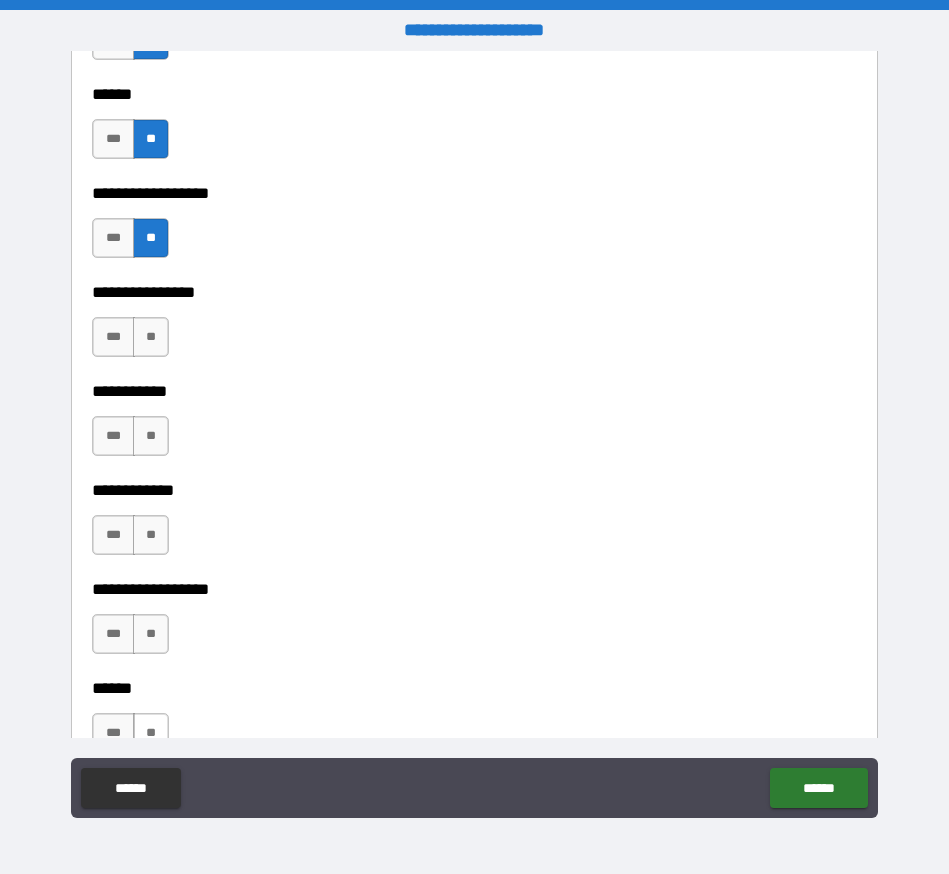 scroll, scrollTop: 9686, scrollLeft: 0, axis: vertical 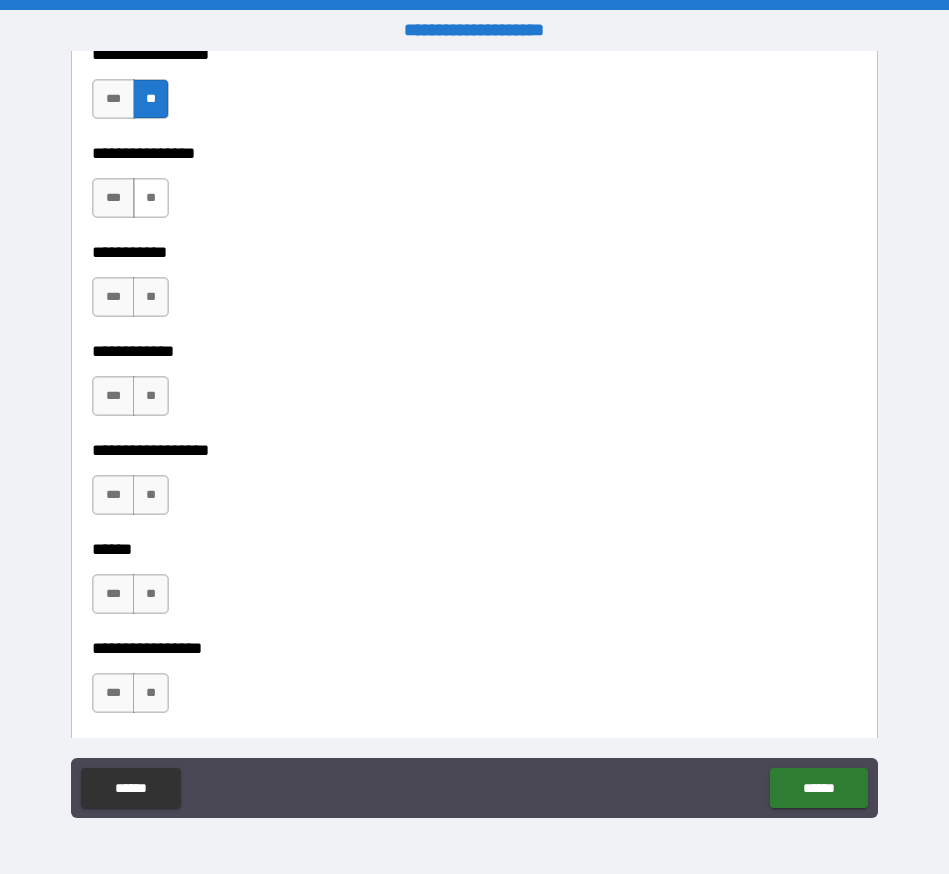 click on "**" at bounding box center (151, 198) 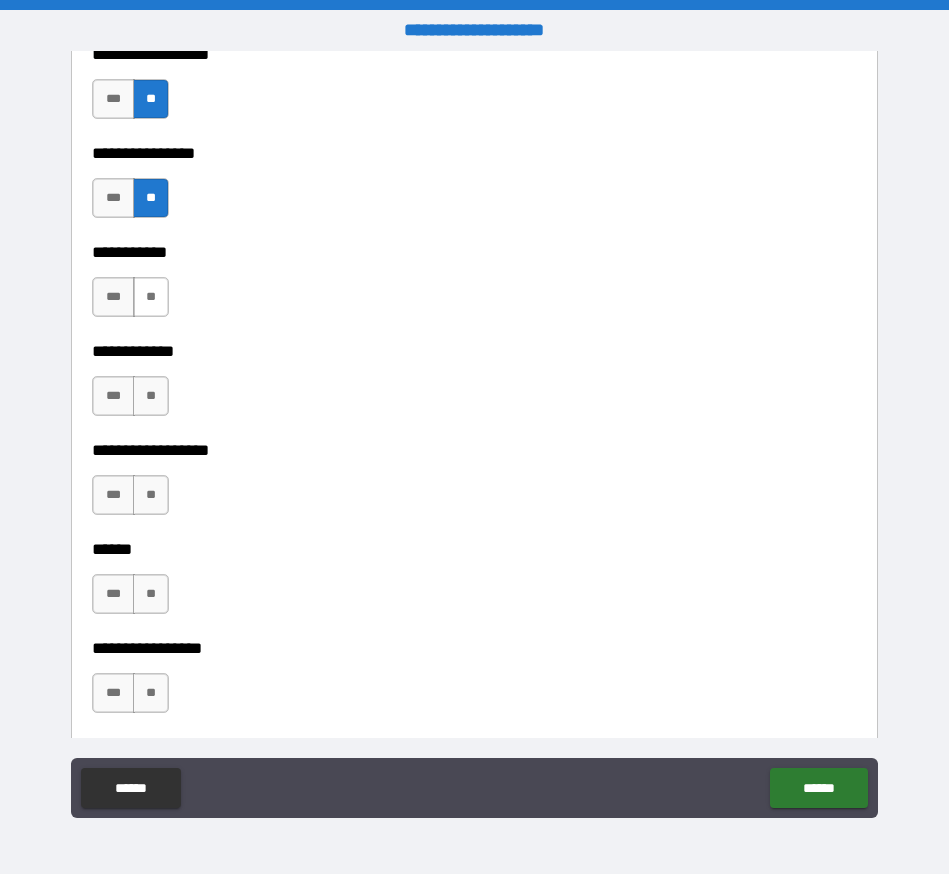 click on "**" at bounding box center (151, 297) 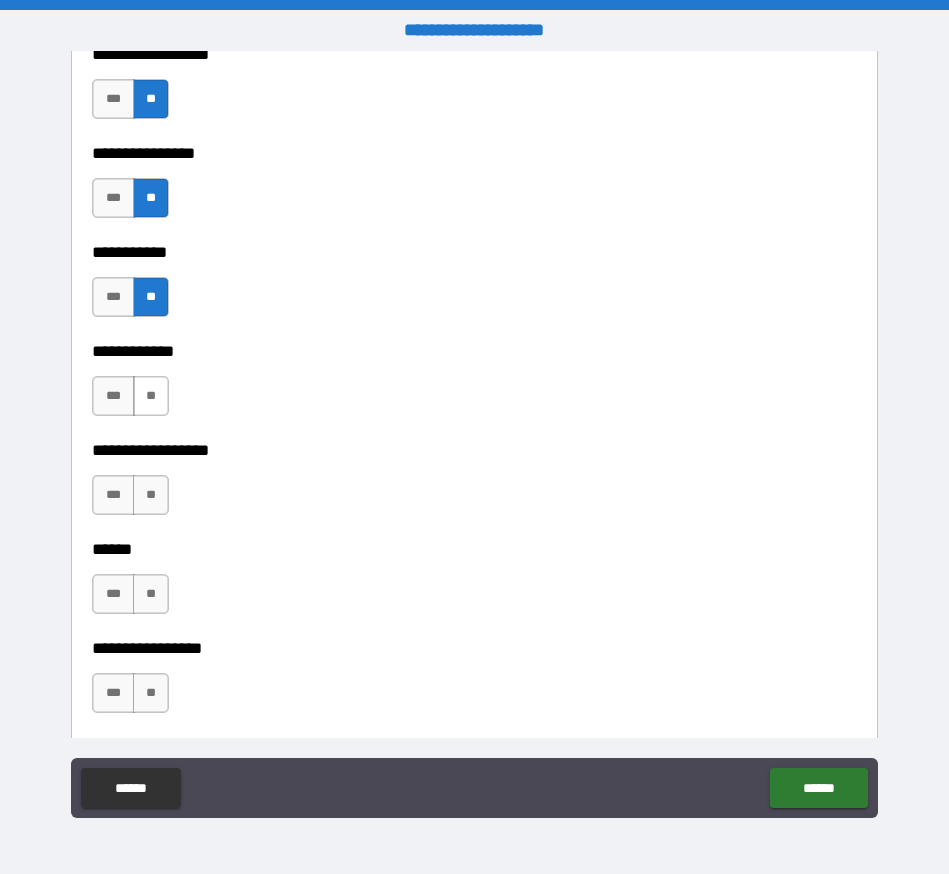 click on "**" at bounding box center (151, 396) 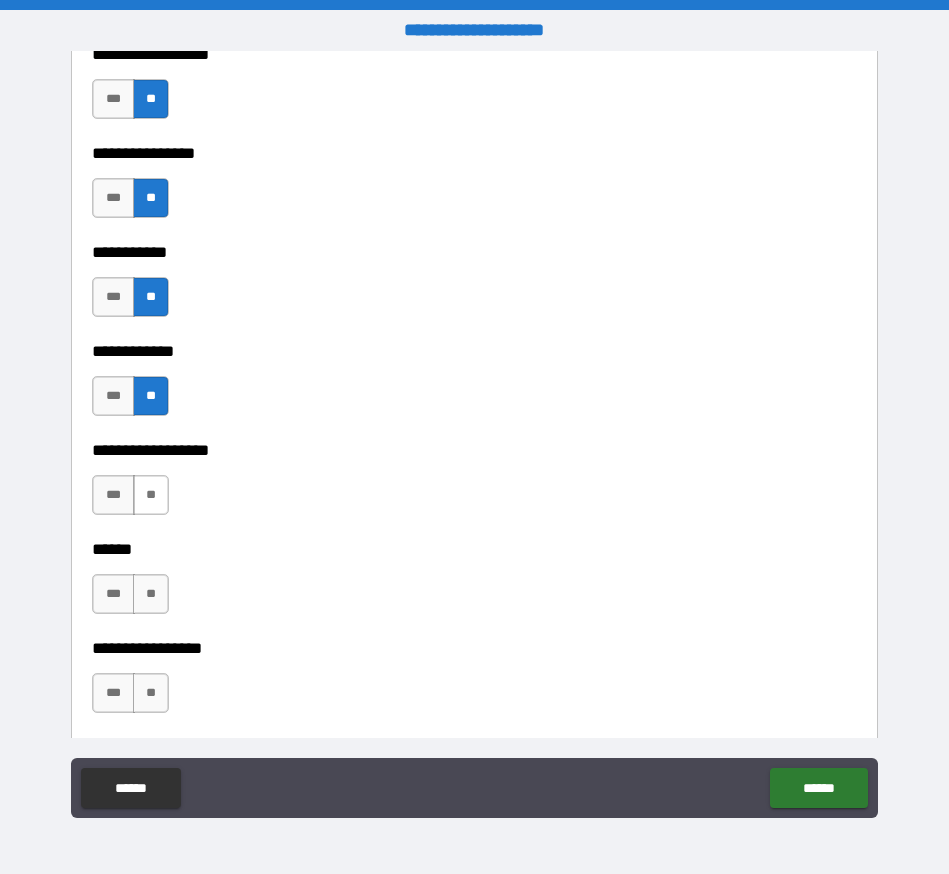 click on "**" at bounding box center (151, 495) 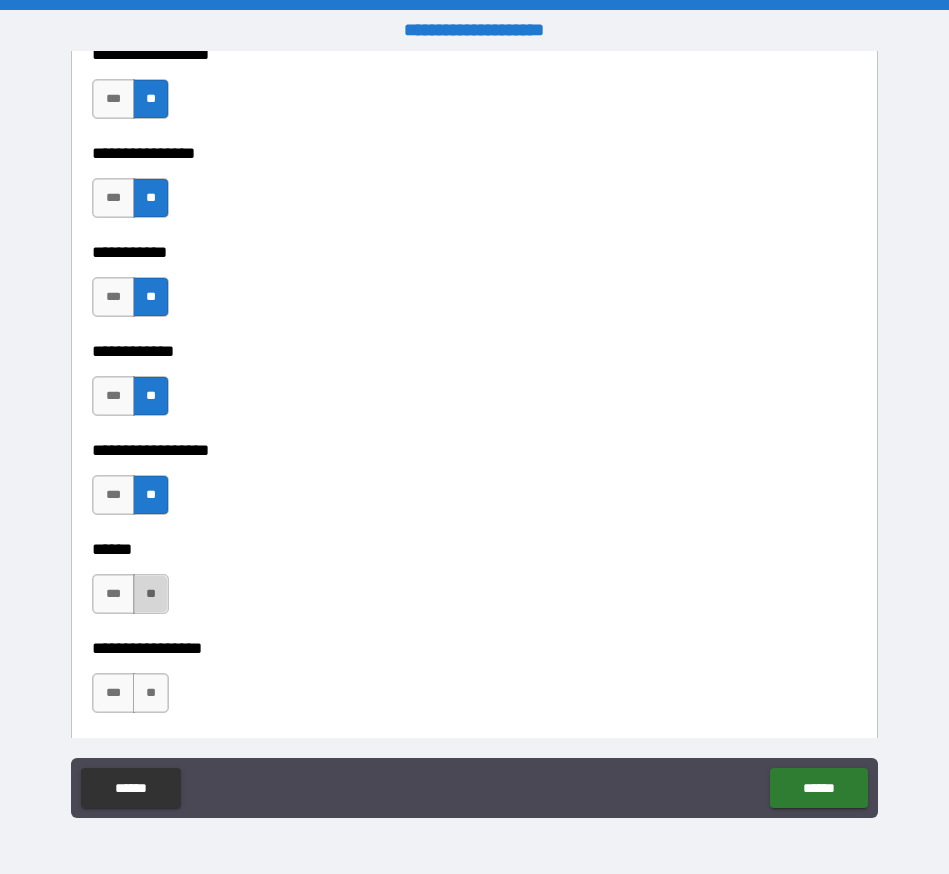 click on "**" at bounding box center [151, 594] 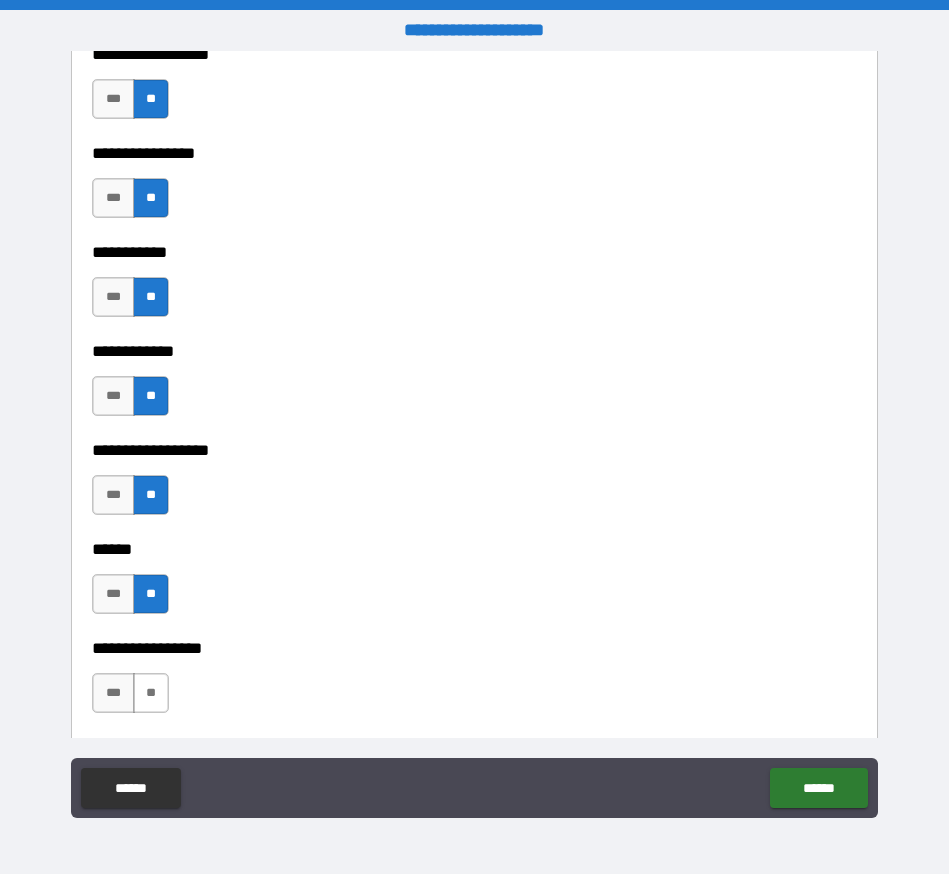 click on "**" at bounding box center (151, 693) 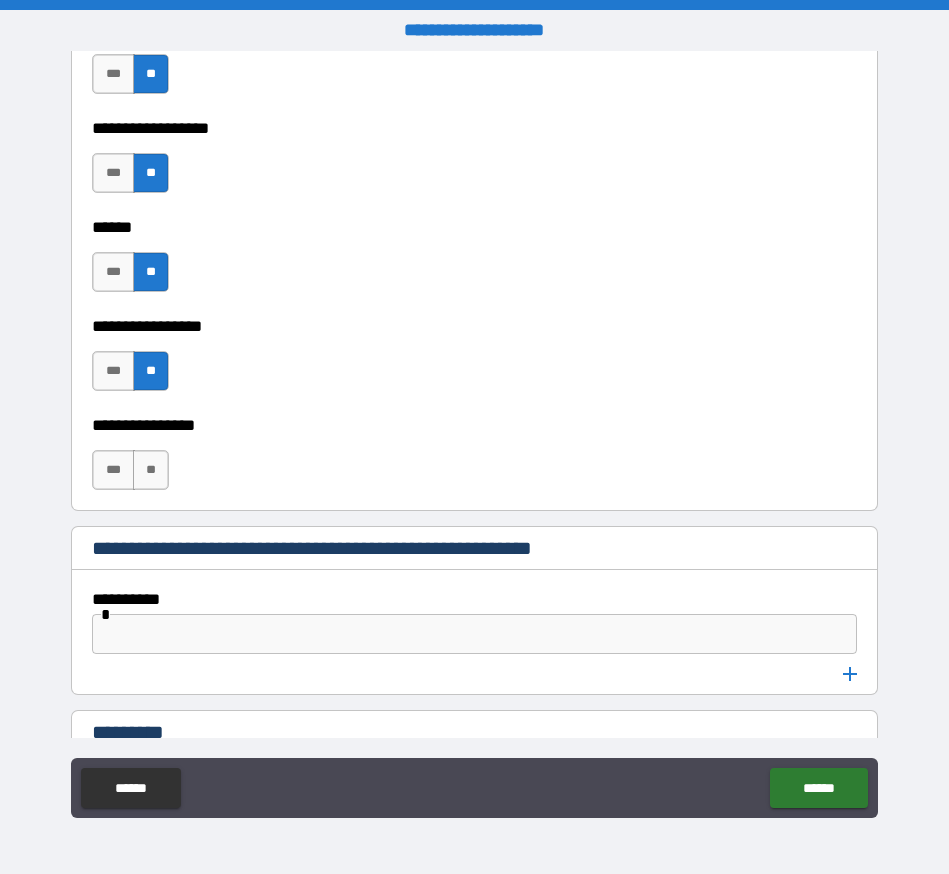 scroll, scrollTop: 10027, scrollLeft: 0, axis: vertical 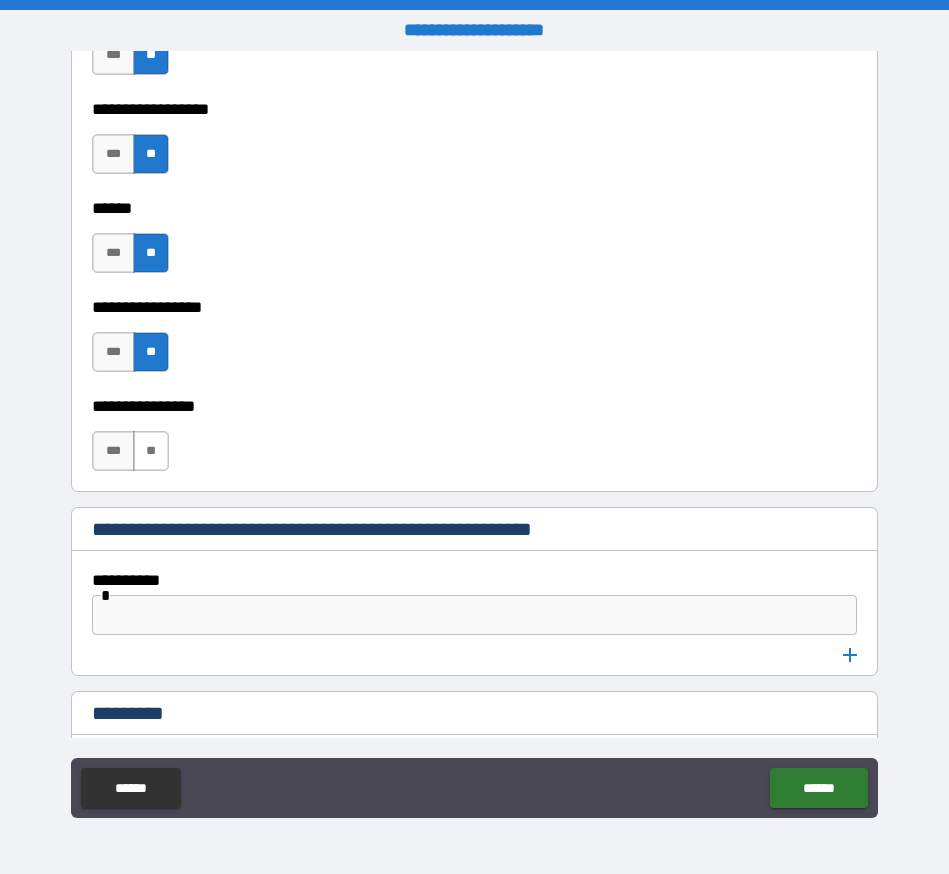 click on "**" at bounding box center [151, 451] 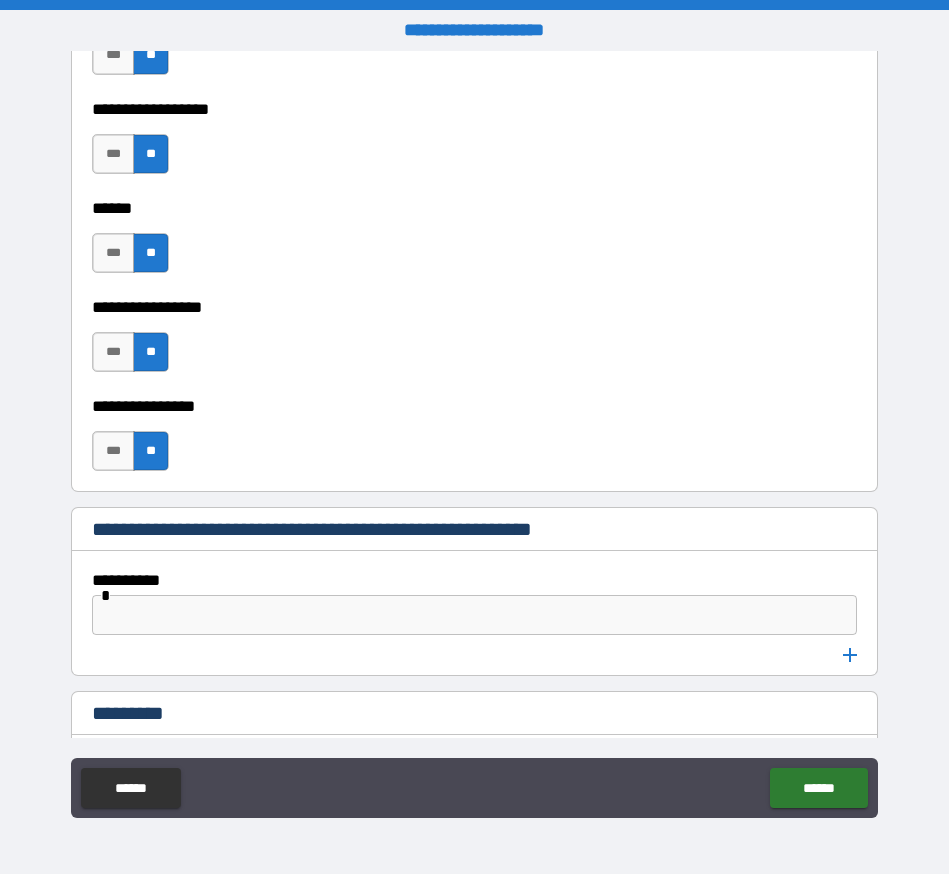 click at bounding box center (474, 615) 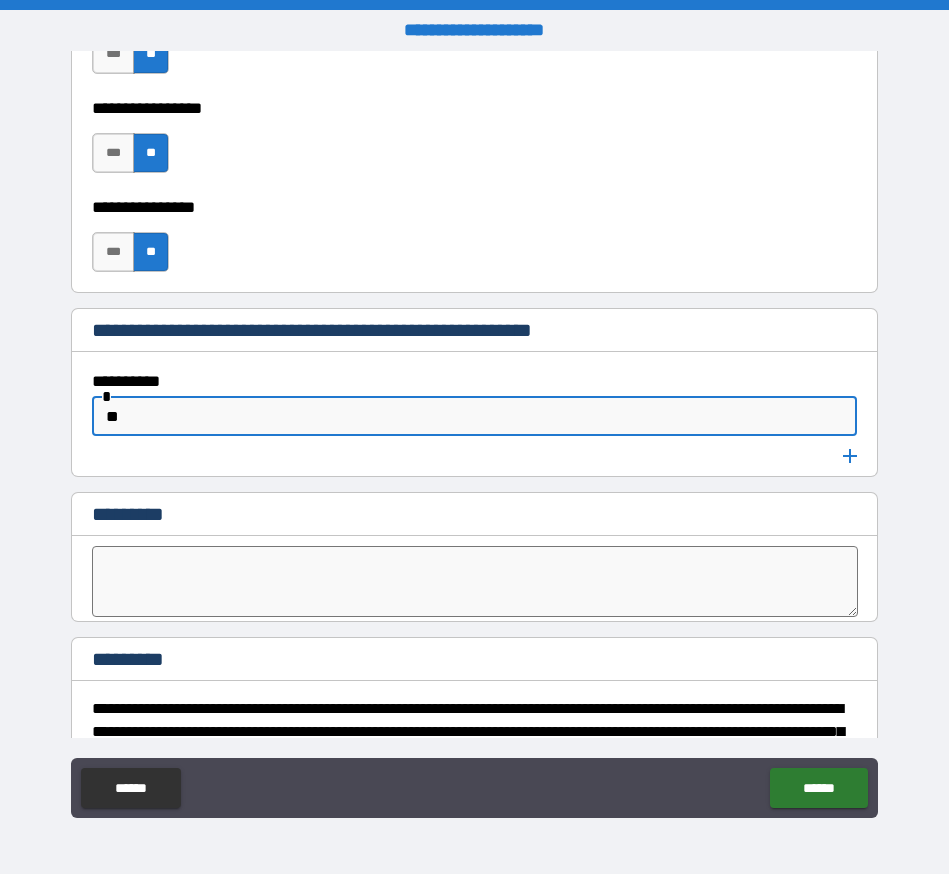scroll, scrollTop: 10345, scrollLeft: 0, axis: vertical 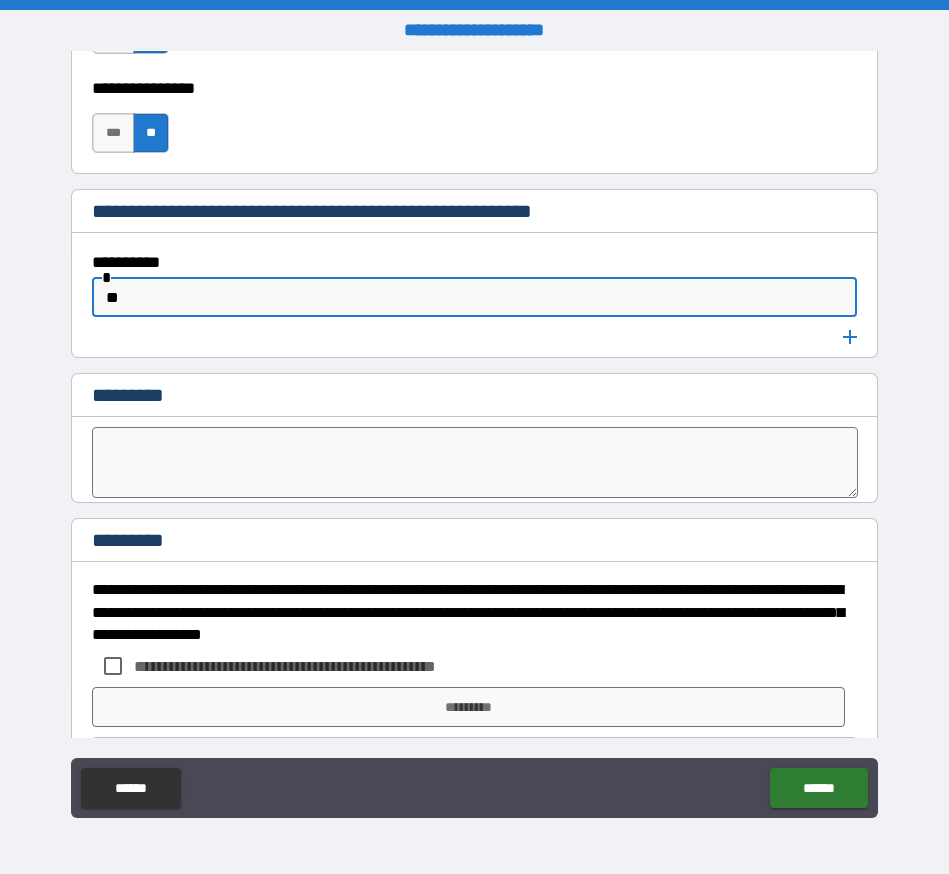 type on "**" 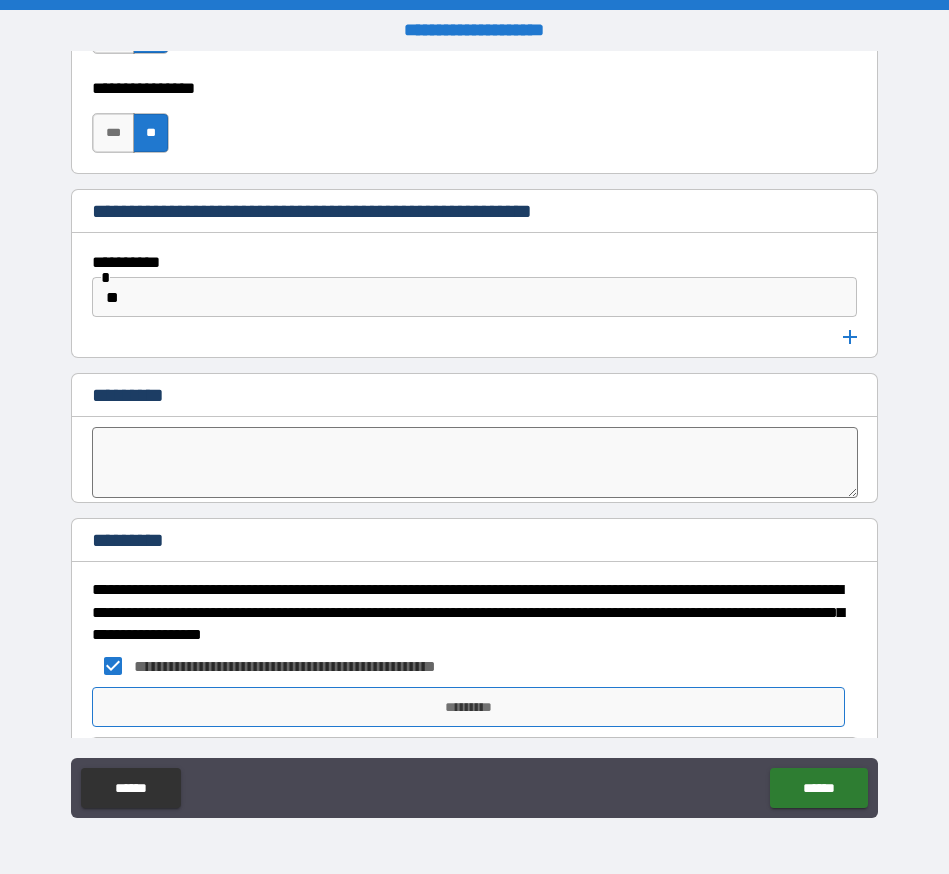 click on "*********" at bounding box center [468, 707] 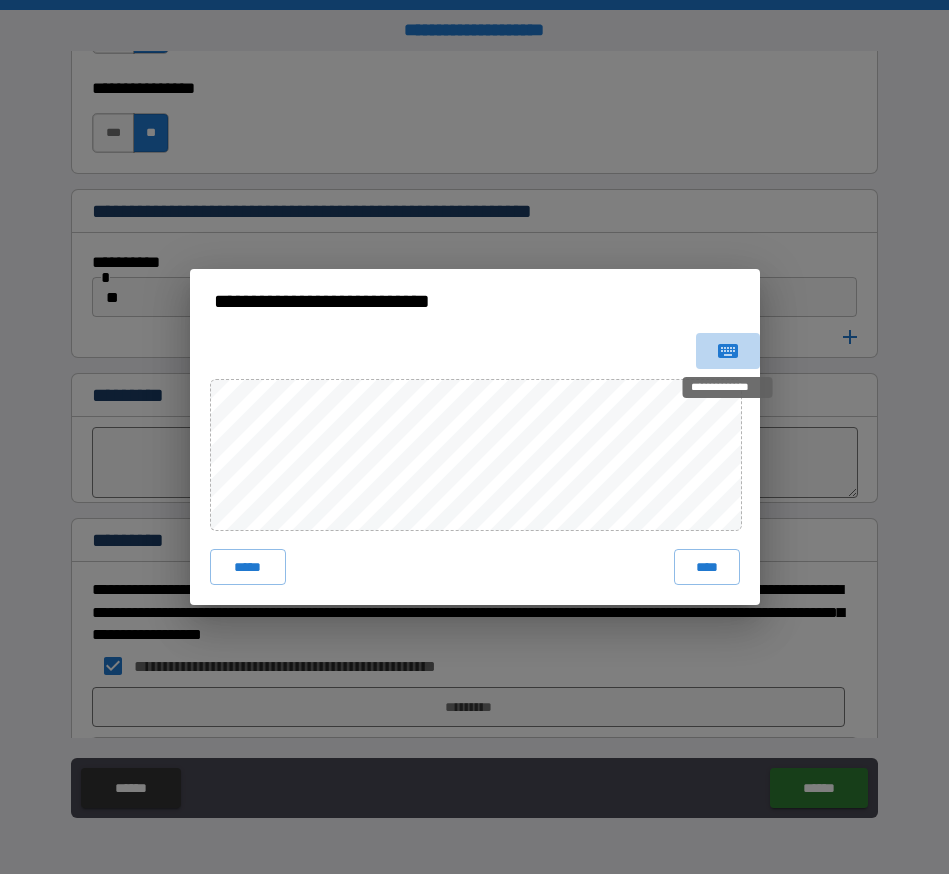 click 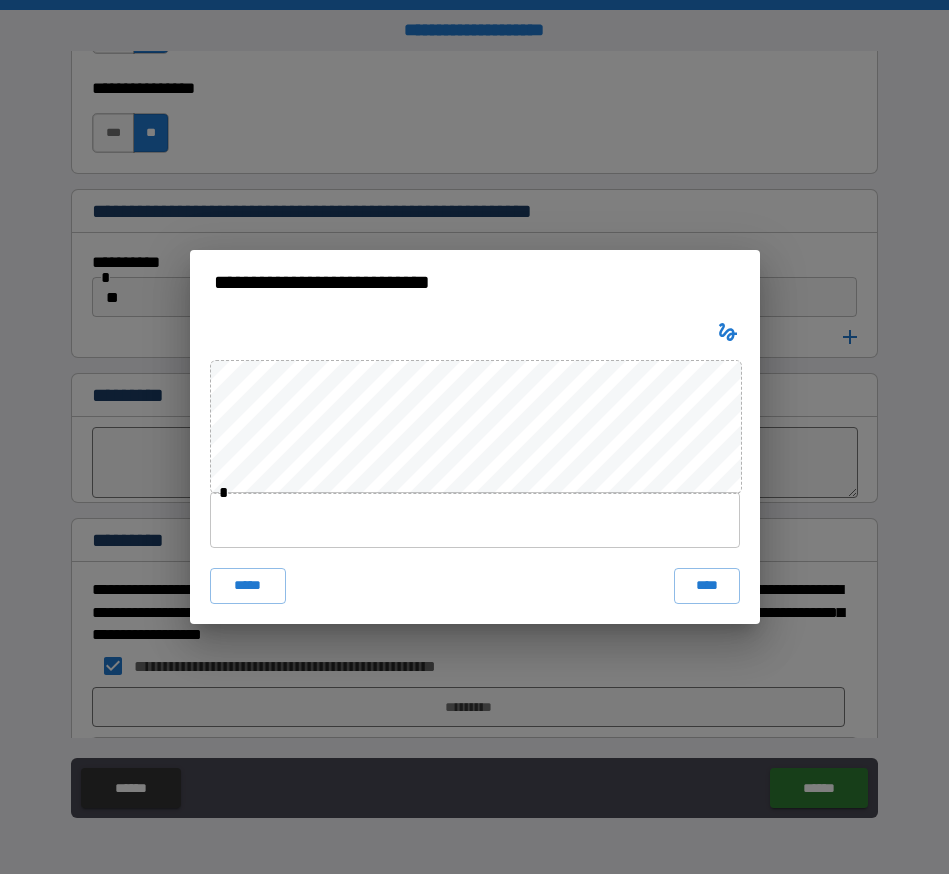 type 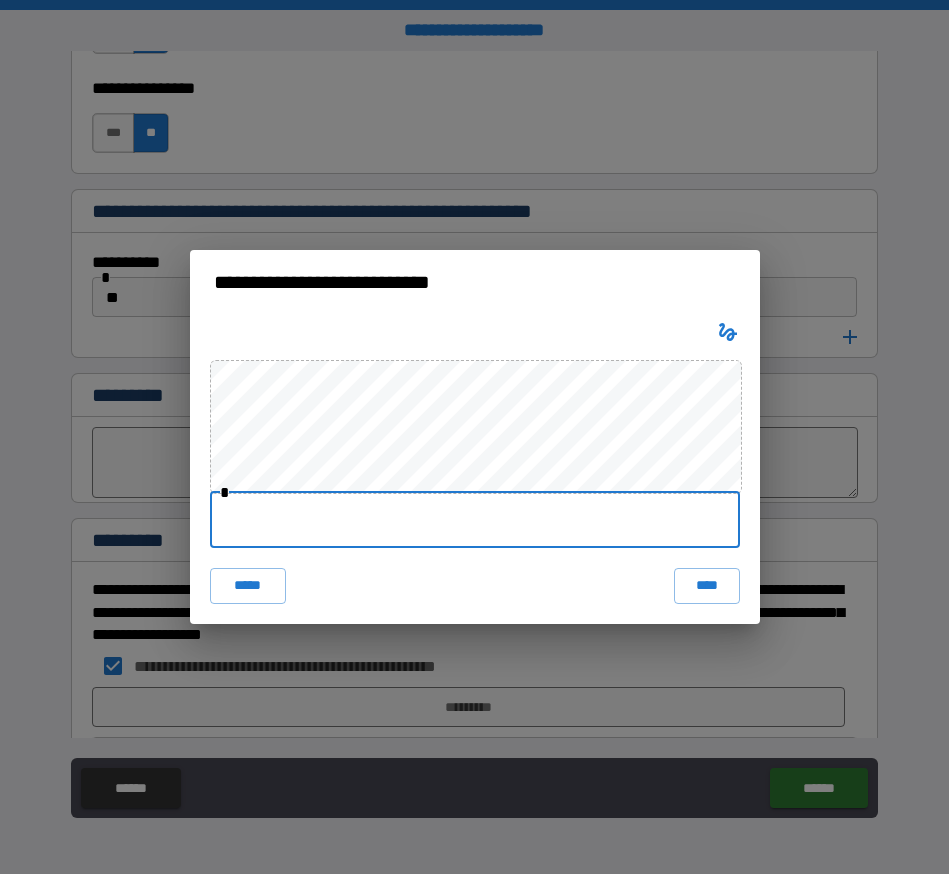 click at bounding box center [475, 520] 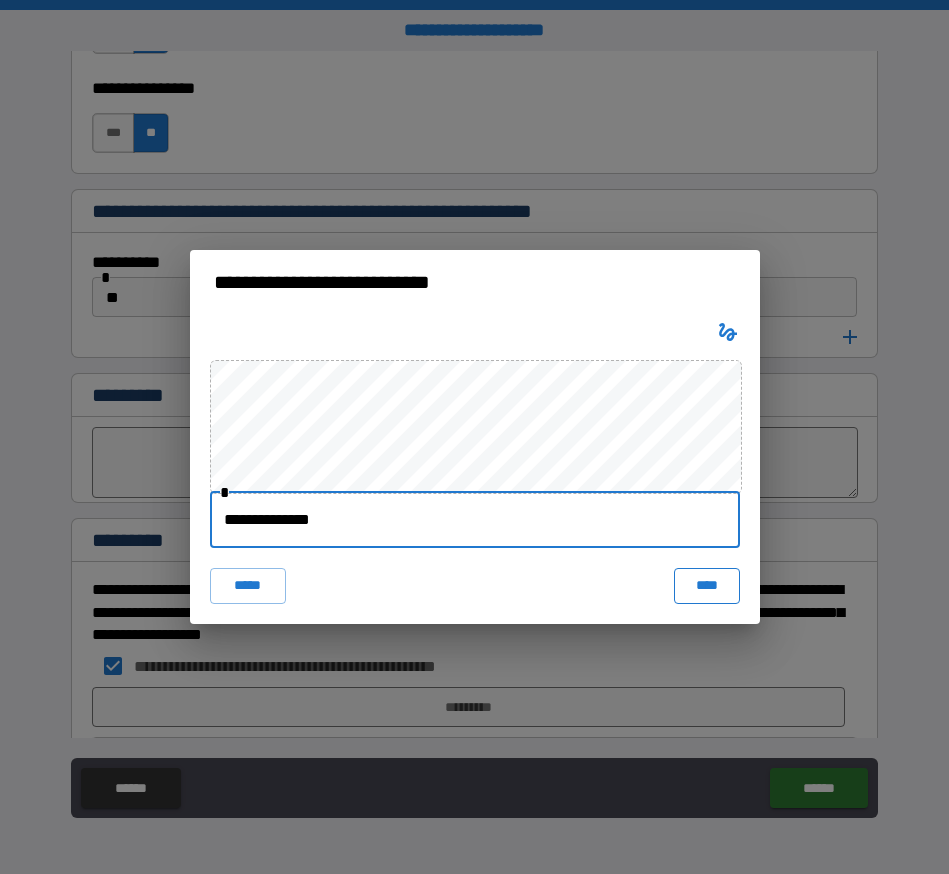 type on "**********" 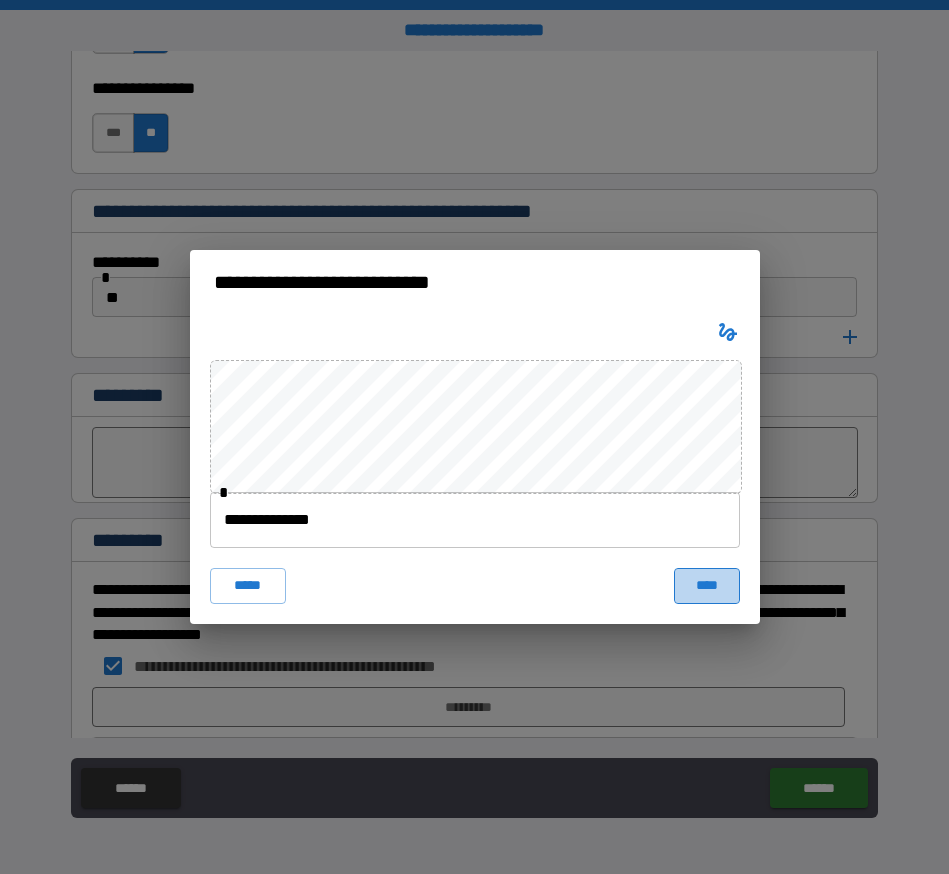 click on "****" at bounding box center [707, 586] 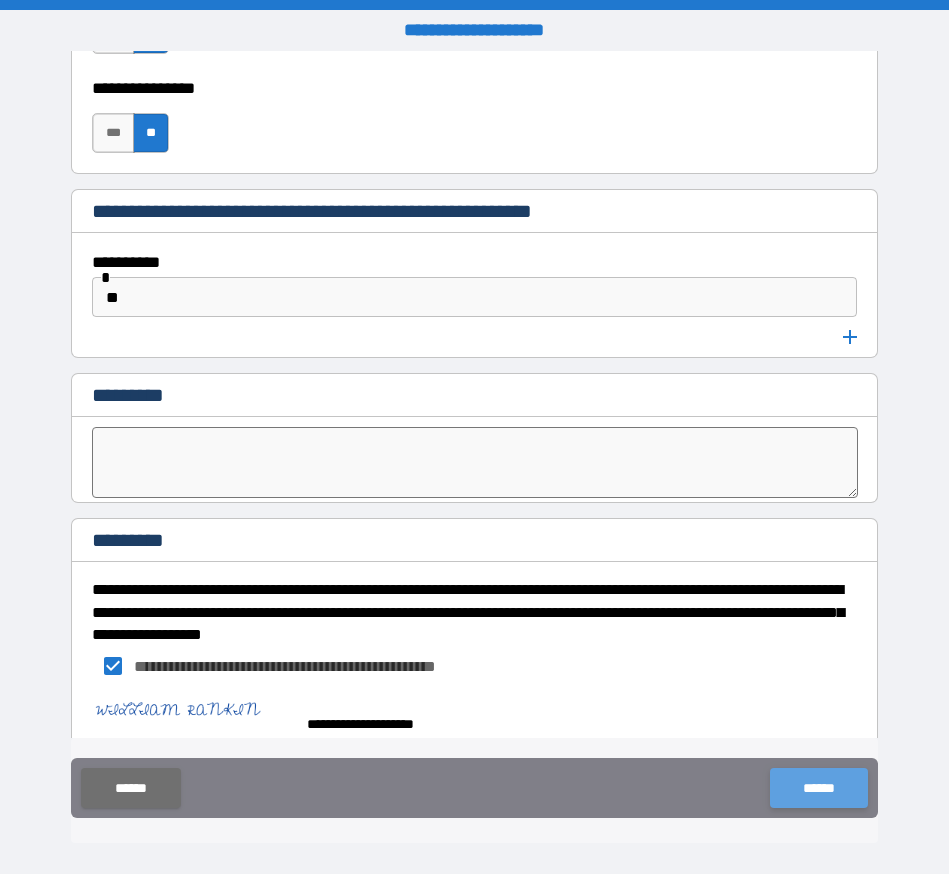 click on "******" at bounding box center (818, 788) 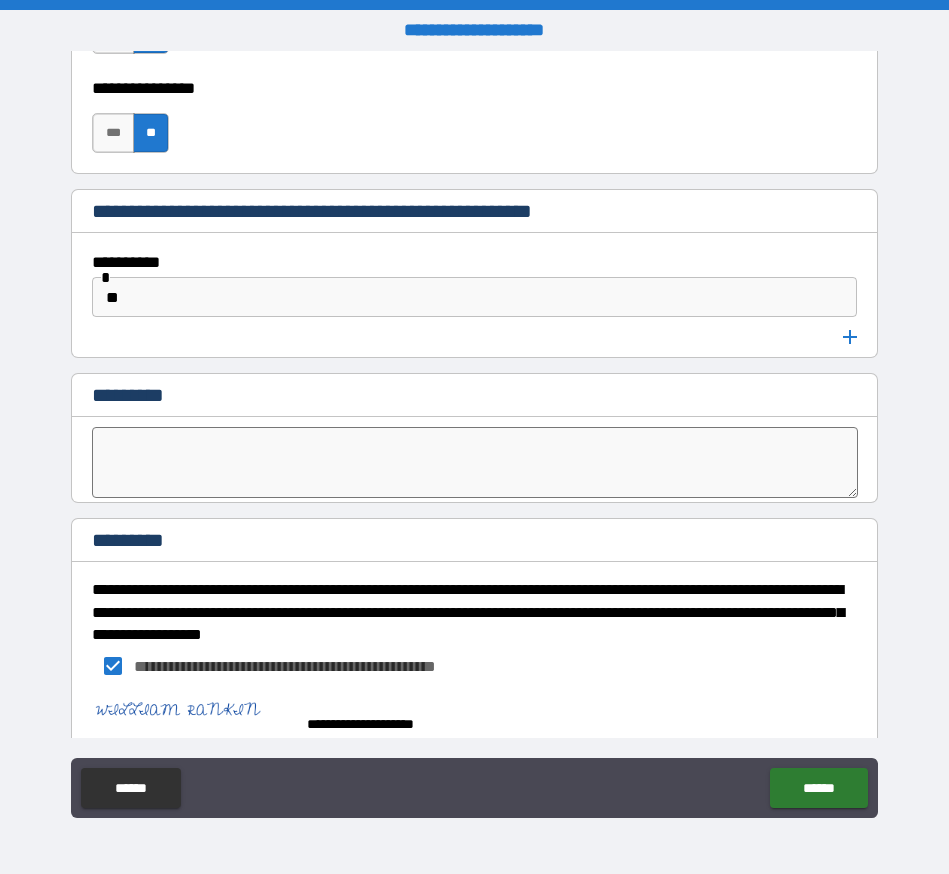 click at bounding box center [474, 462] 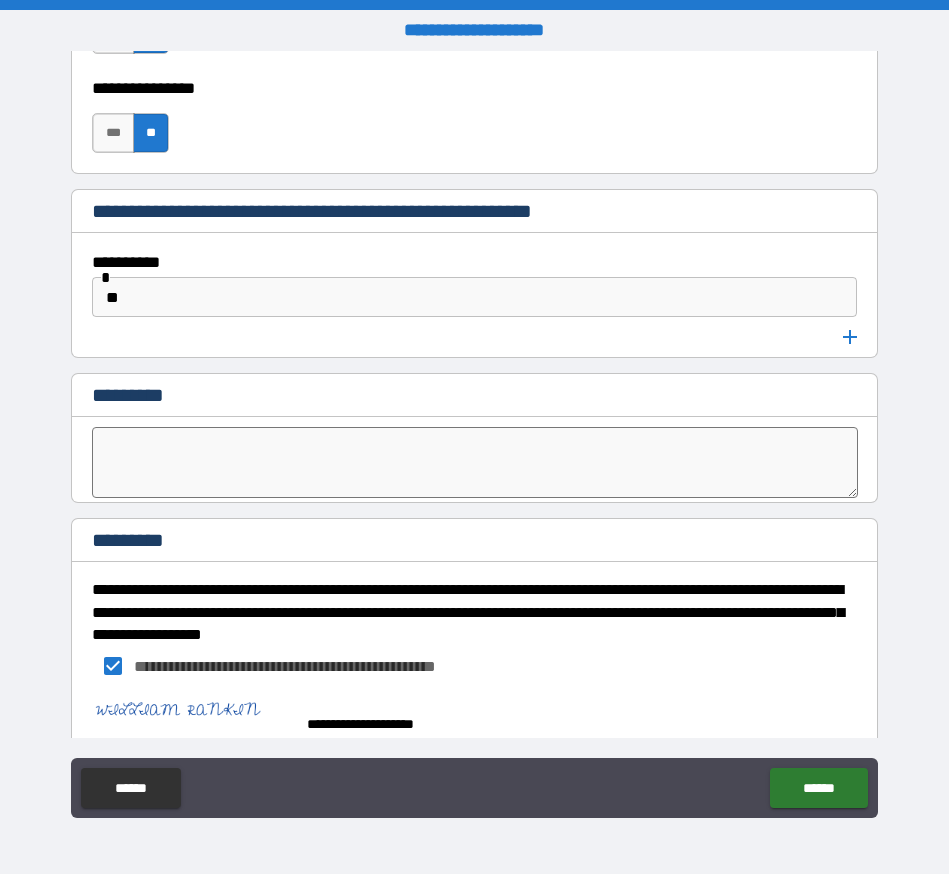 type on "*" 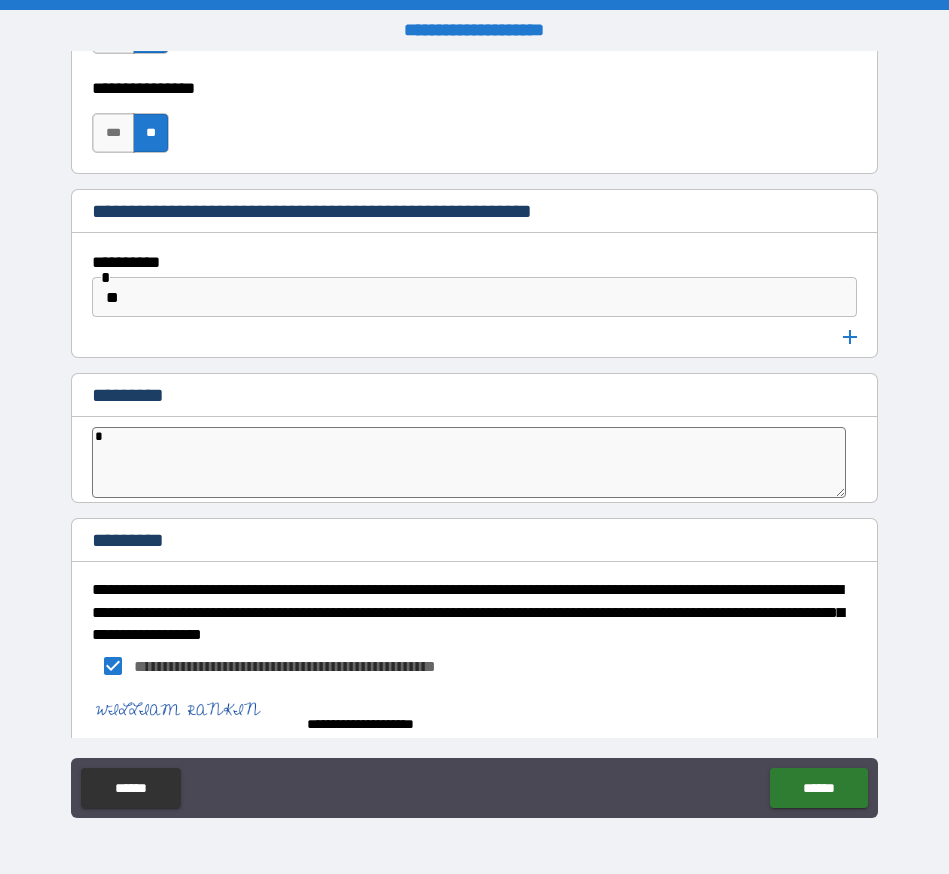 type on "**" 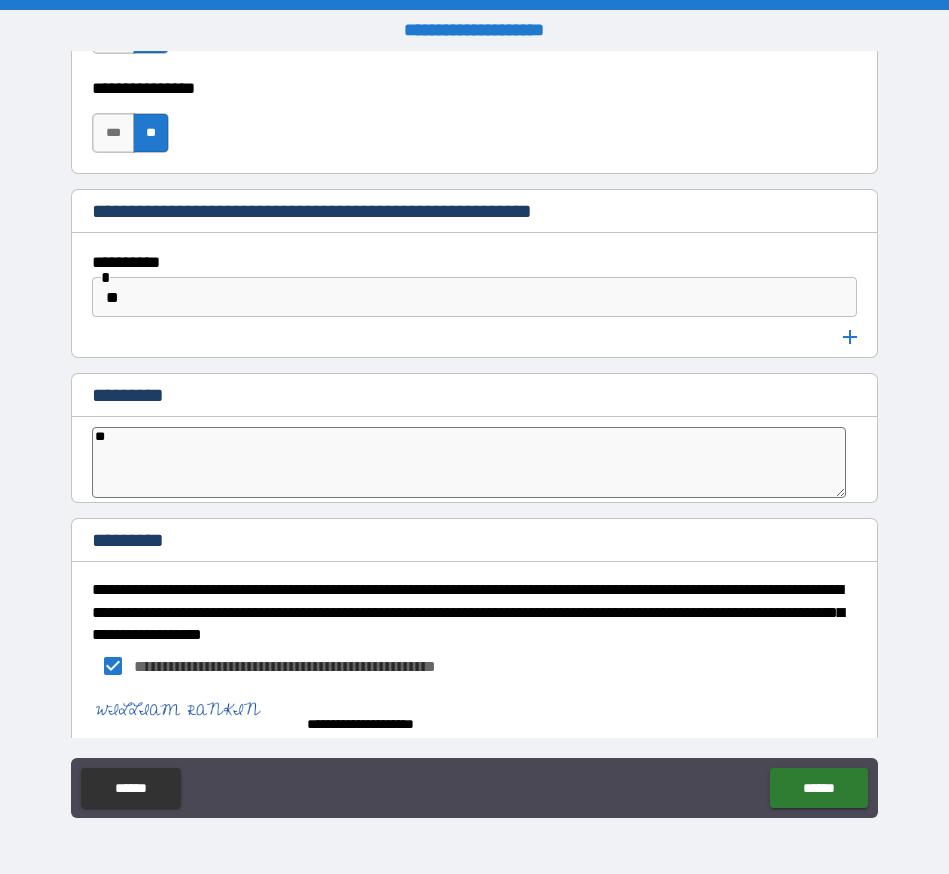 type on "*" 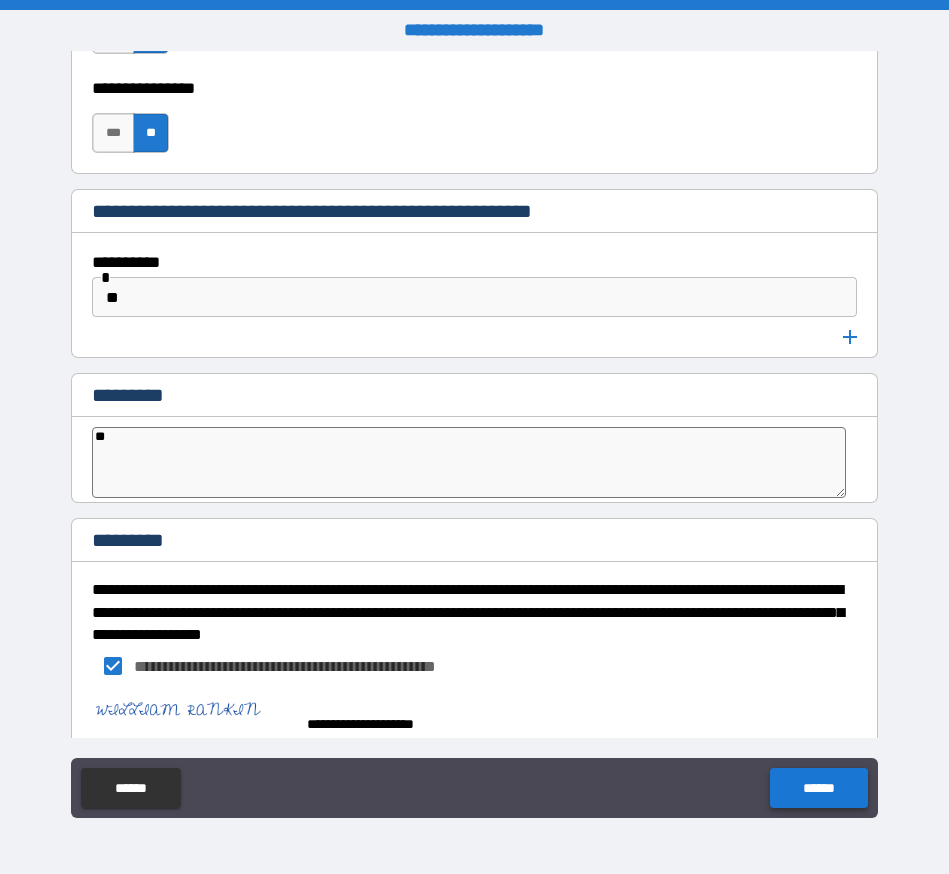 type on "**" 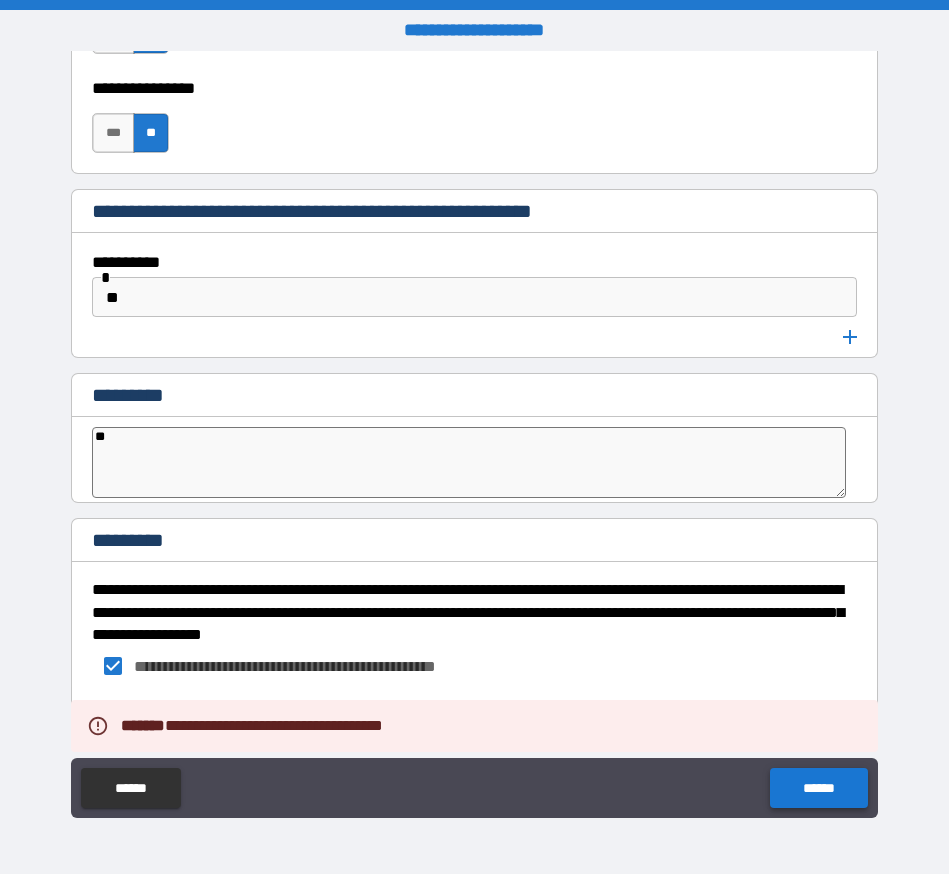 type on "*" 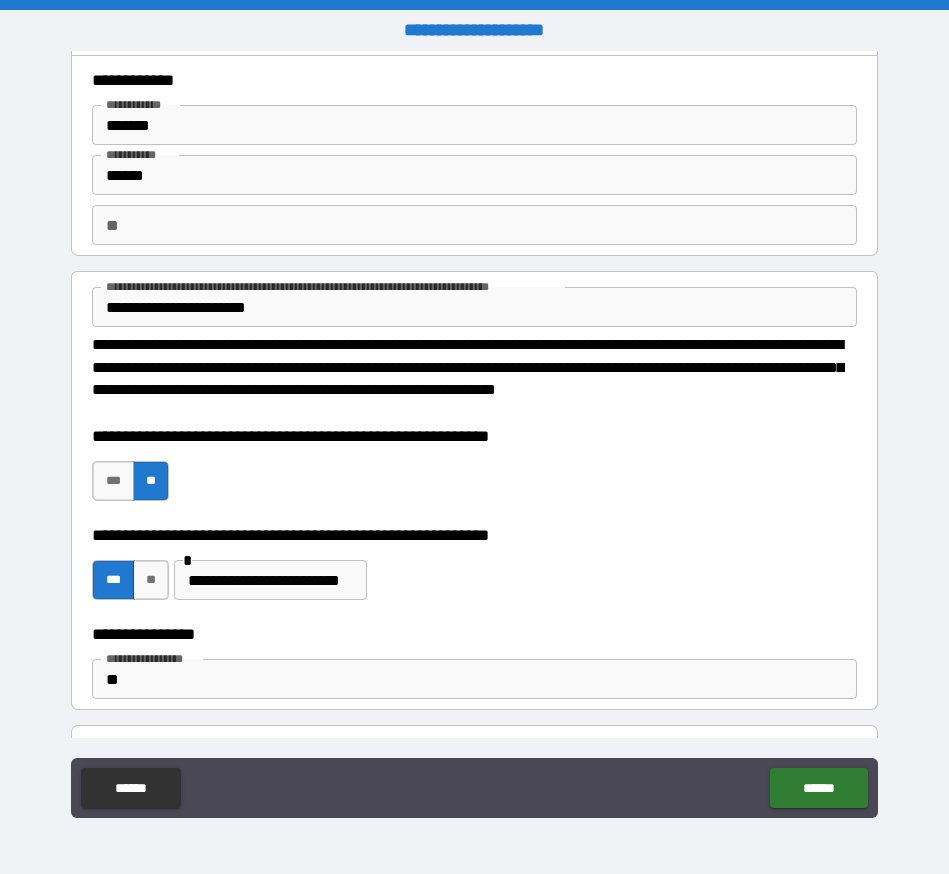 scroll, scrollTop: 0, scrollLeft: 0, axis: both 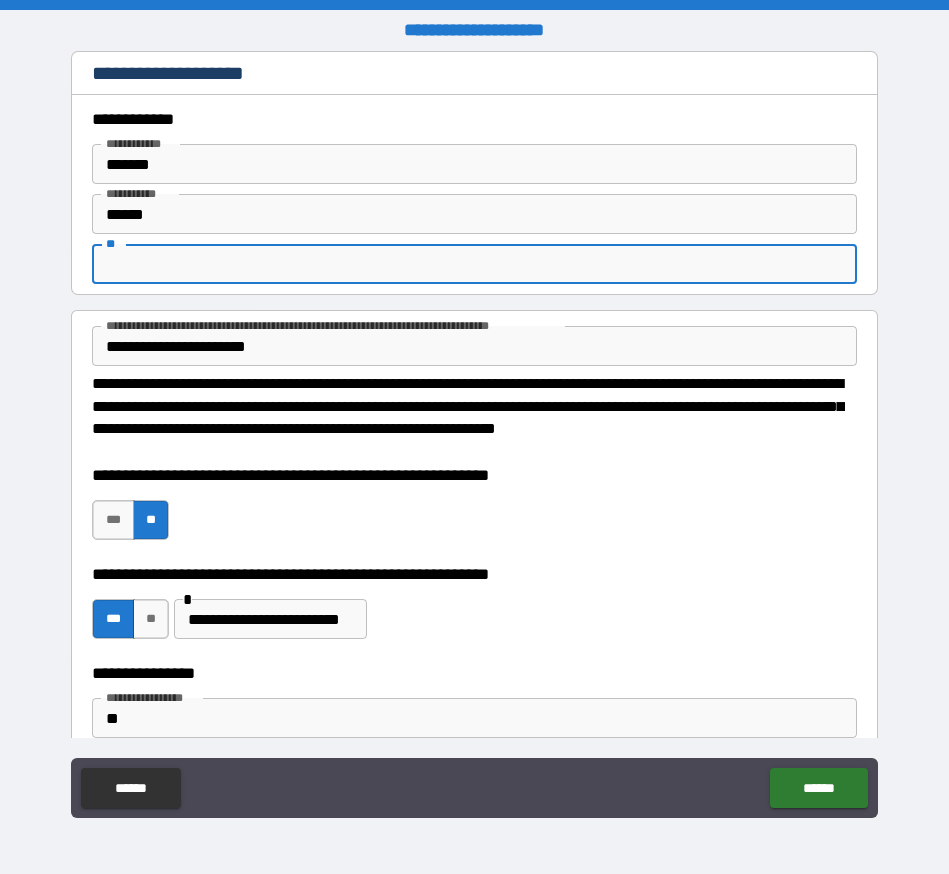 click on "**" at bounding box center (474, 264) 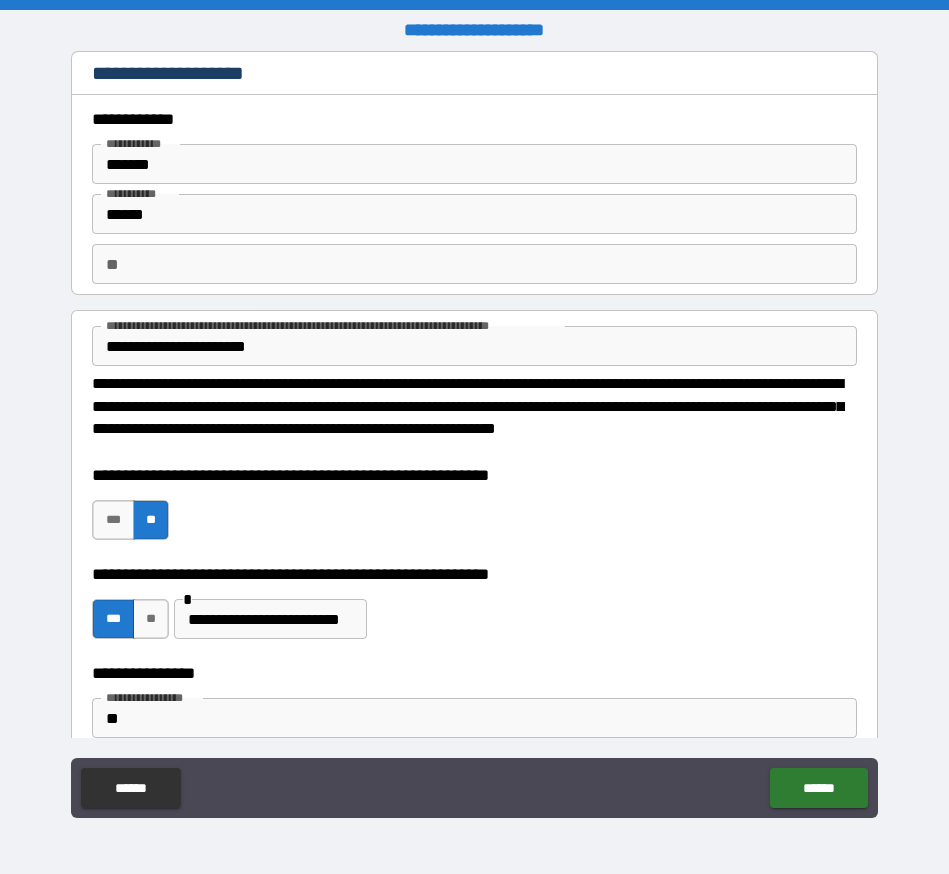 click on "**********" at bounding box center [468, 417] 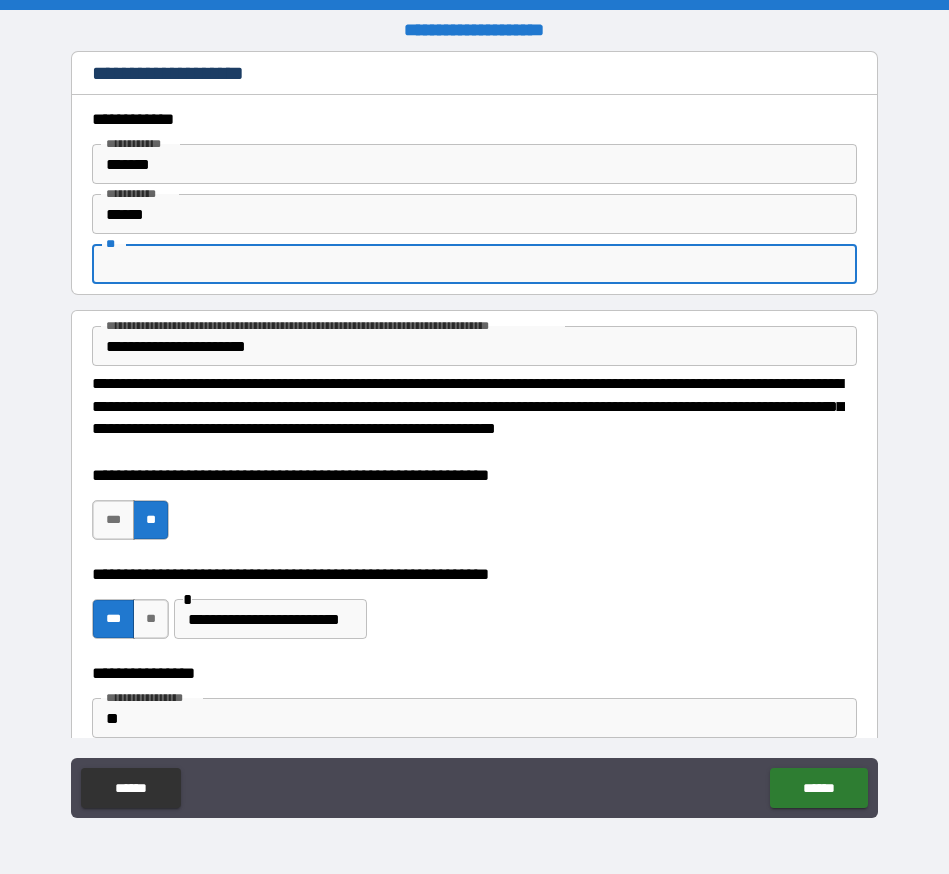click on "**" at bounding box center [474, 264] 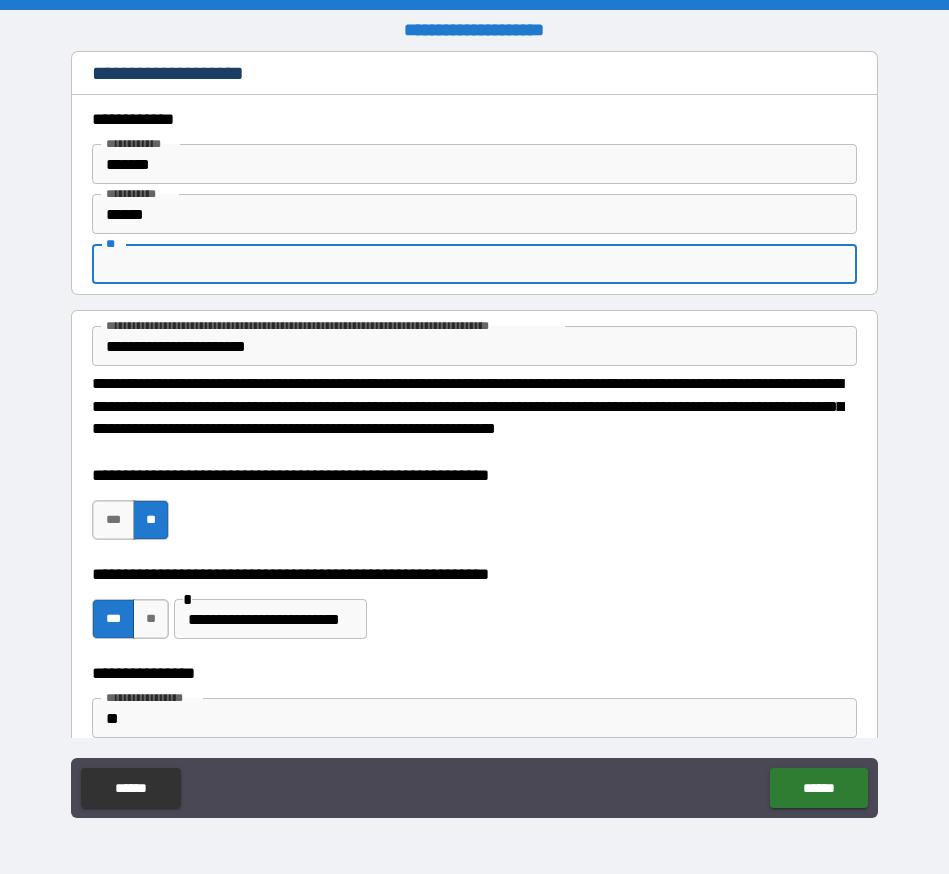 type on "*" 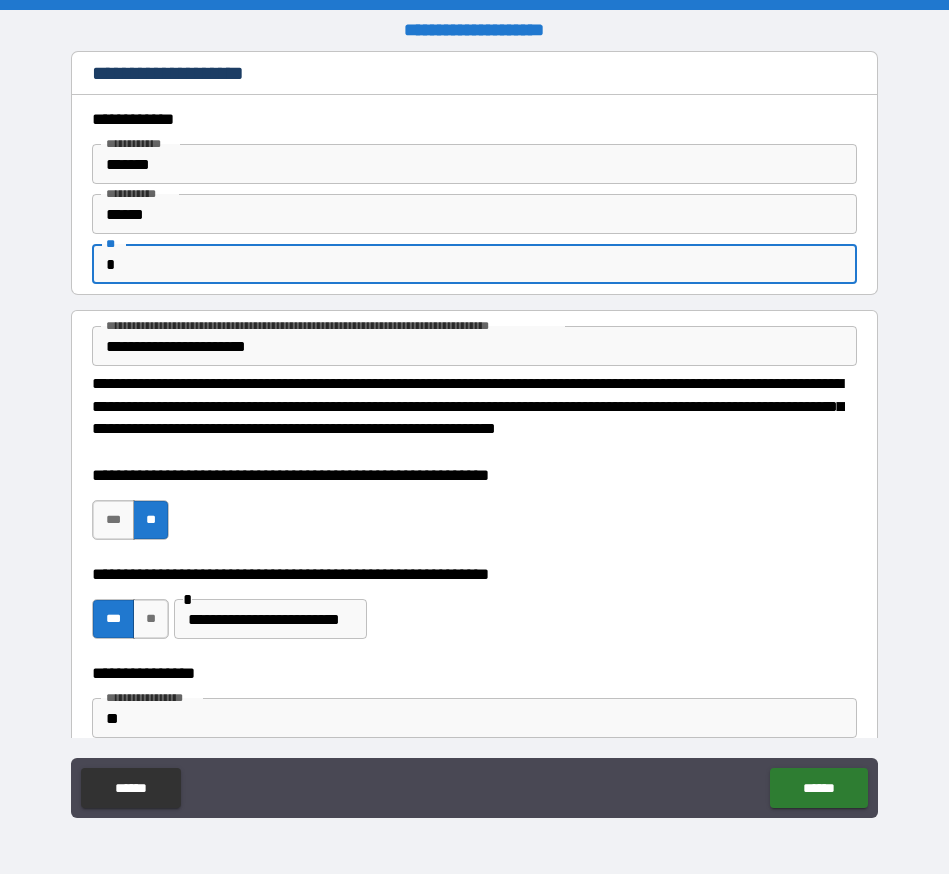 type on "*" 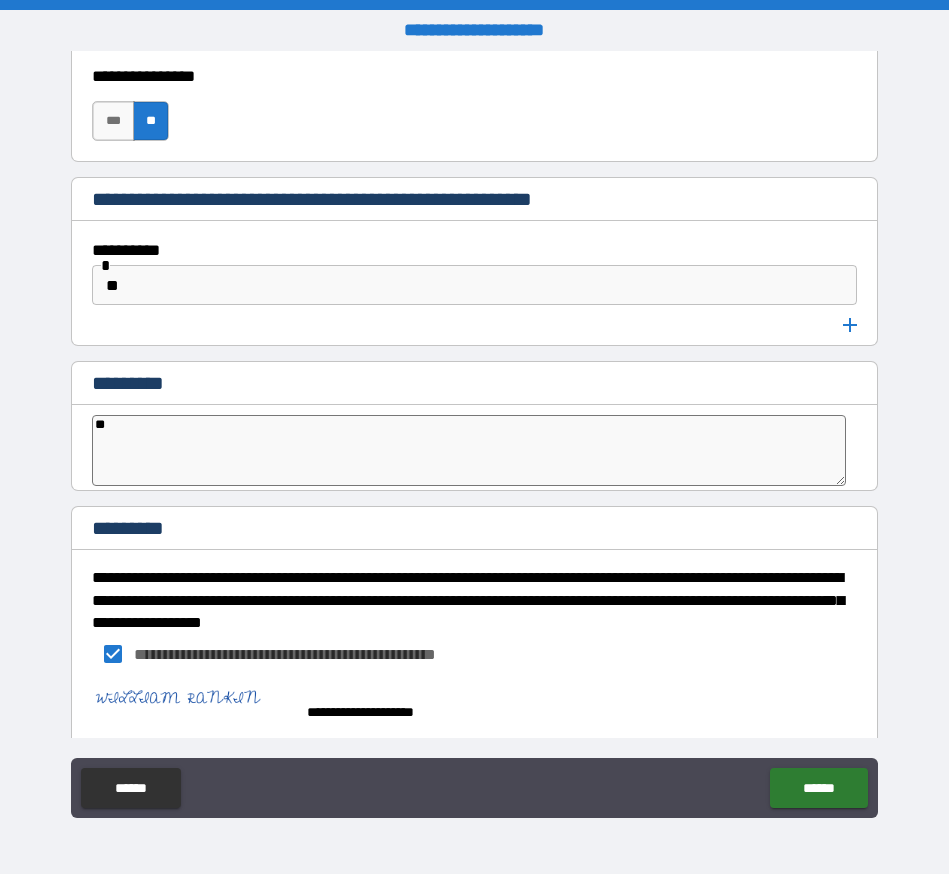 scroll, scrollTop: 10432, scrollLeft: 0, axis: vertical 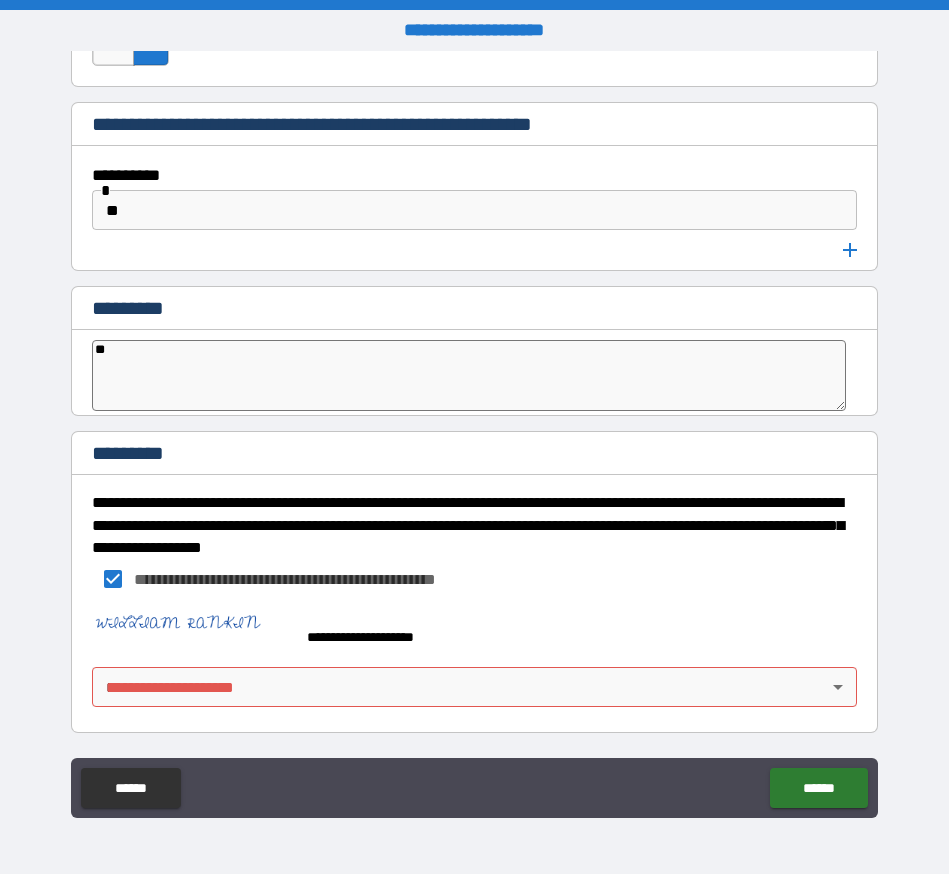 type on "*" 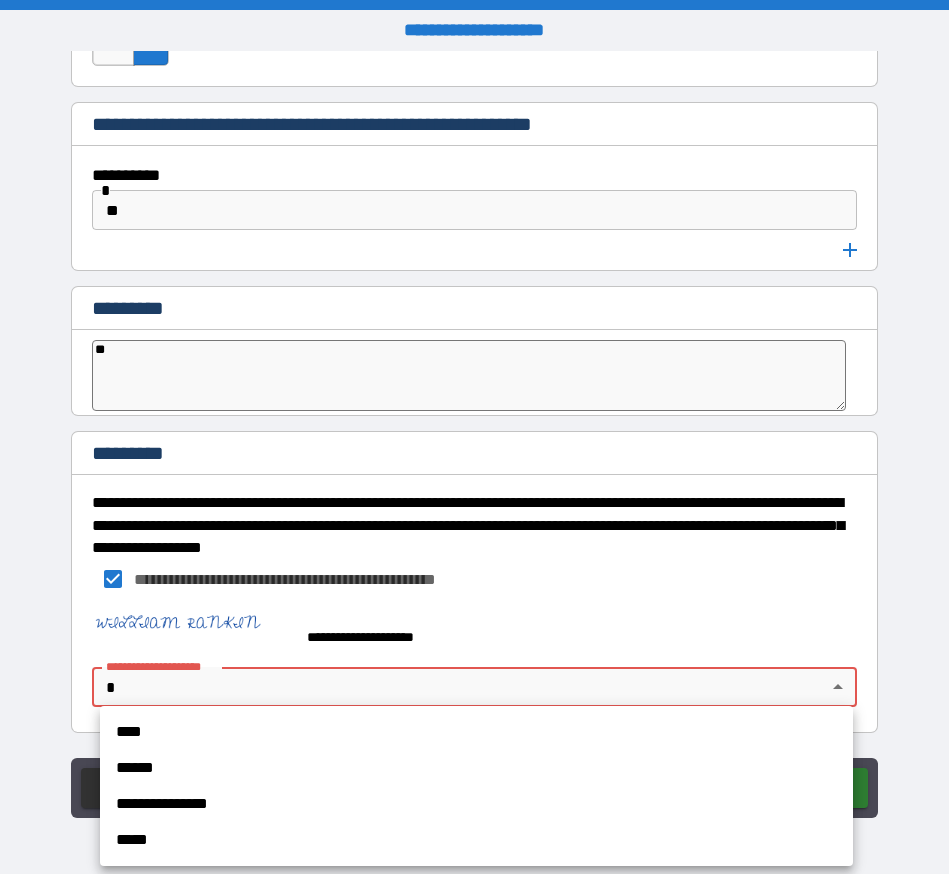 click on "****" at bounding box center (476, 732) 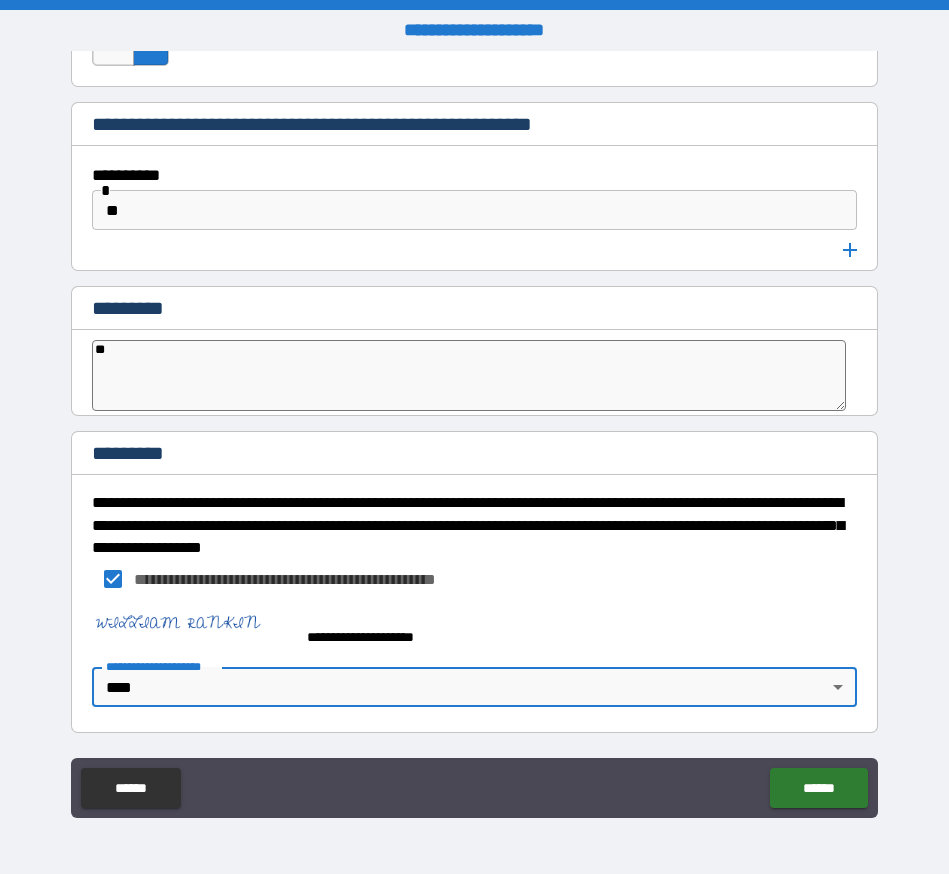 type on "*" 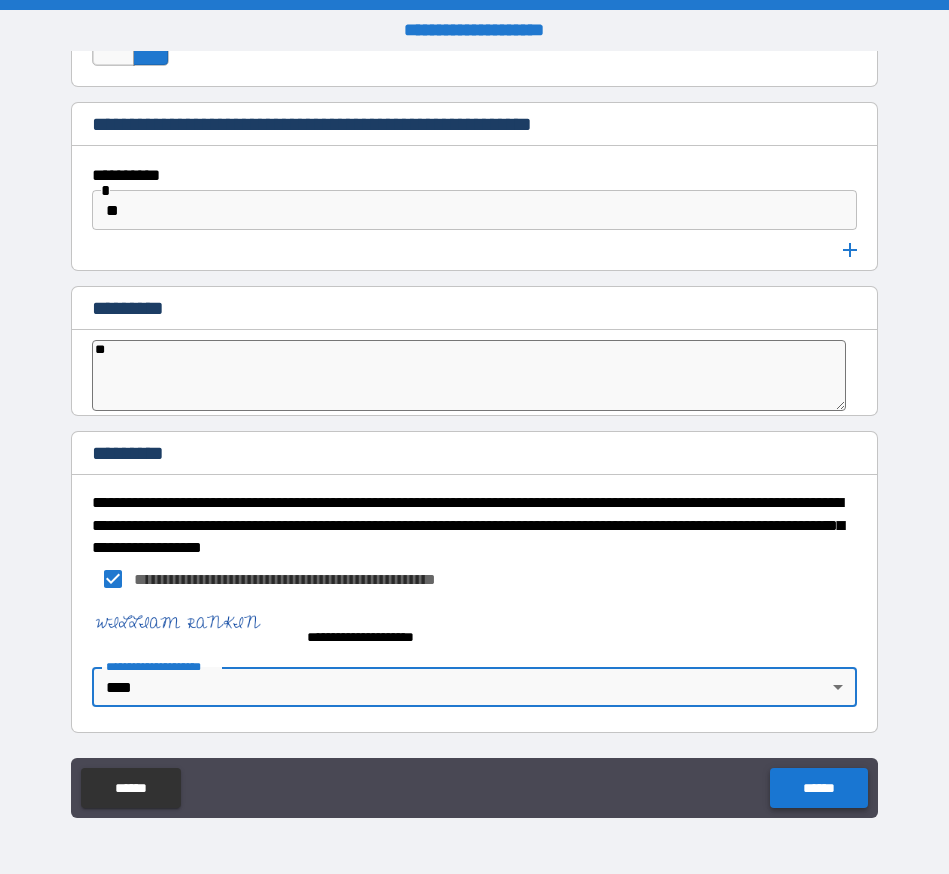 click on "******" at bounding box center (818, 788) 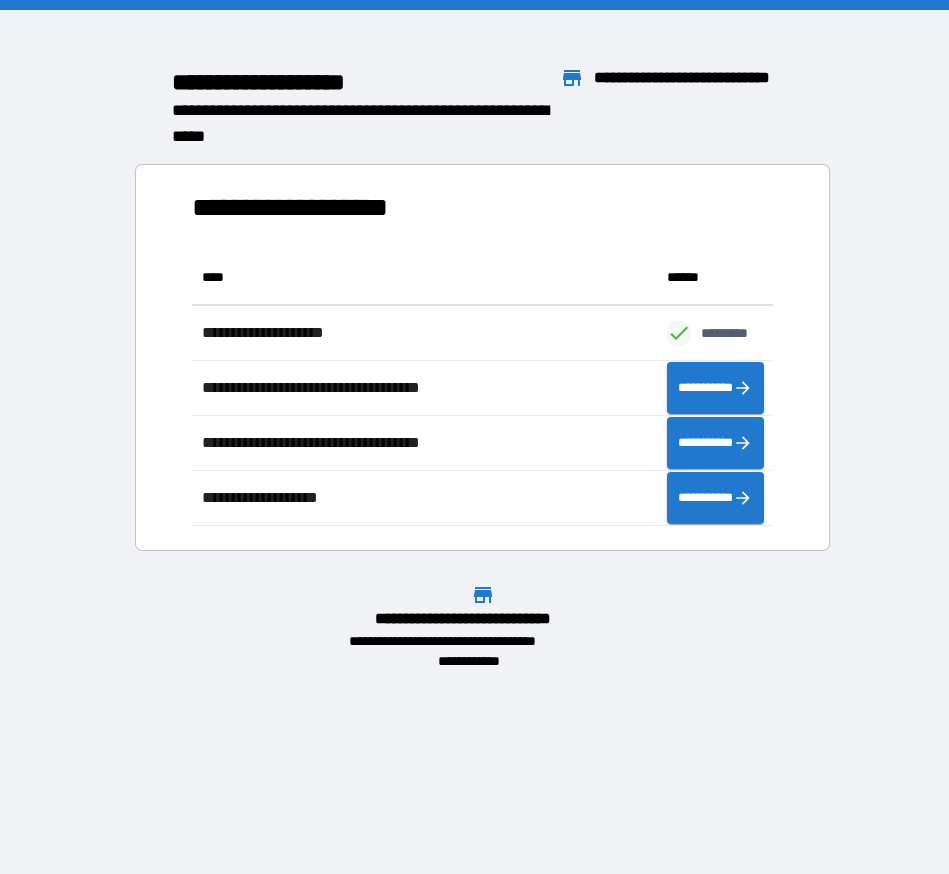 scroll, scrollTop: 16, scrollLeft: 16, axis: both 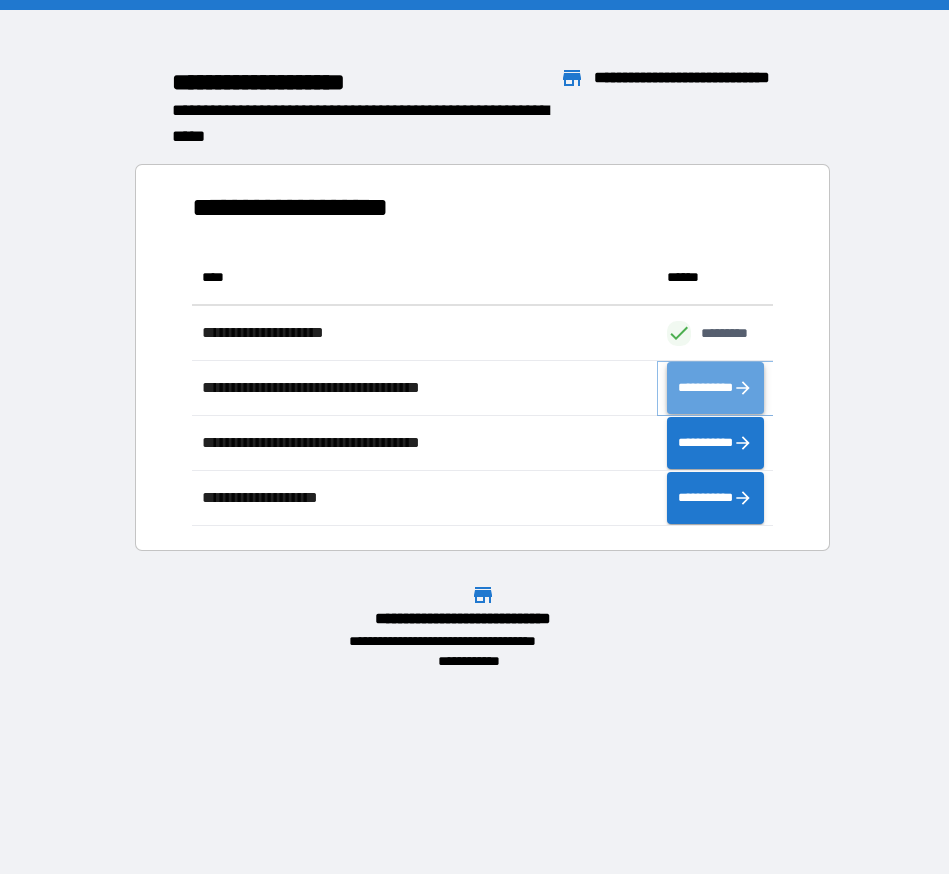click on "**********" at bounding box center (715, 388) 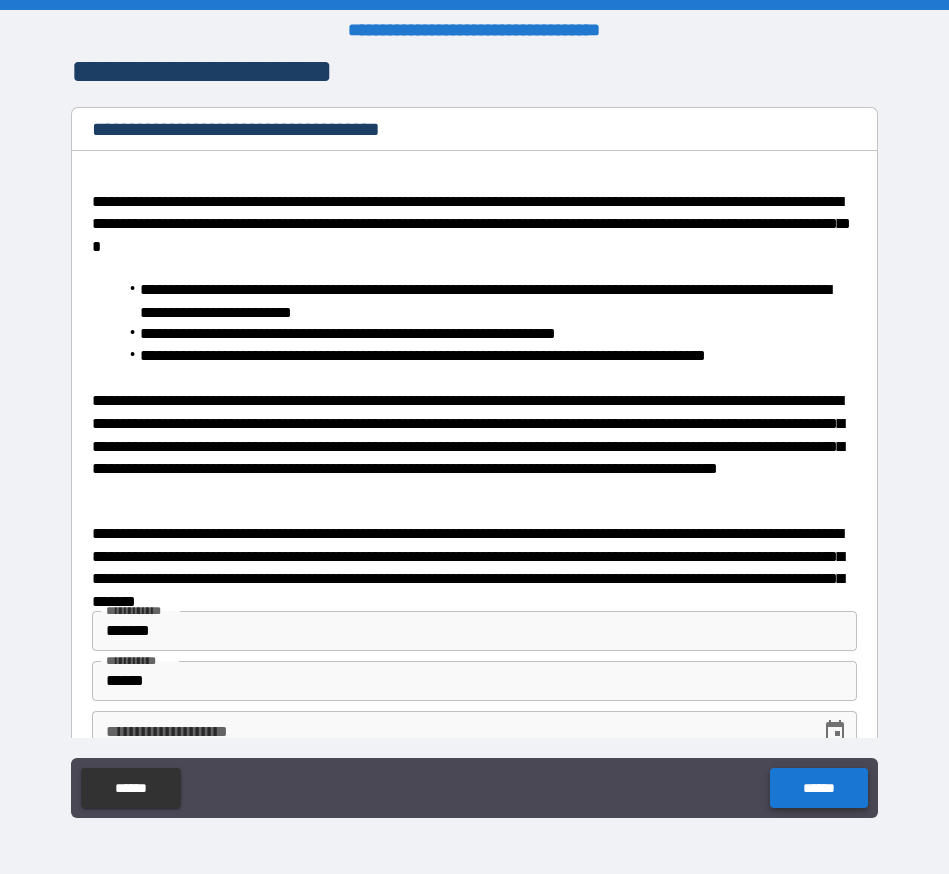 click on "******" at bounding box center [818, 788] 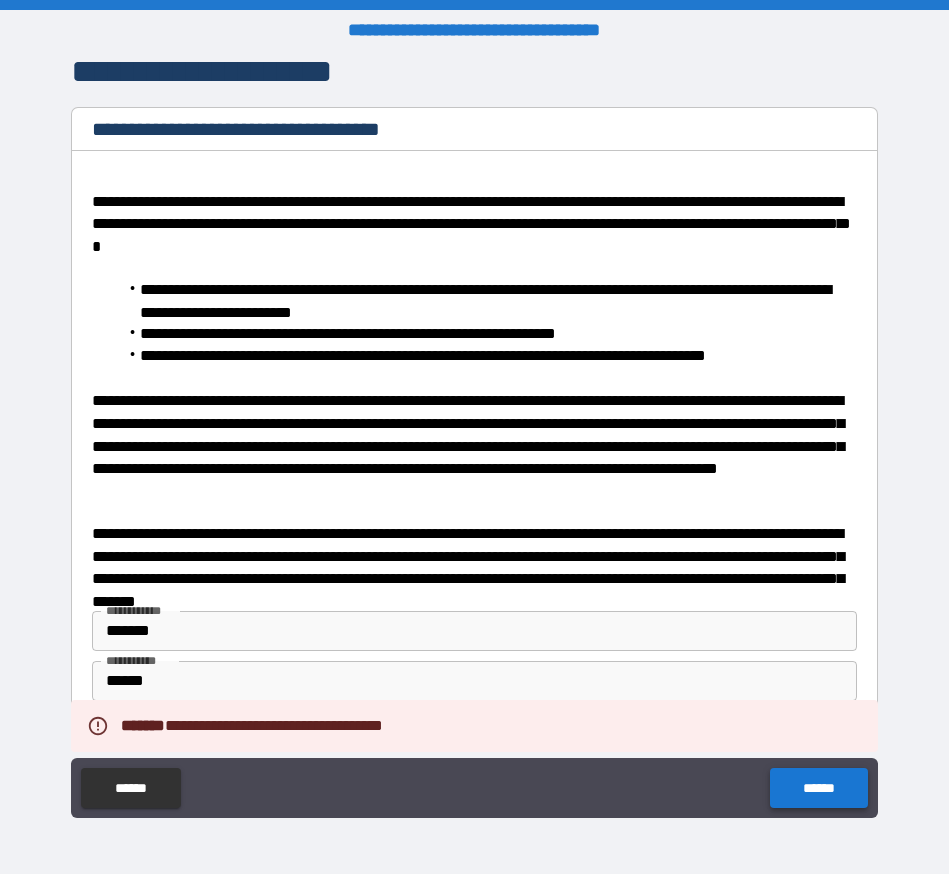 type on "*" 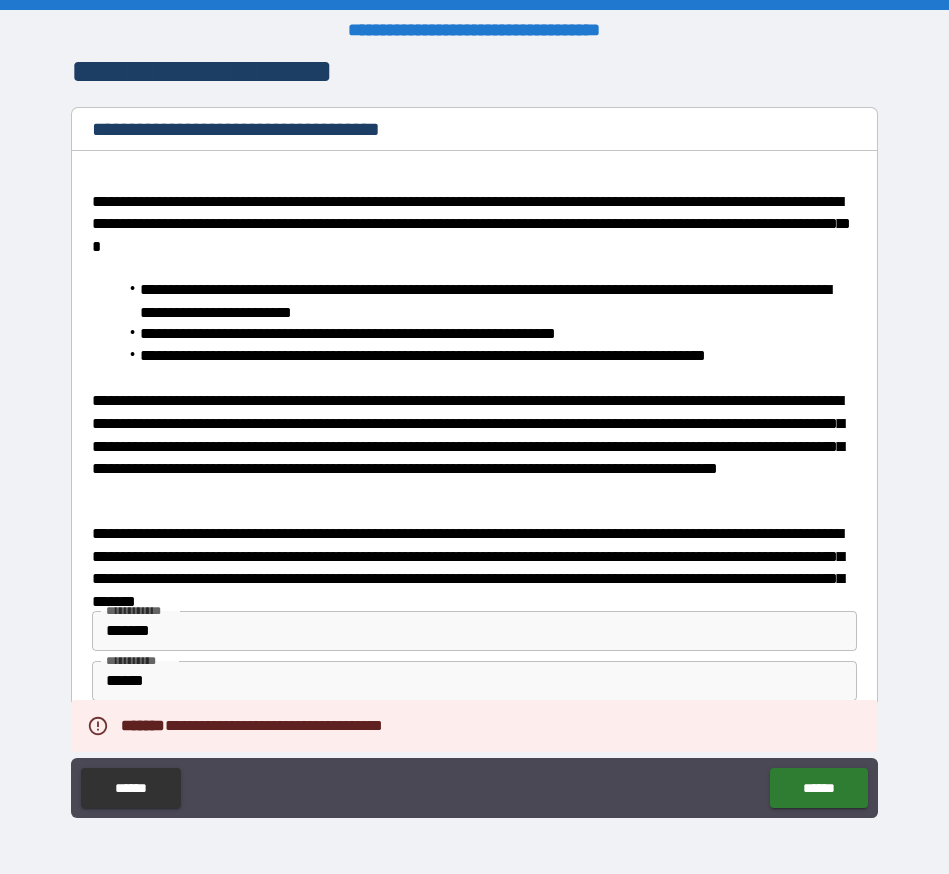scroll, scrollTop: 234, scrollLeft: 0, axis: vertical 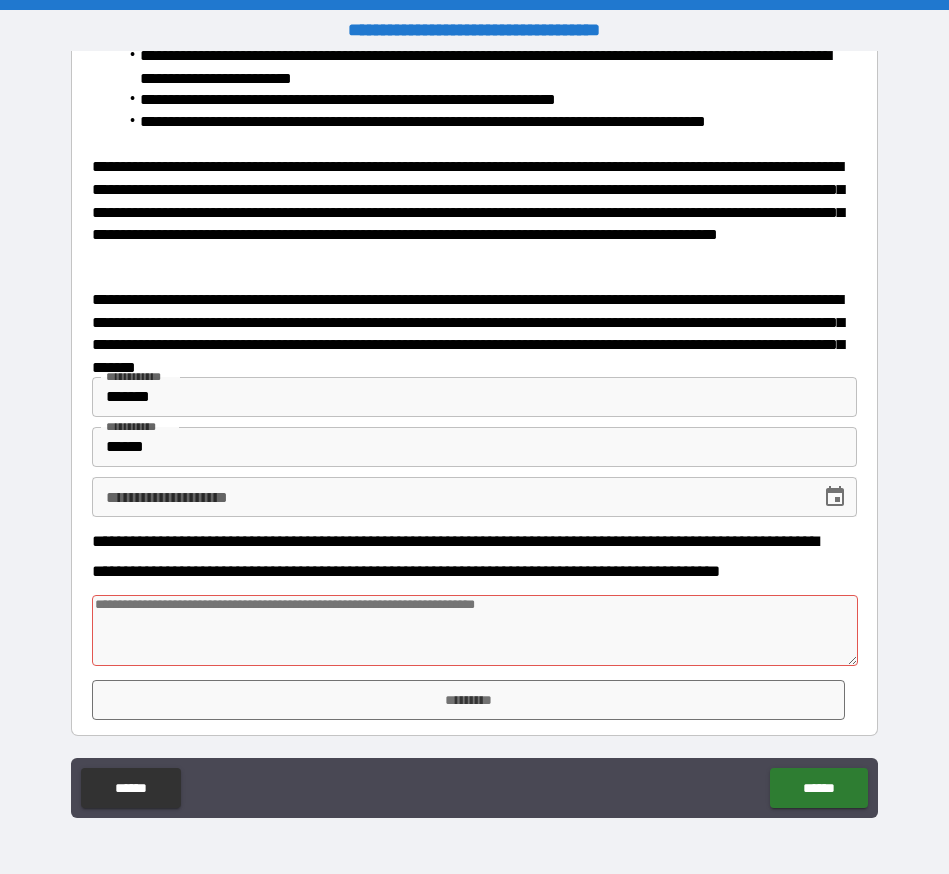 click at bounding box center [474, 630] 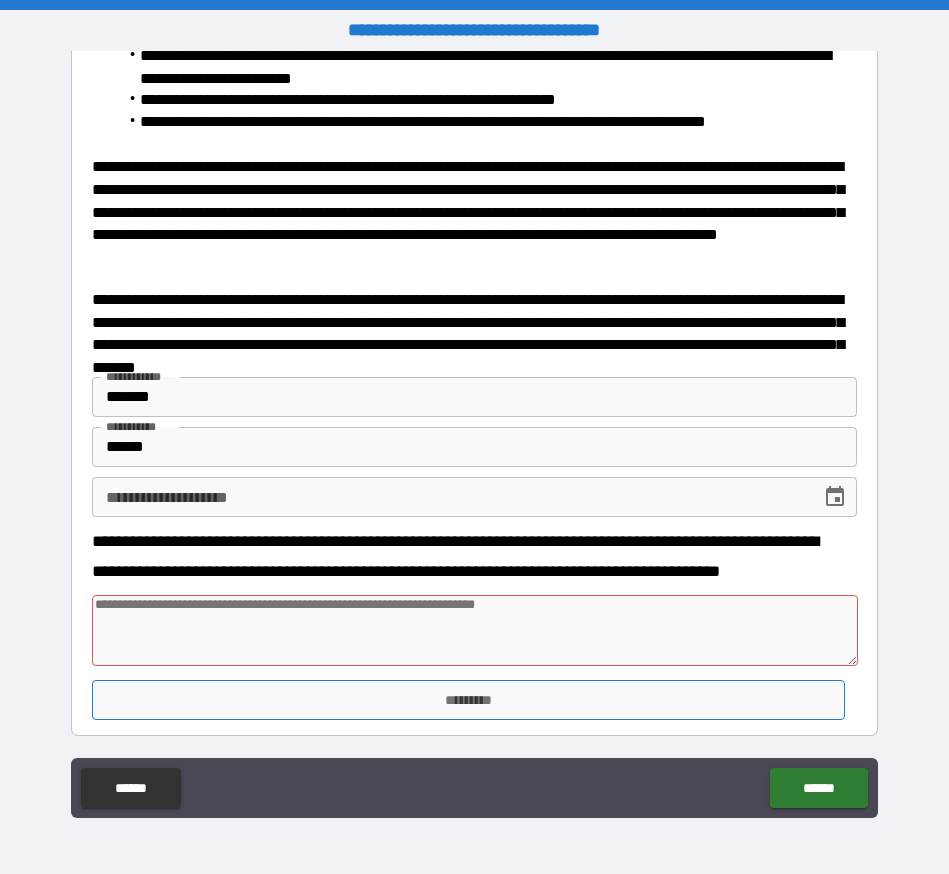 type on "*" 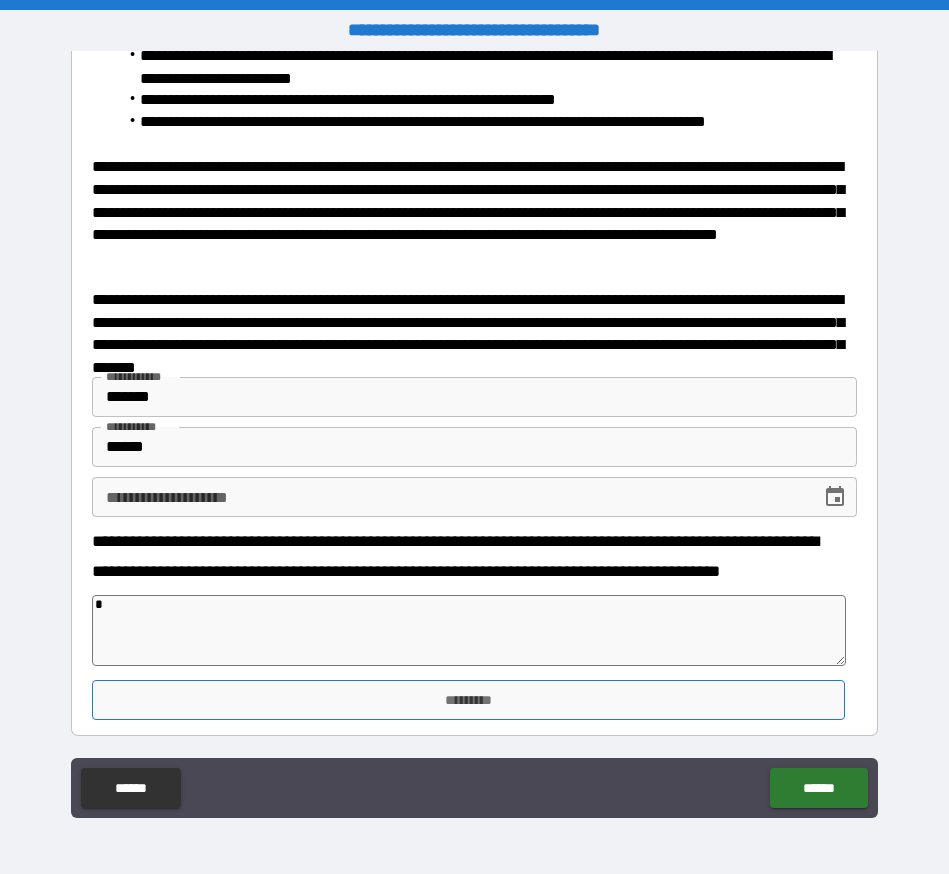 type on "*" 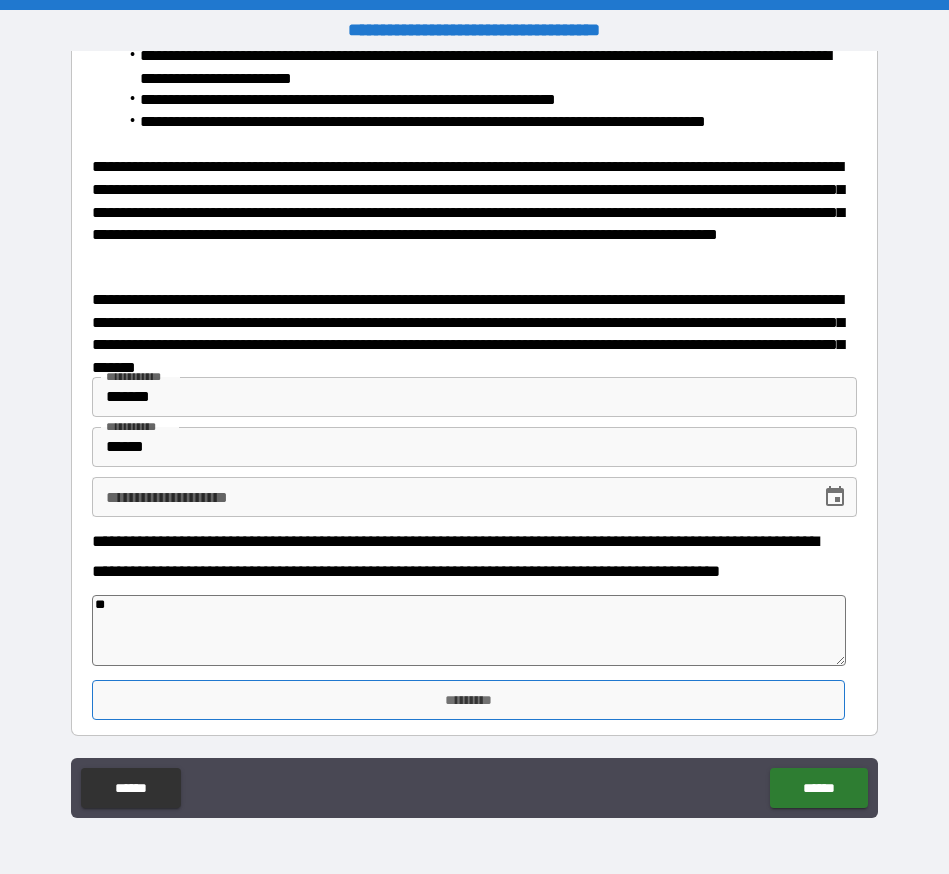 type on "*" 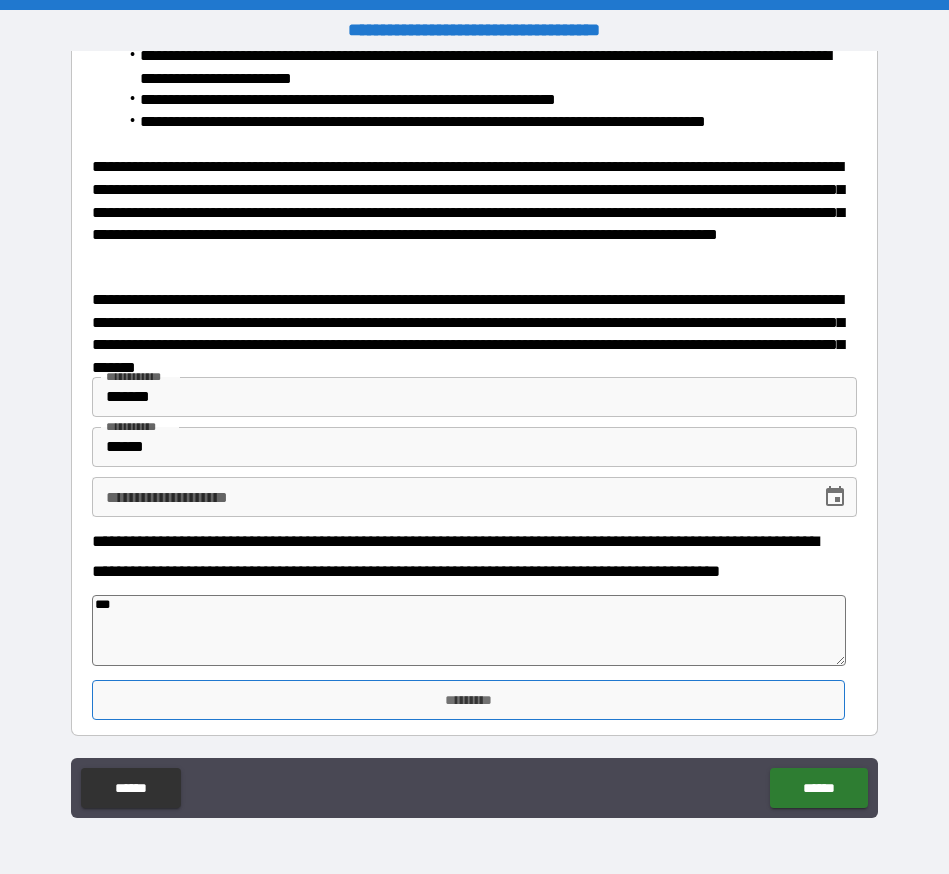 type on "*" 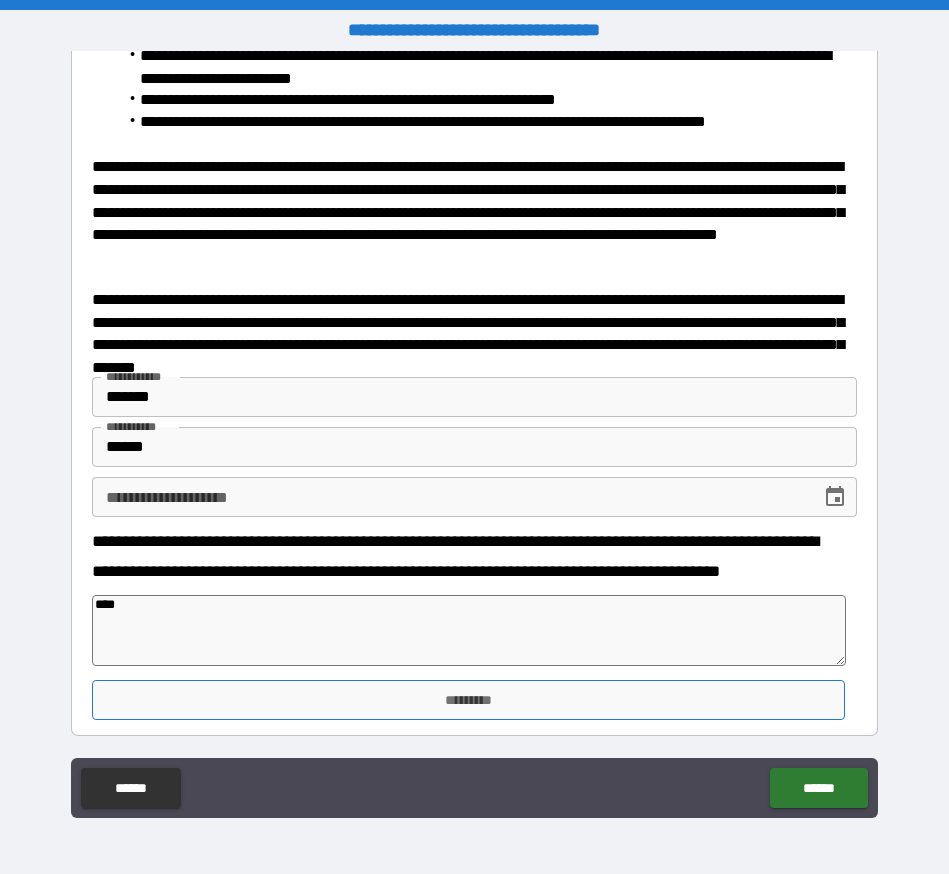 type on "*****" 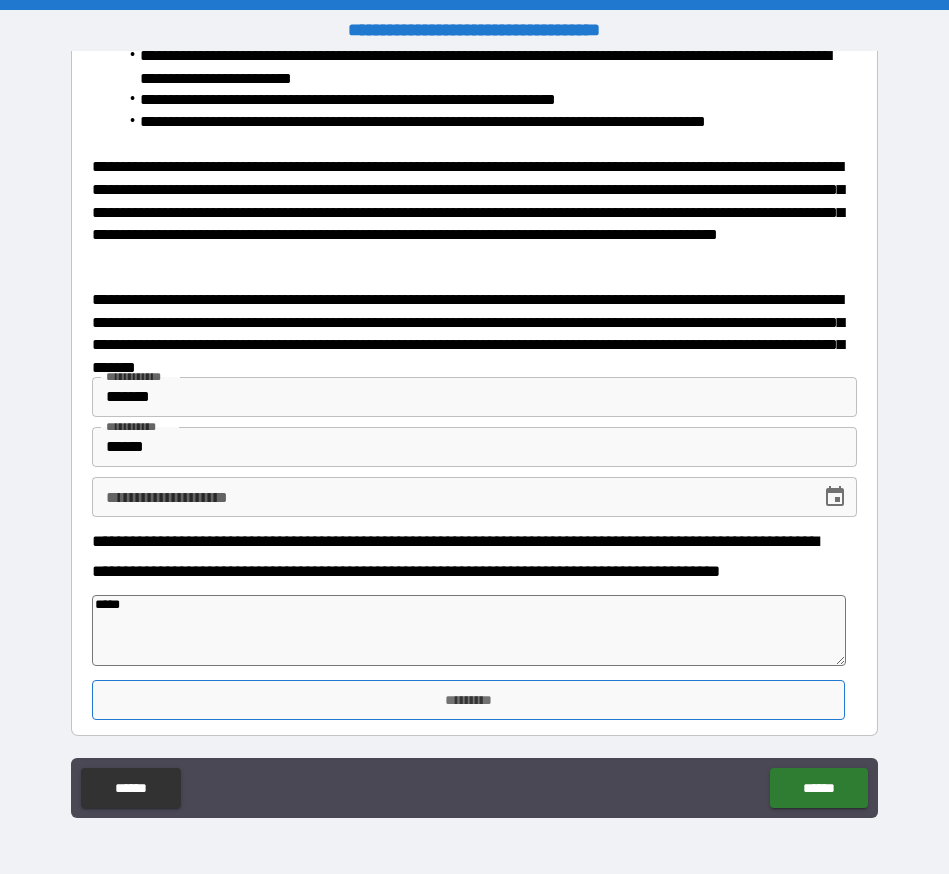 type on "******" 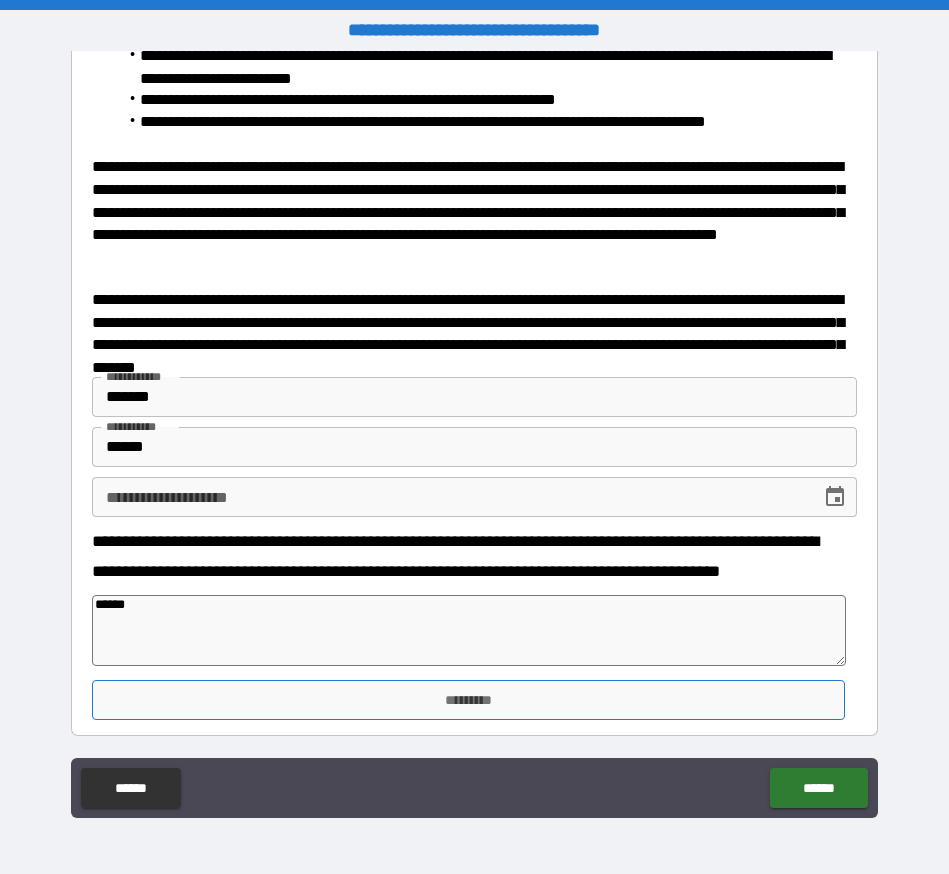 type on "*" 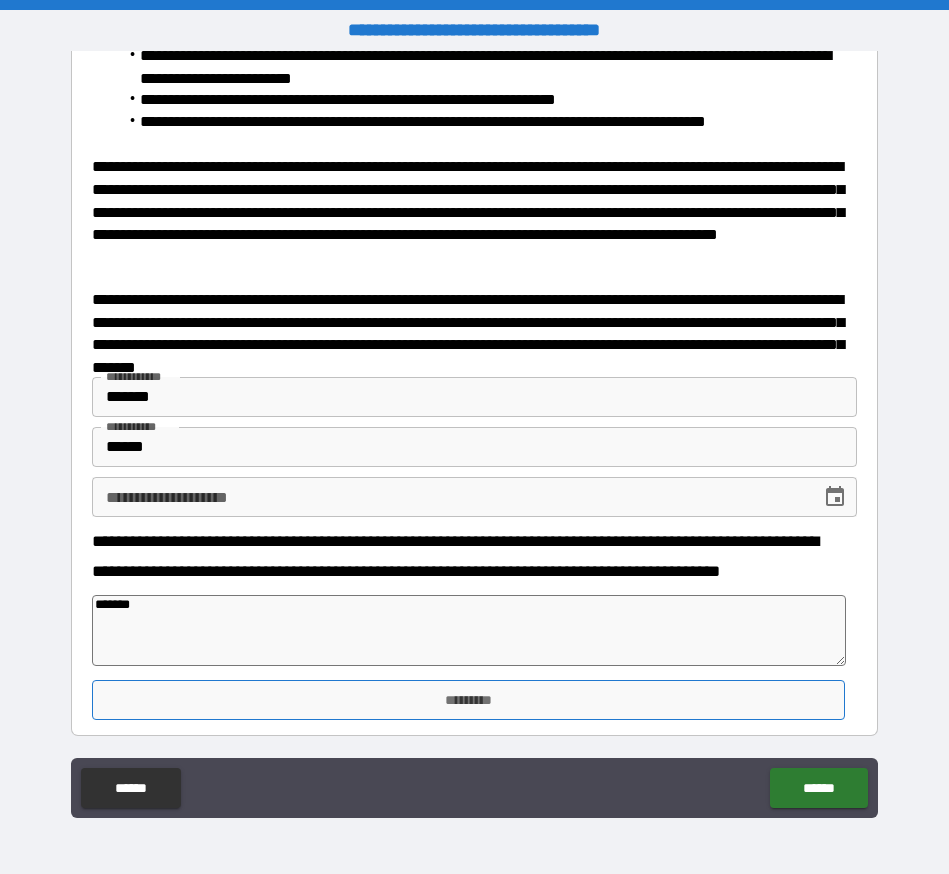 type on "*" 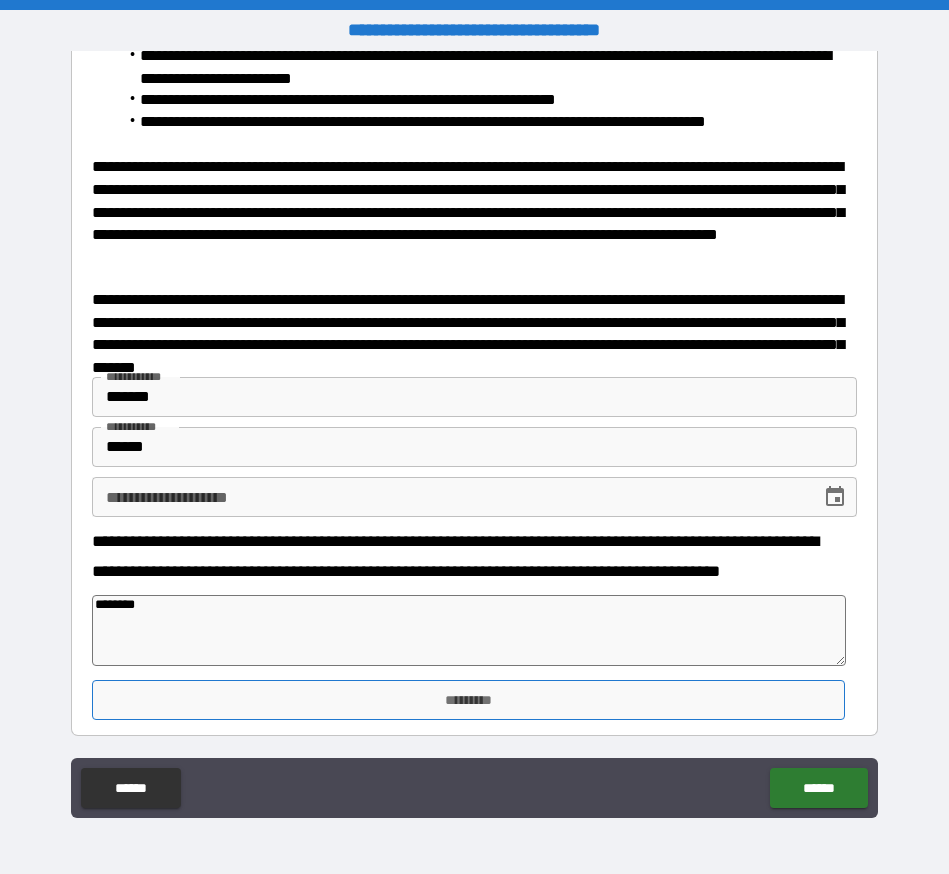 type on "*" 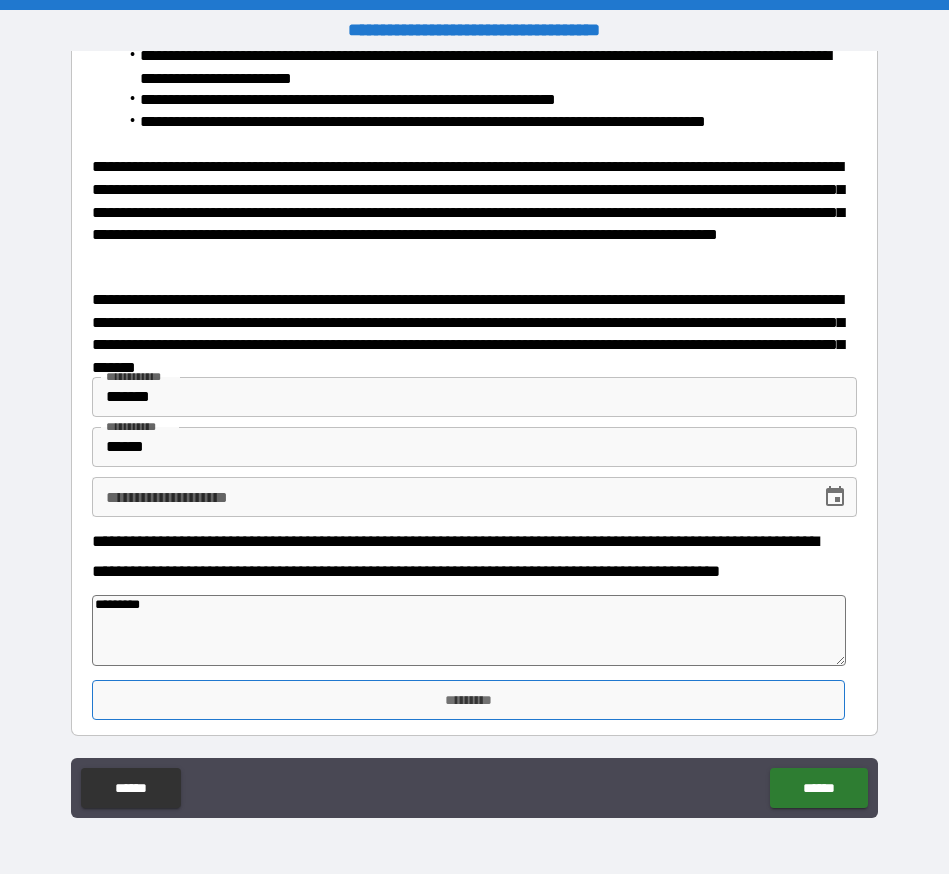 type on "*" 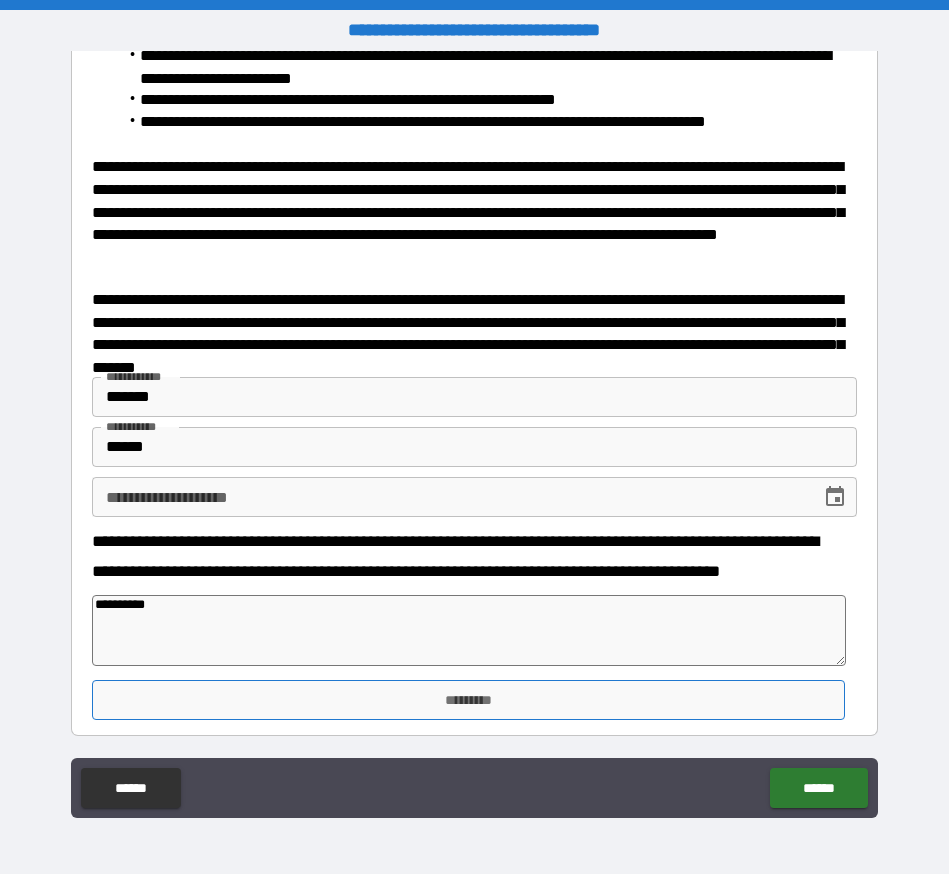 type on "**********" 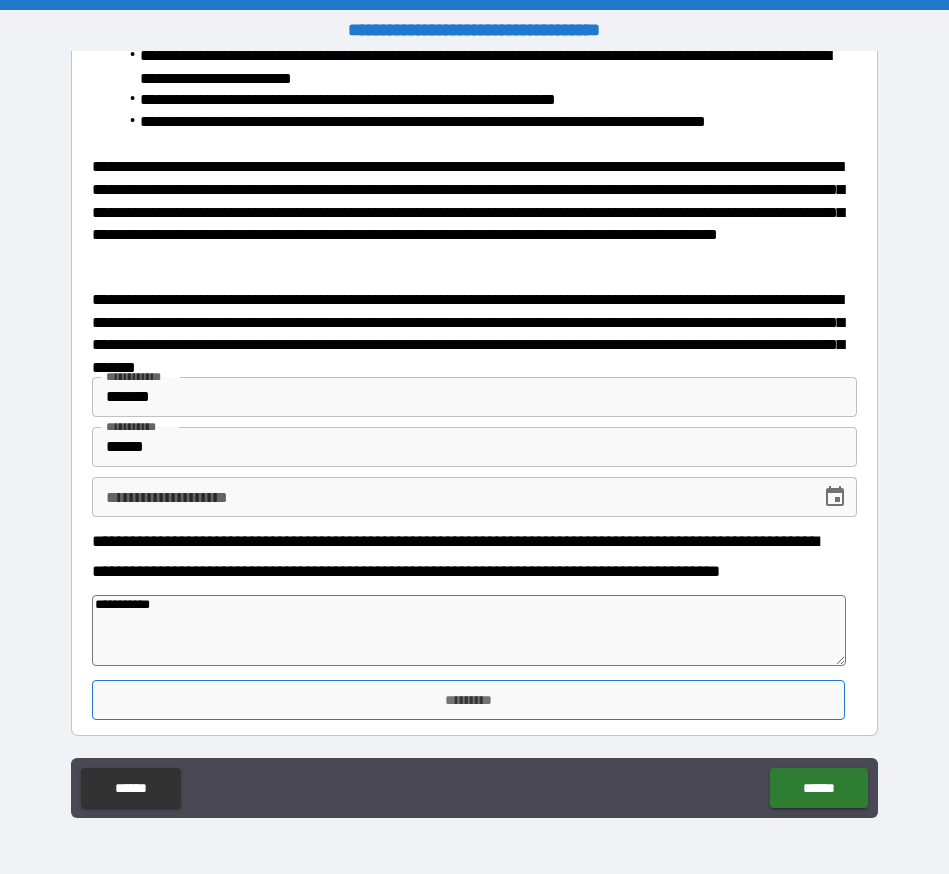 type on "**********" 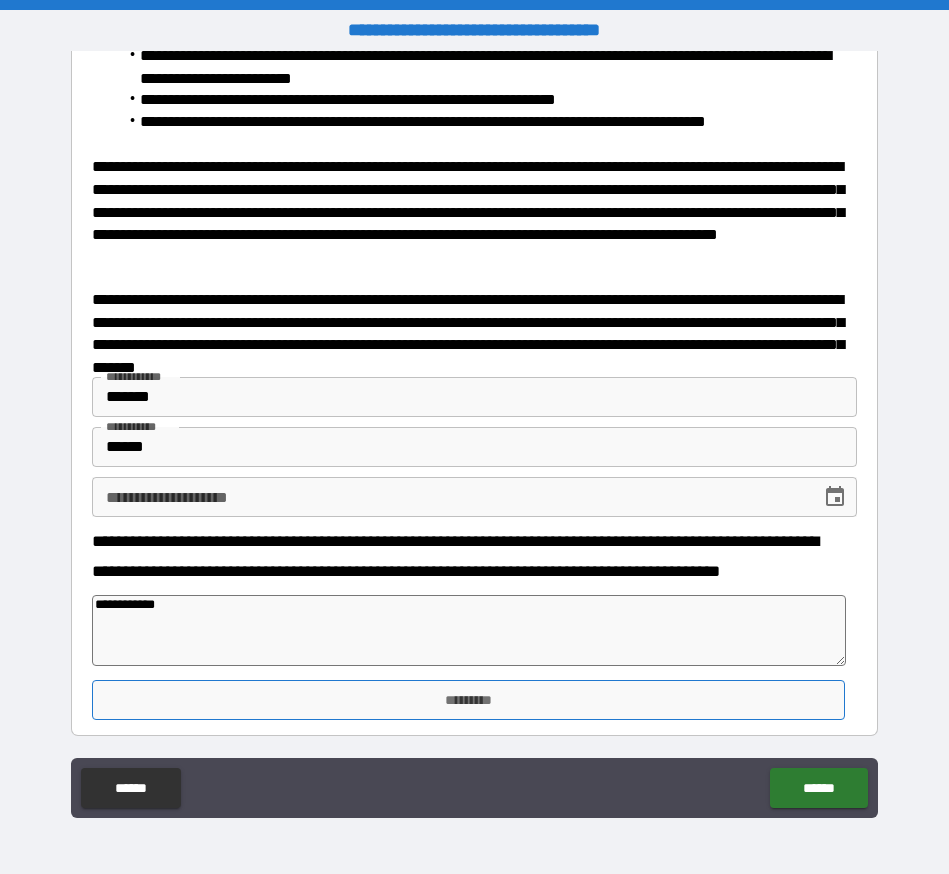 type on "*" 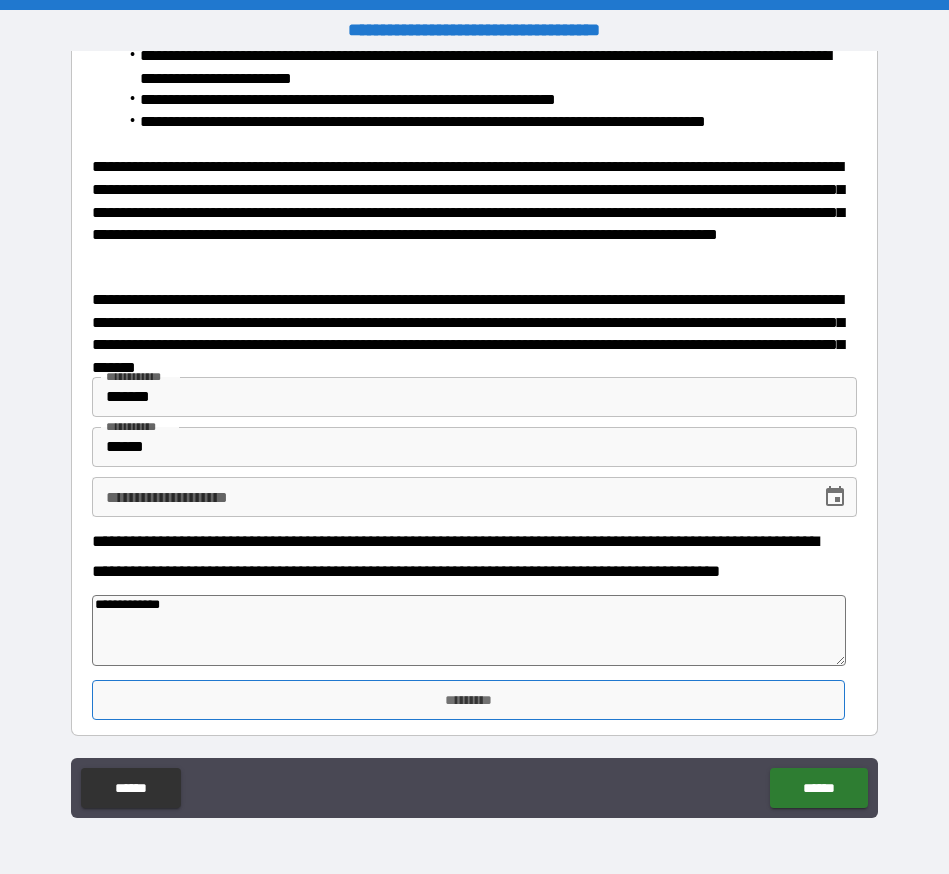type on "**********" 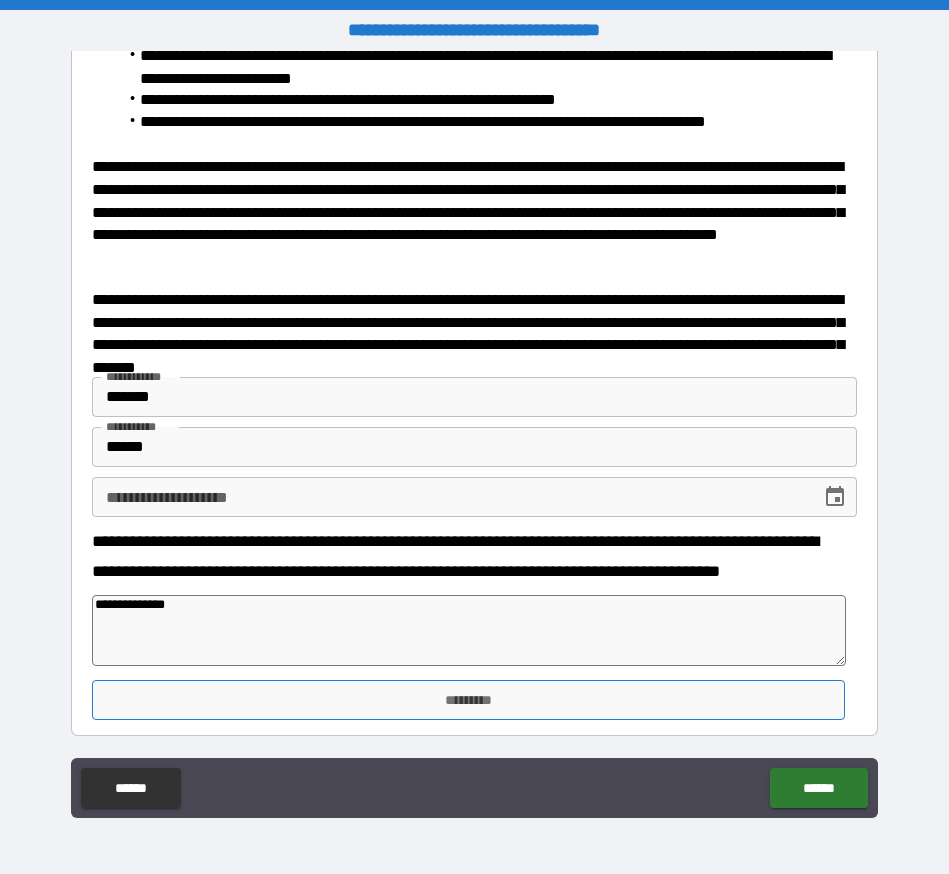 type on "*" 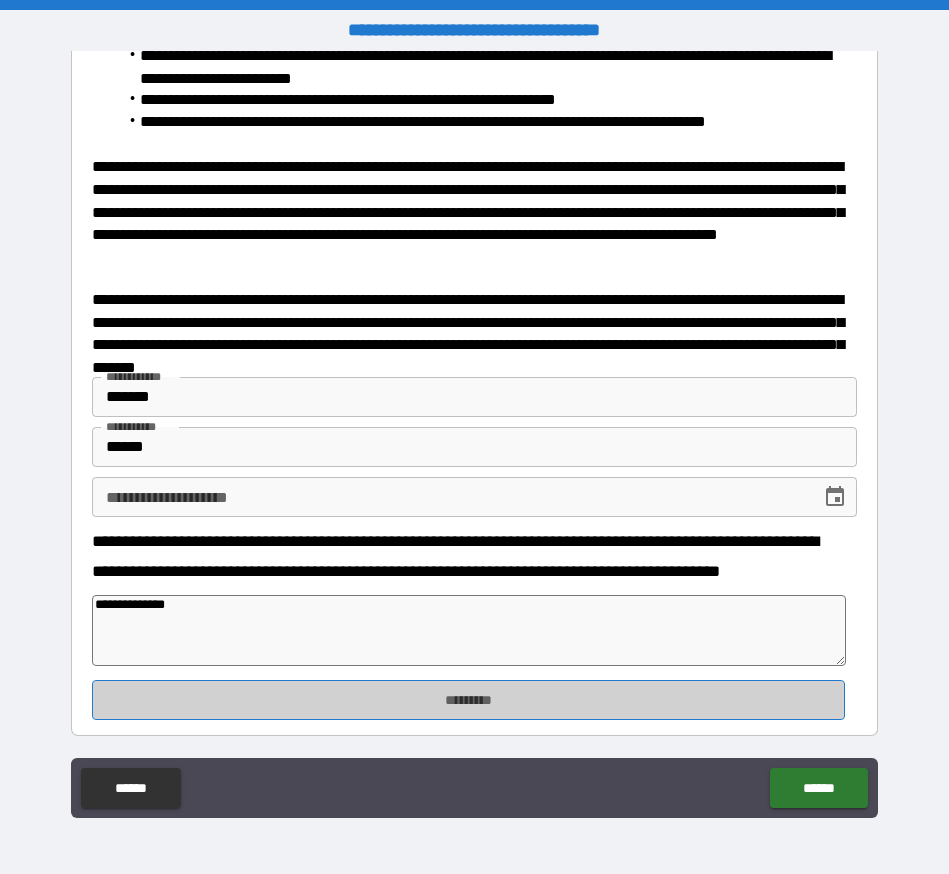 click on "*********" at bounding box center (468, 700) 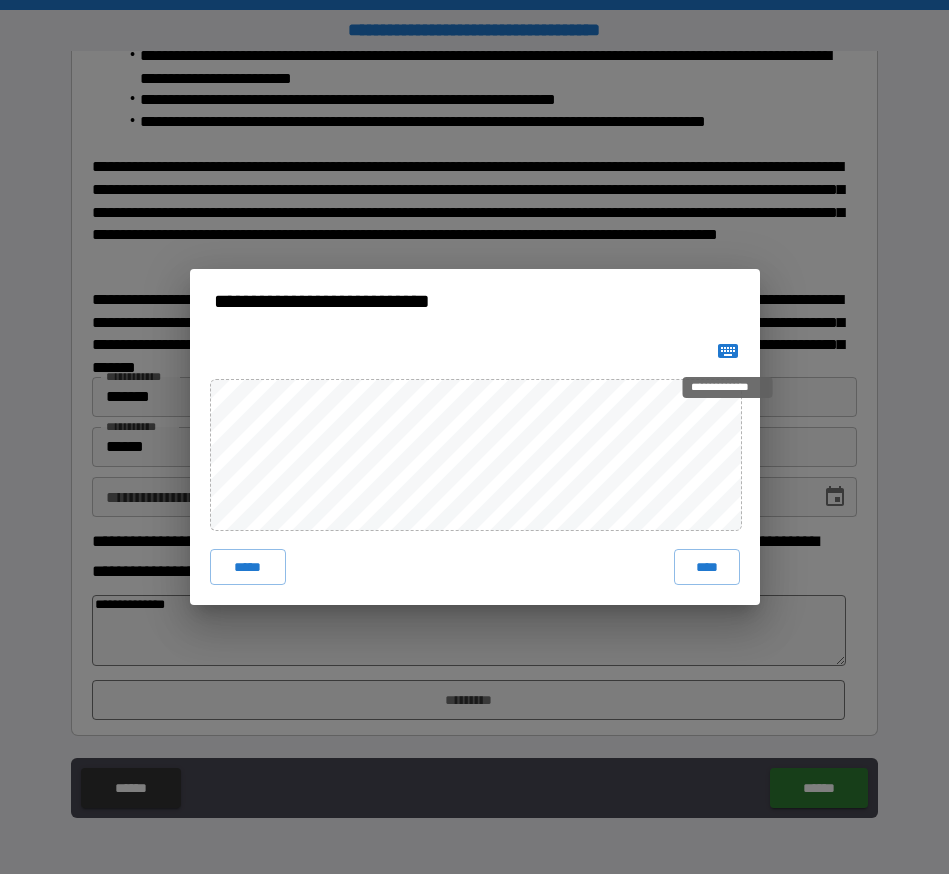 click 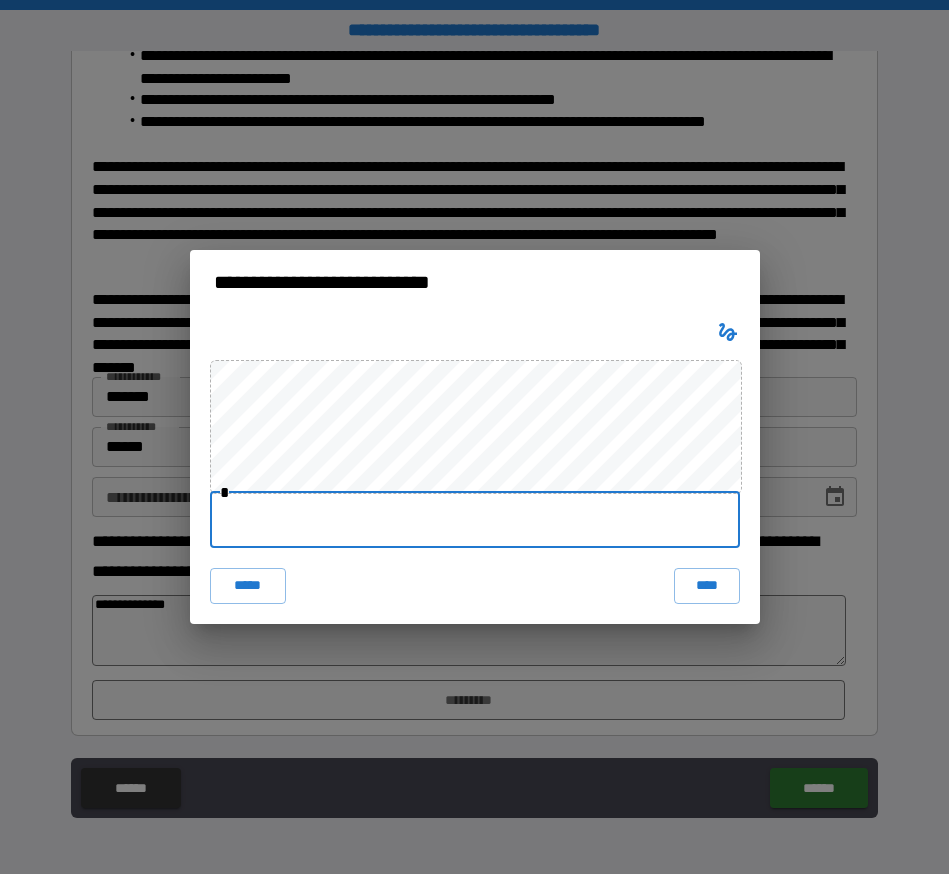 click at bounding box center [475, 520] 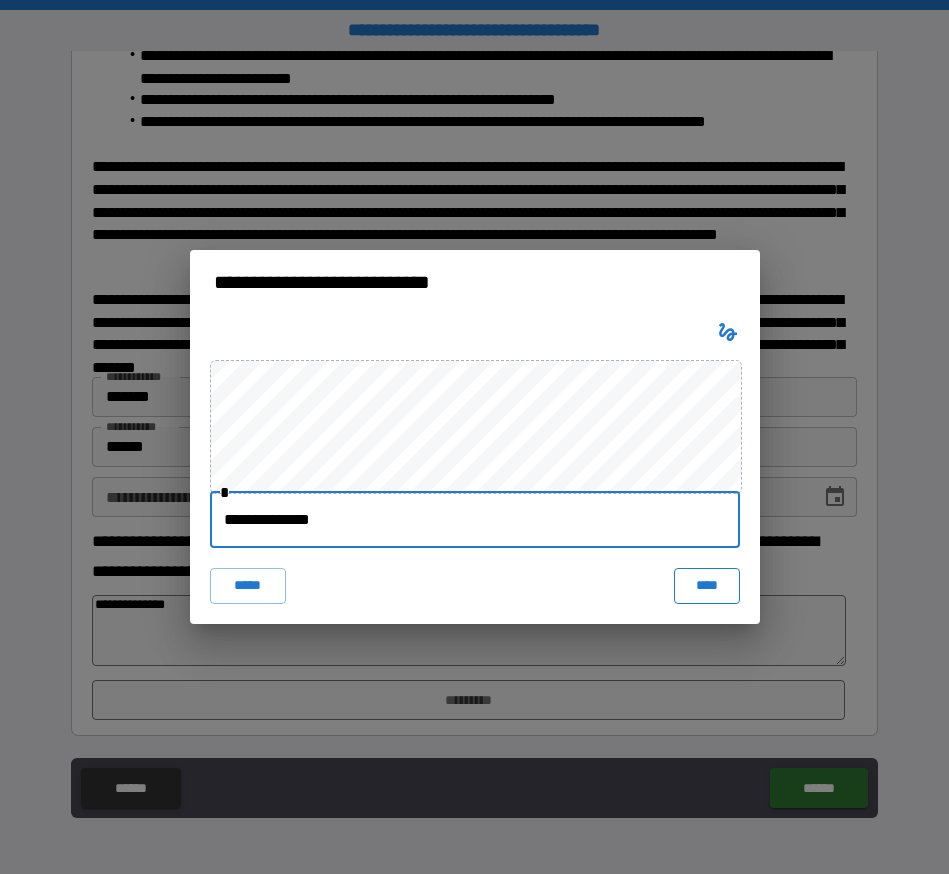 type on "**********" 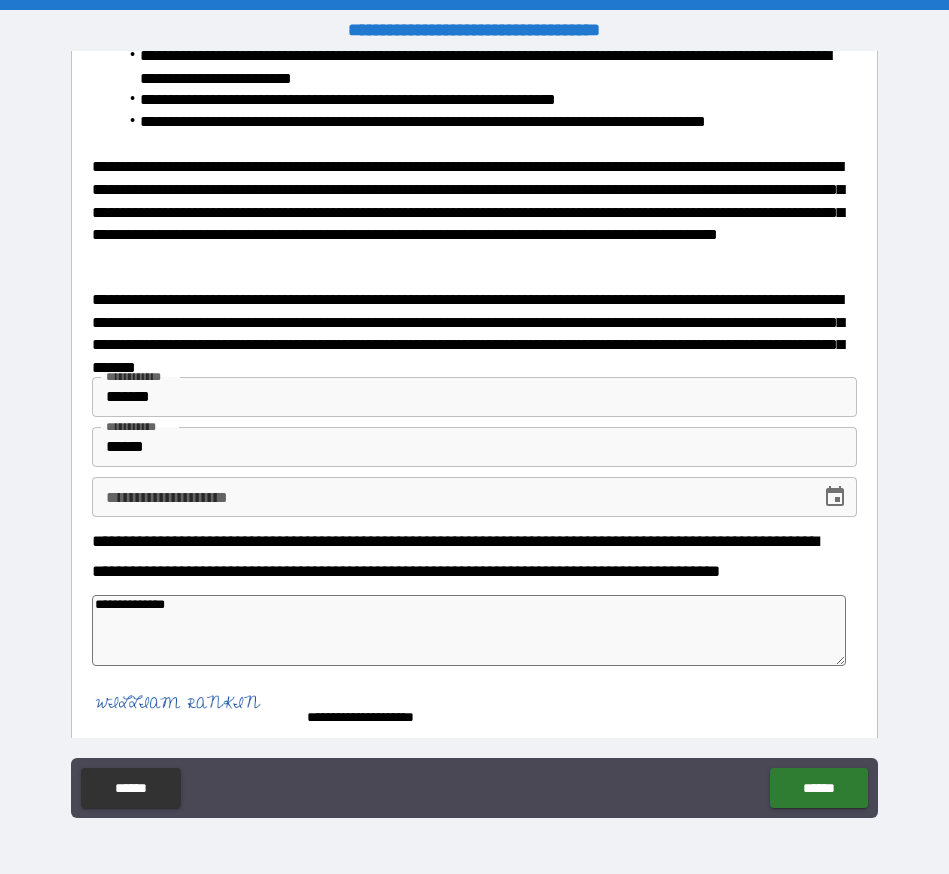 type on "*" 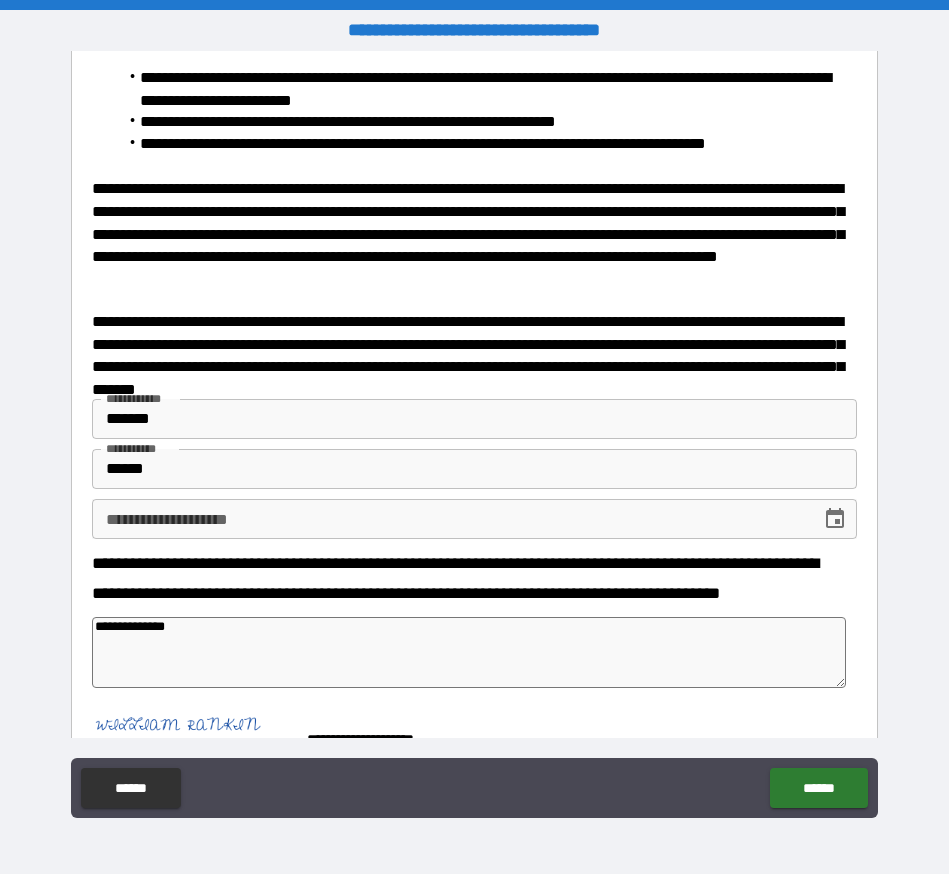 click on "**********" at bounding box center (449, 519) 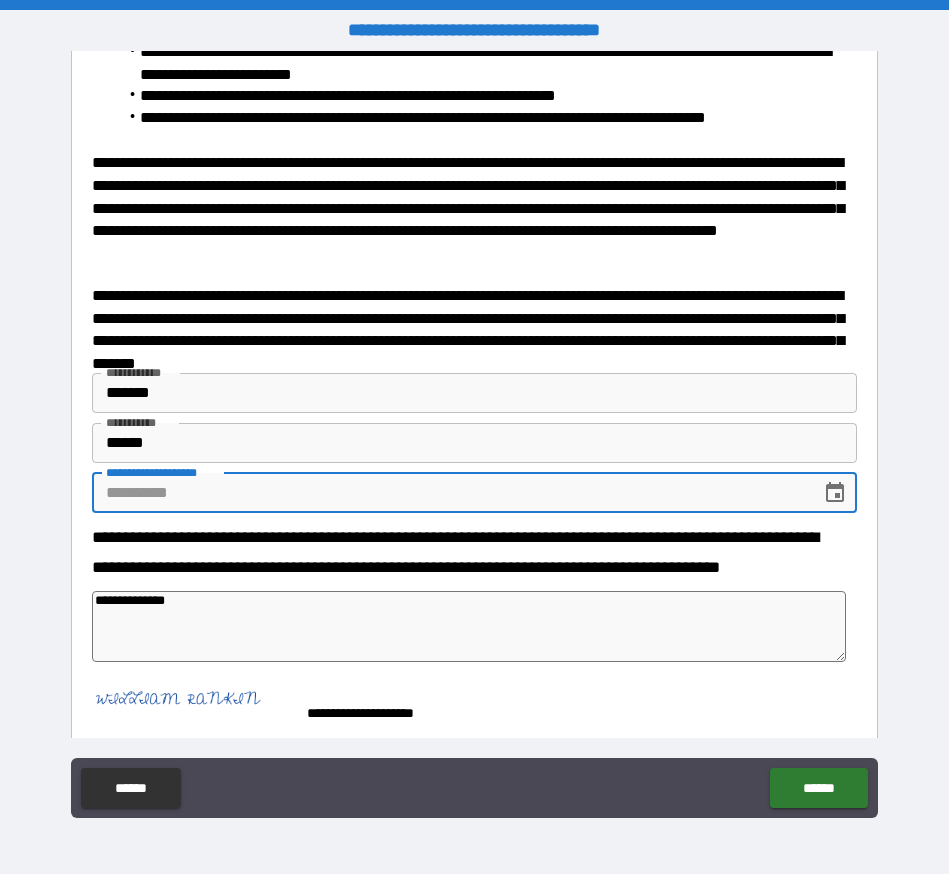 scroll, scrollTop: 251, scrollLeft: 0, axis: vertical 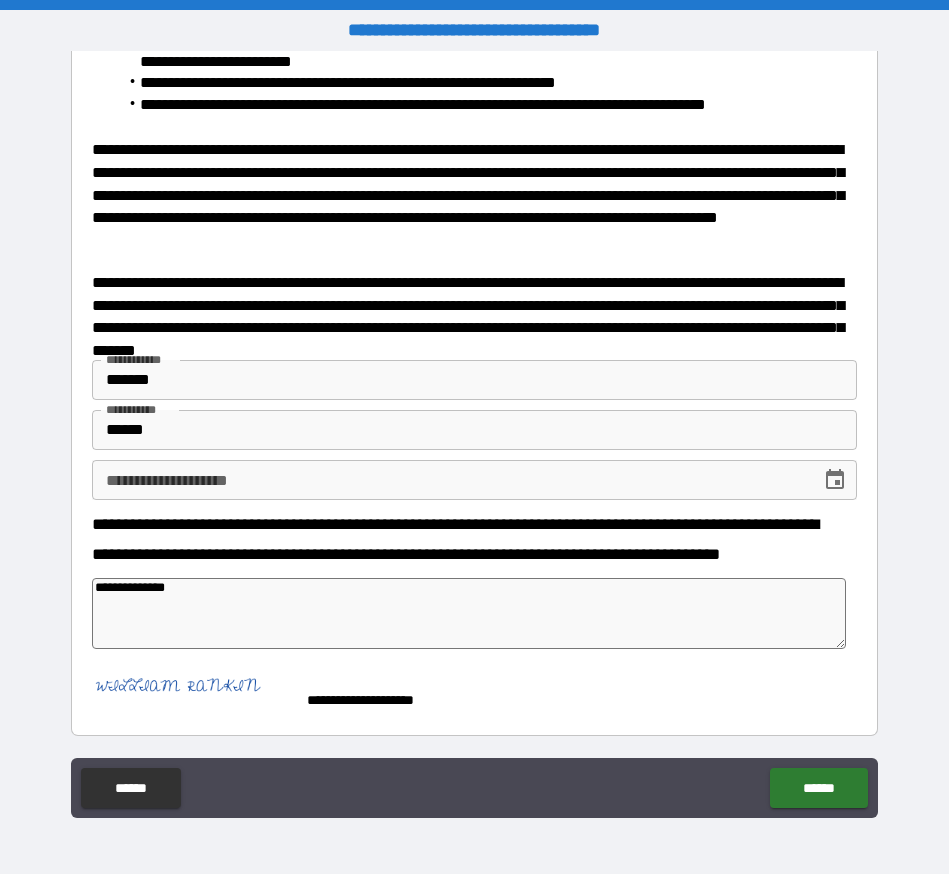 click on "**********" at bounding box center [469, 613] 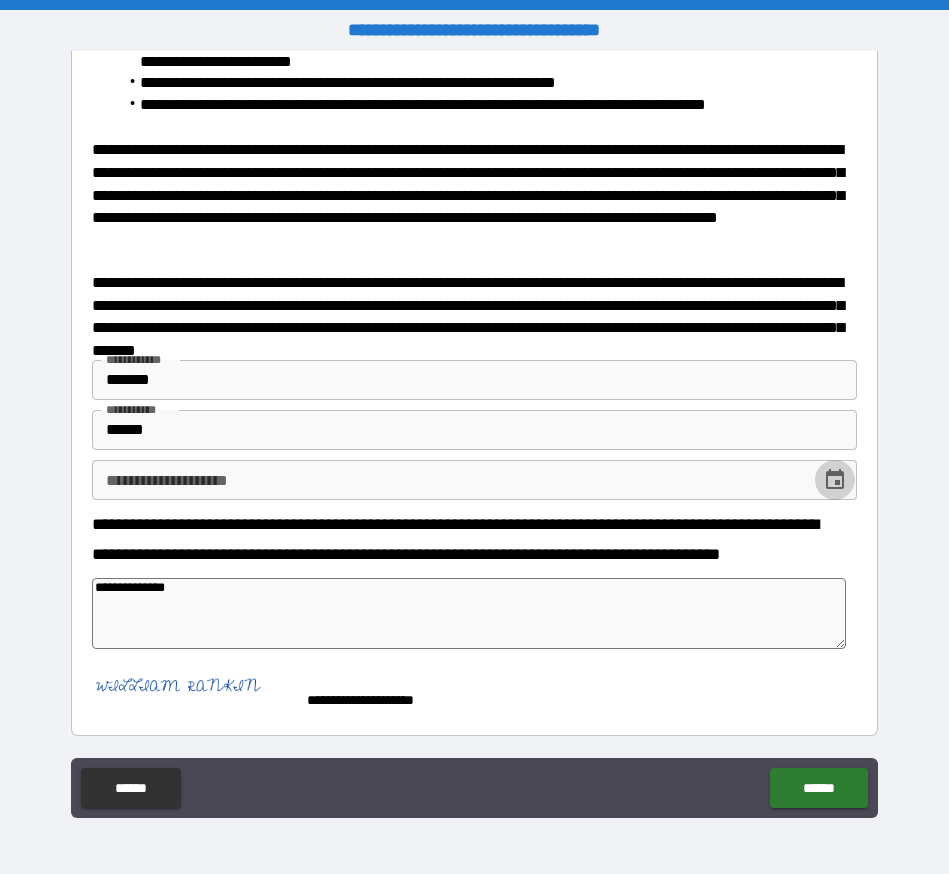 click 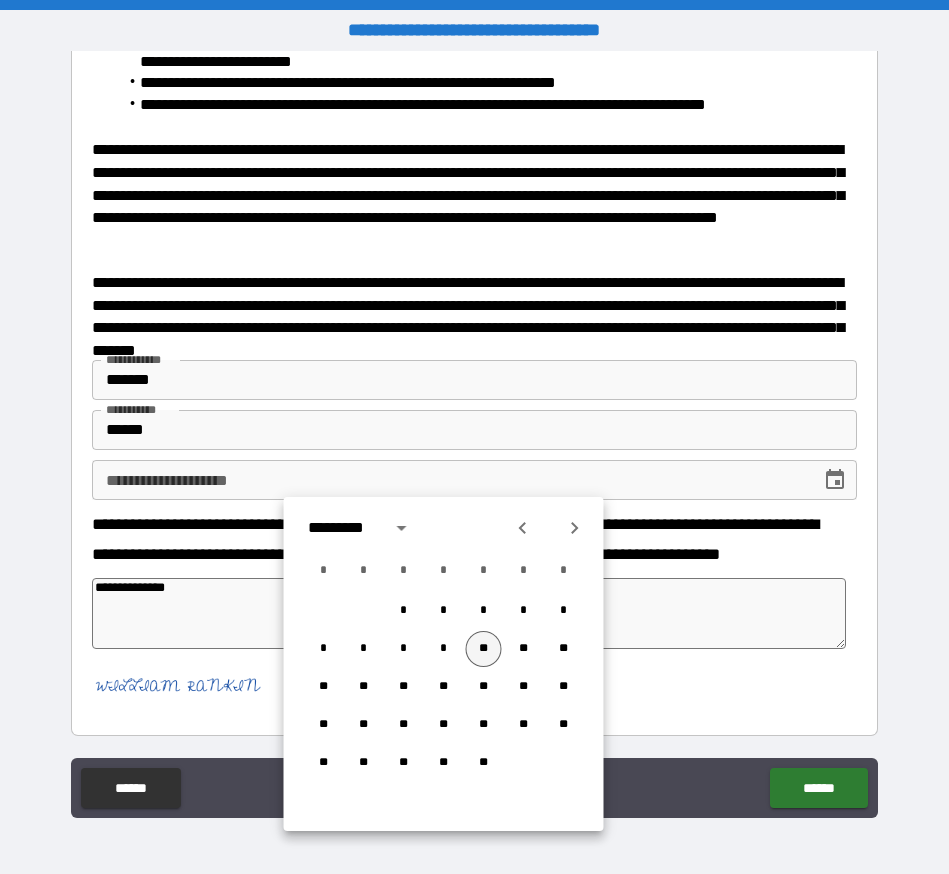 click on "**" at bounding box center [484, 649] 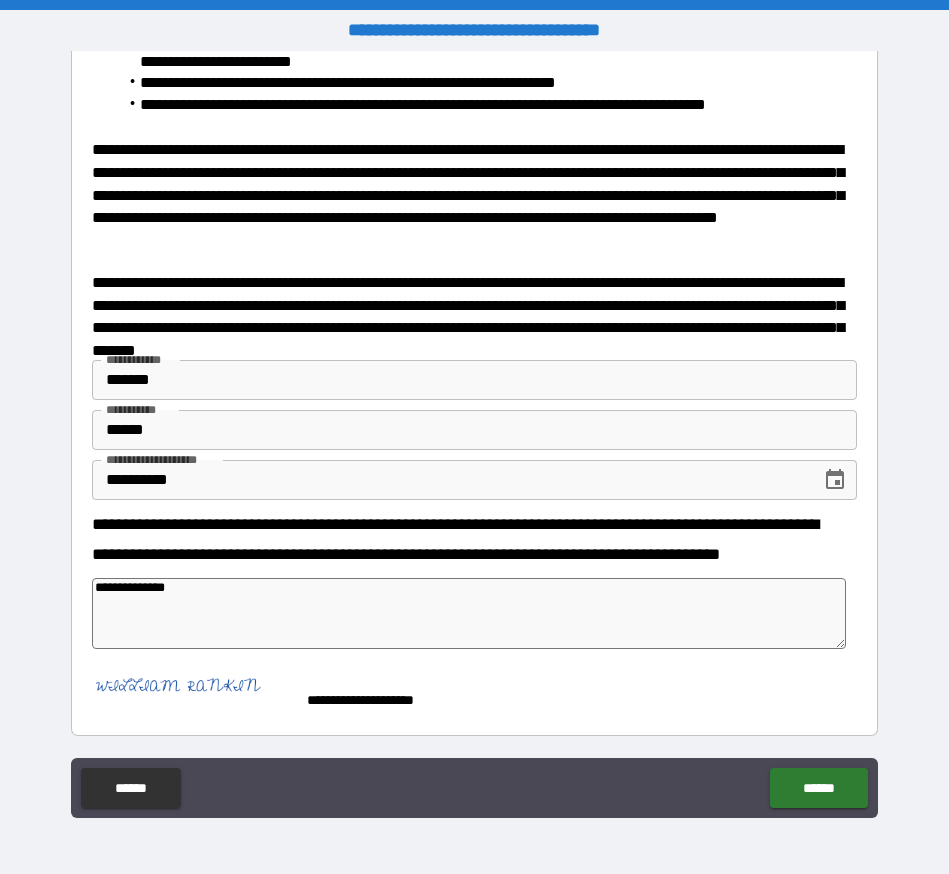 type on "*" 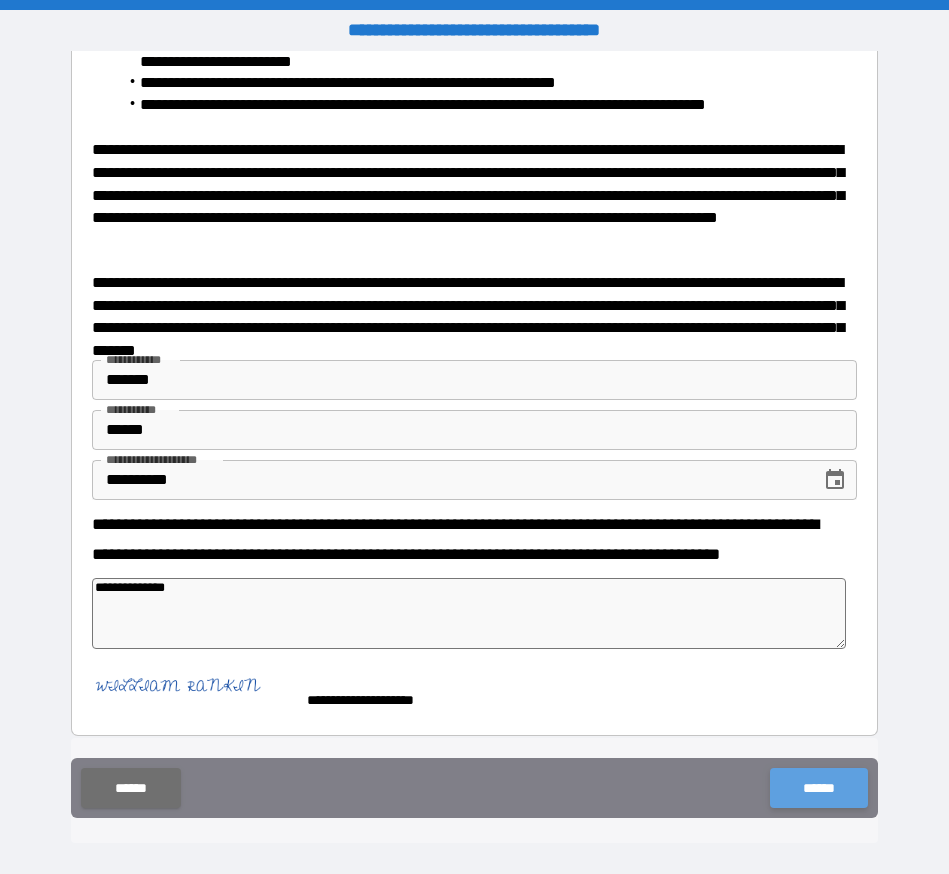 click on "******" at bounding box center [818, 788] 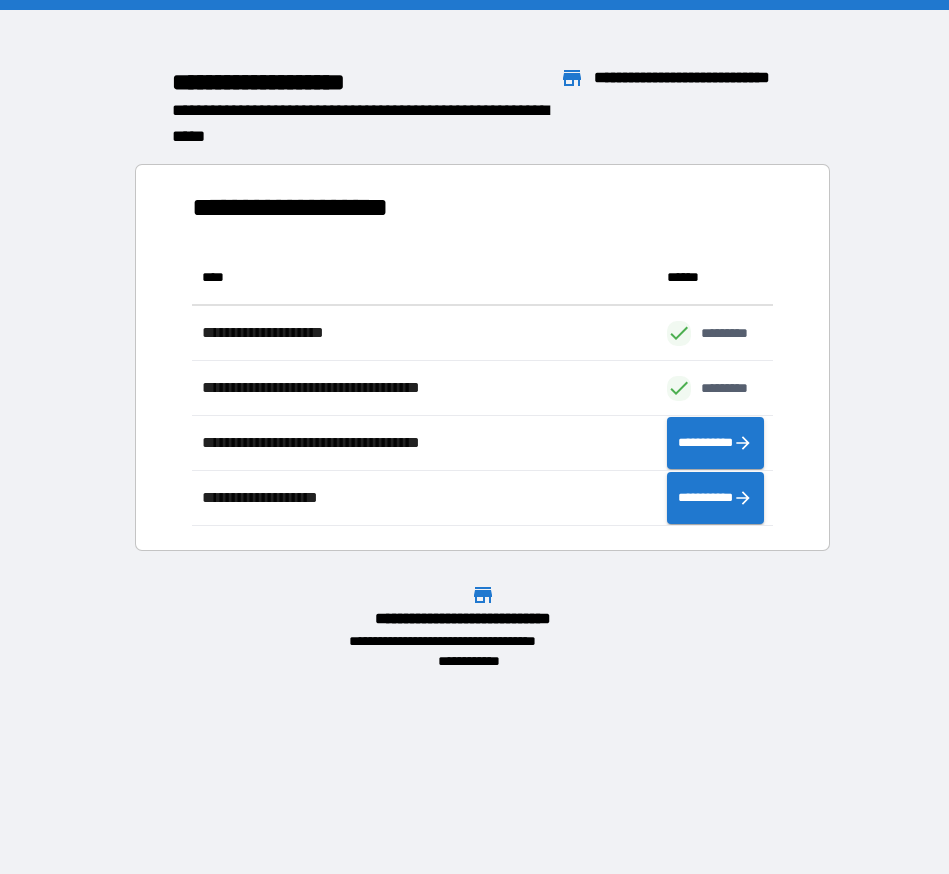 scroll, scrollTop: 261, scrollLeft: 567, axis: both 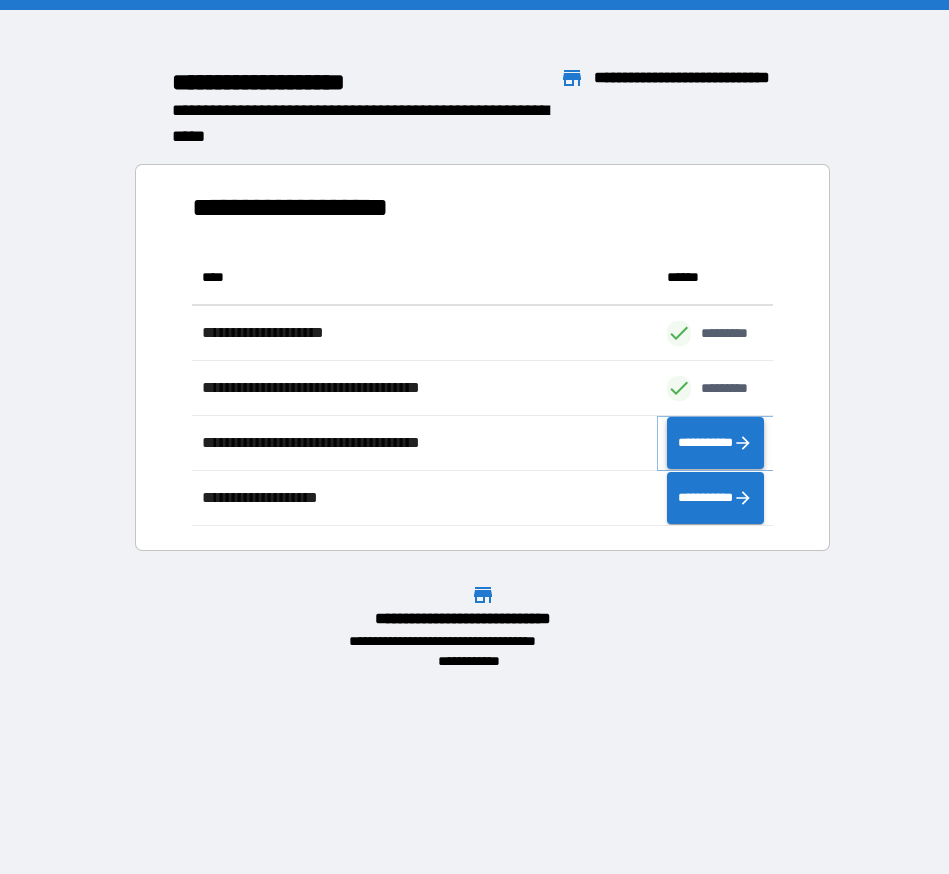 click on "**********" at bounding box center [715, 443] 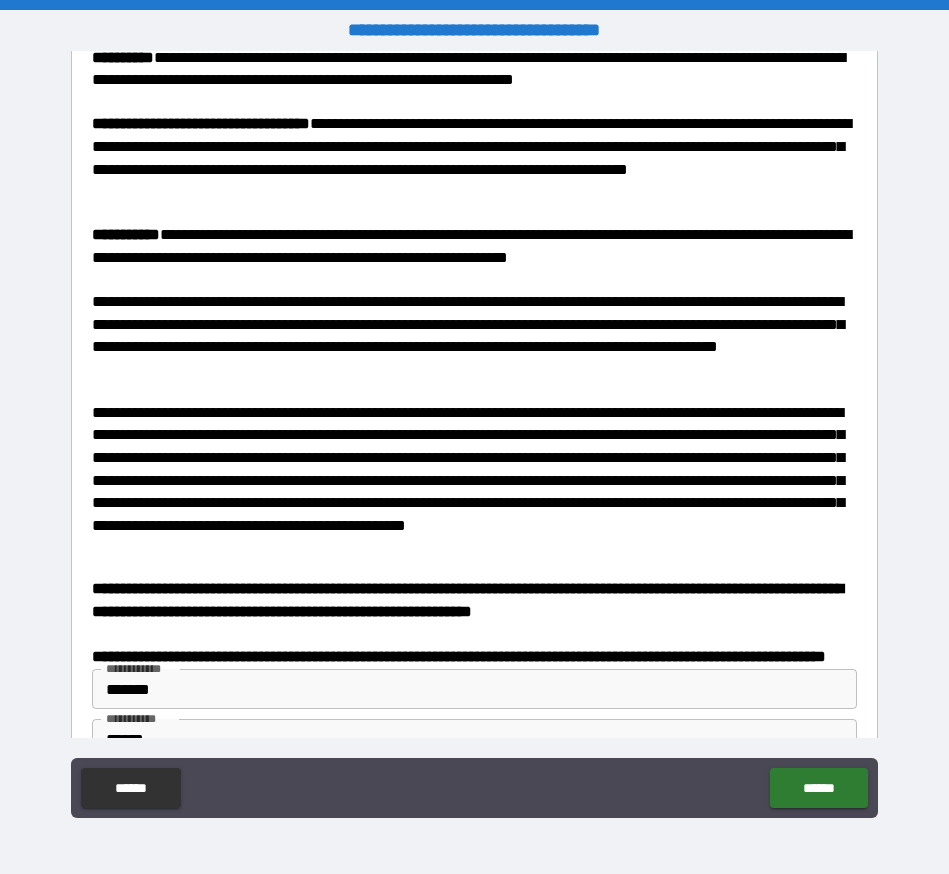 scroll, scrollTop: 292, scrollLeft: 0, axis: vertical 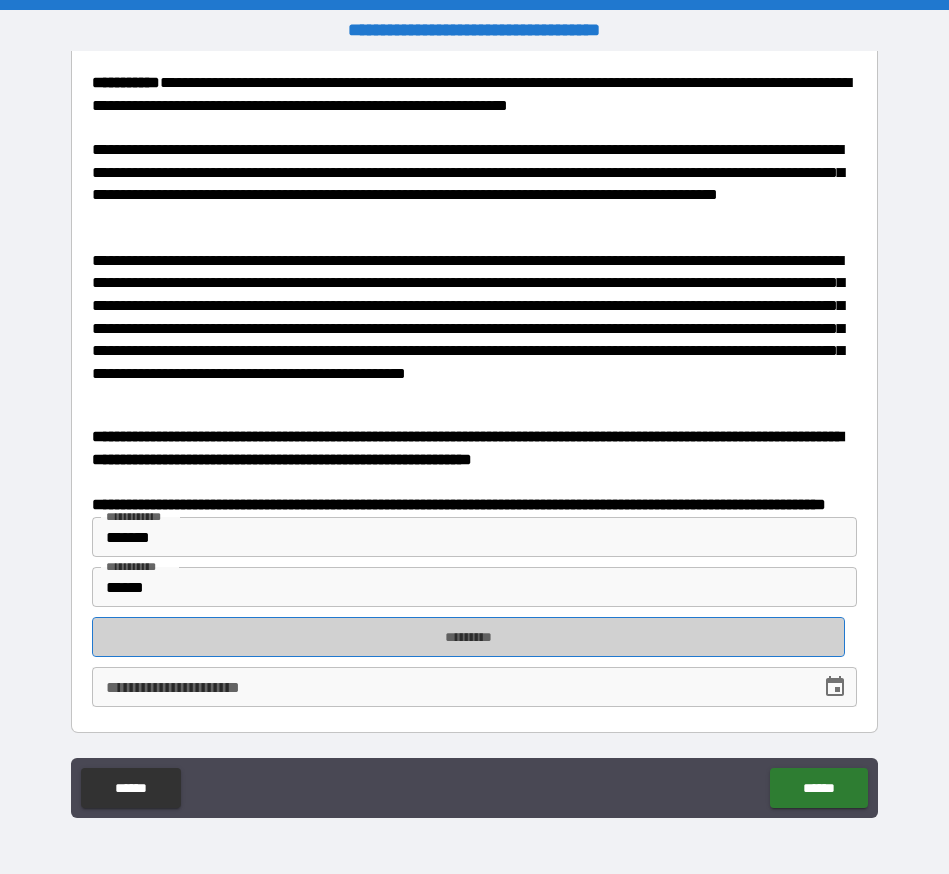 click on "*********" at bounding box center (468, 637) 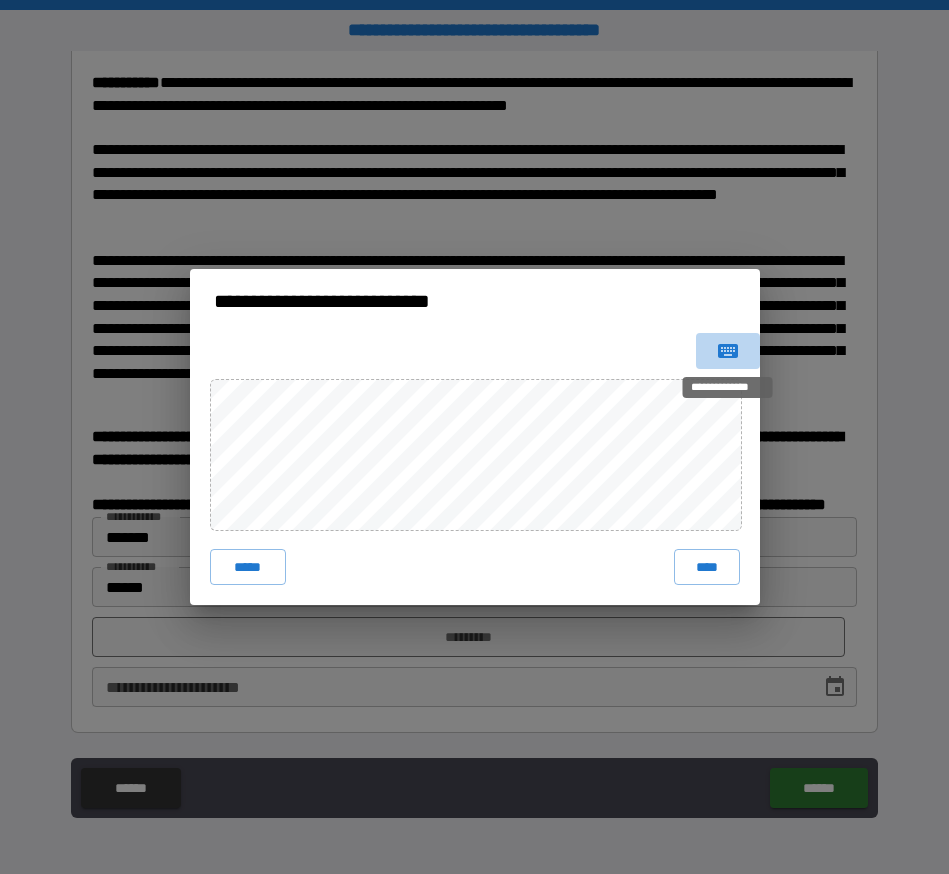 click 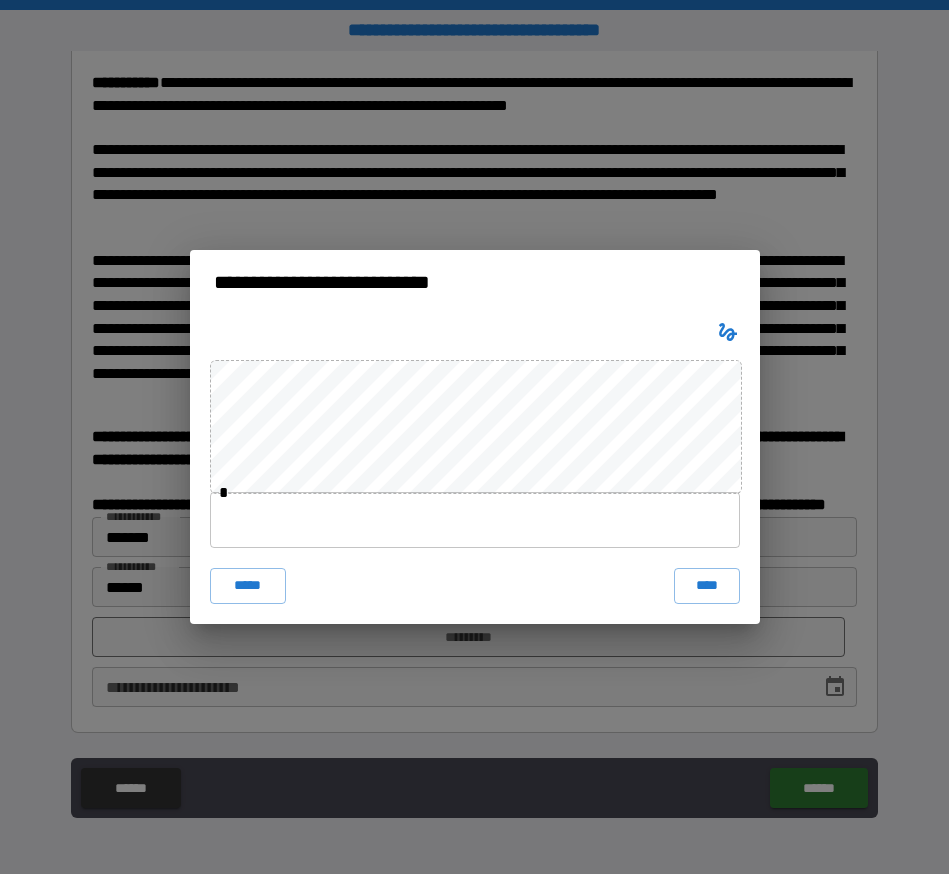 click at bounding box center [475, 520] 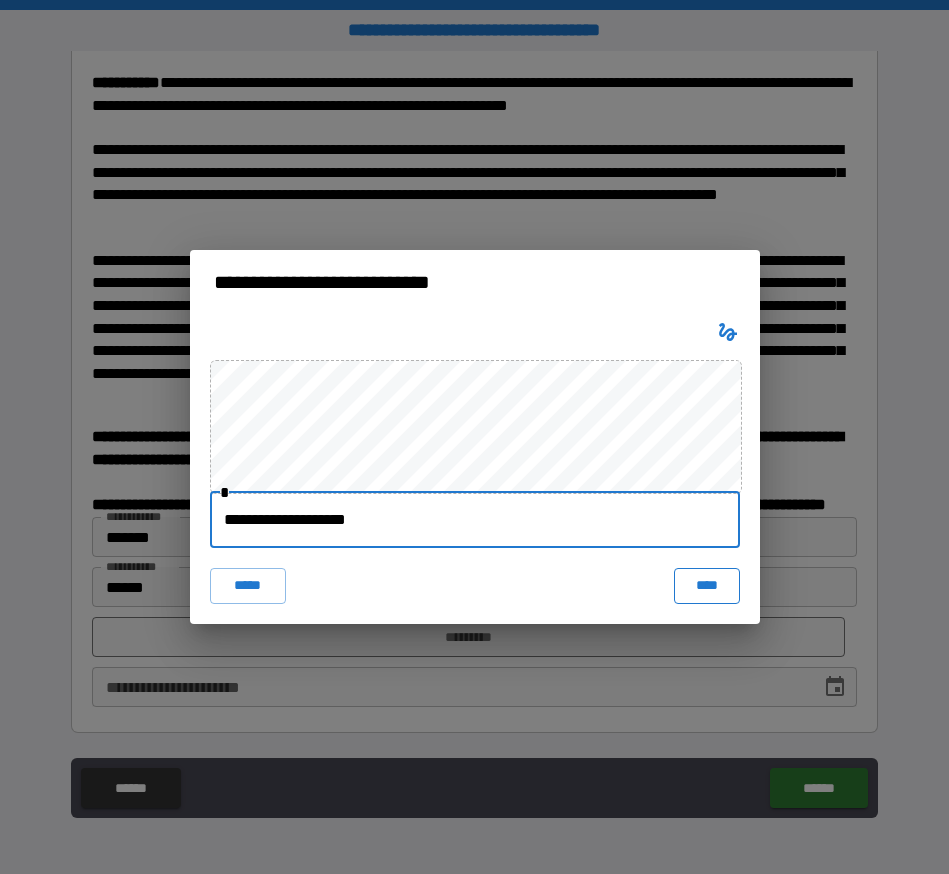 type on "**********" 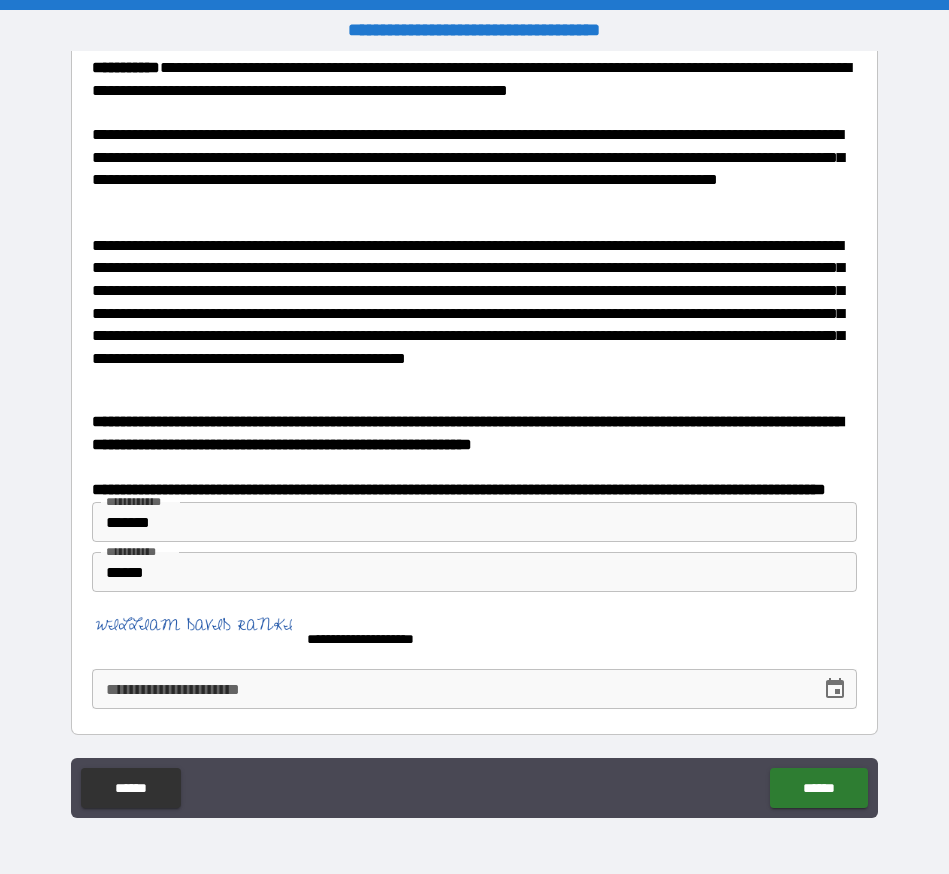 scroll, scrollTop: 282, scrollLeft: 0, axis: vertical 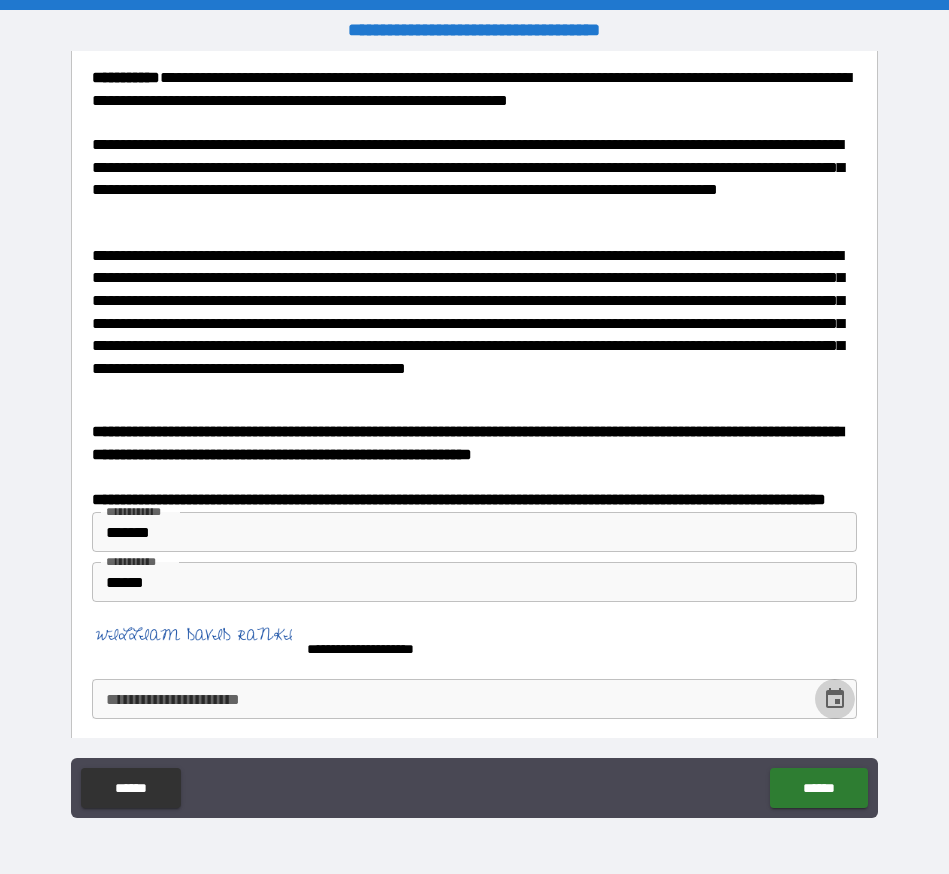 click 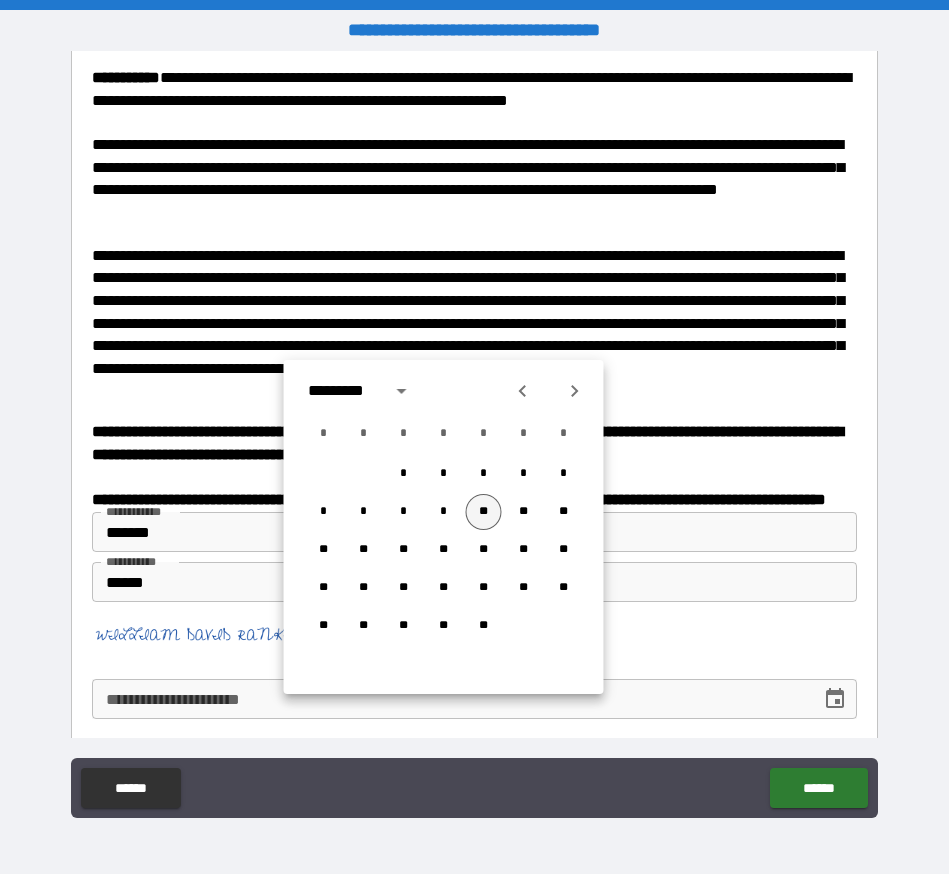 click on "**" at bounding box center (484, 512) 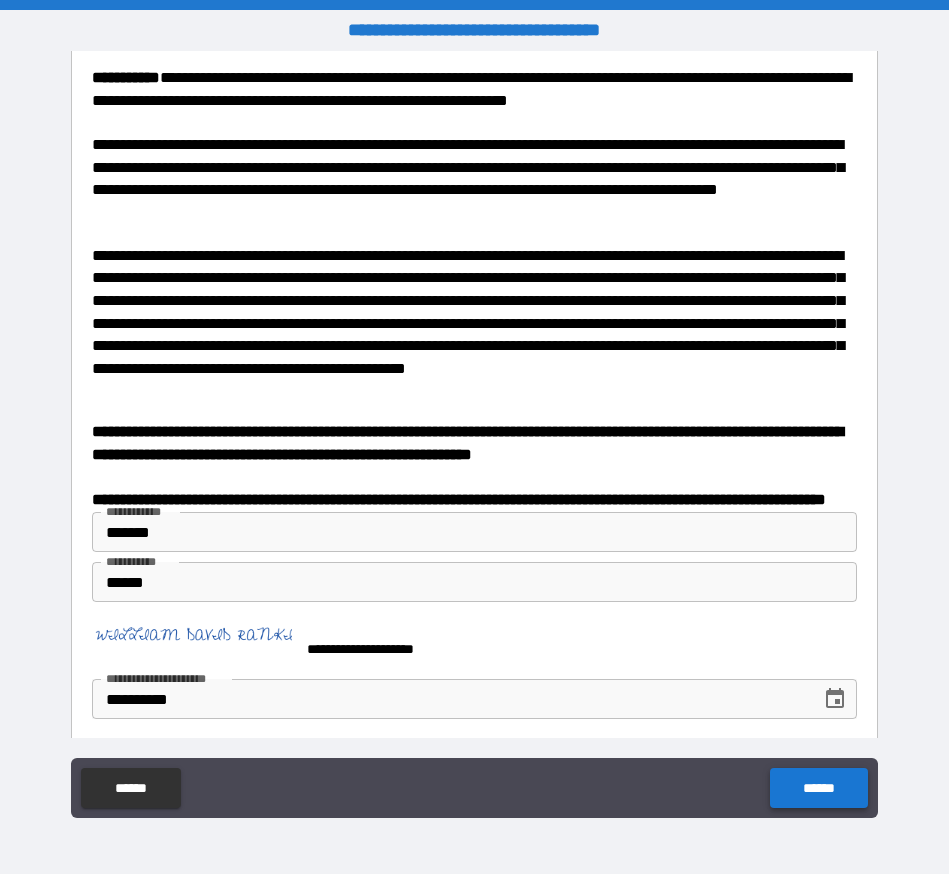 click on "******" at bounding box center (818, 788) 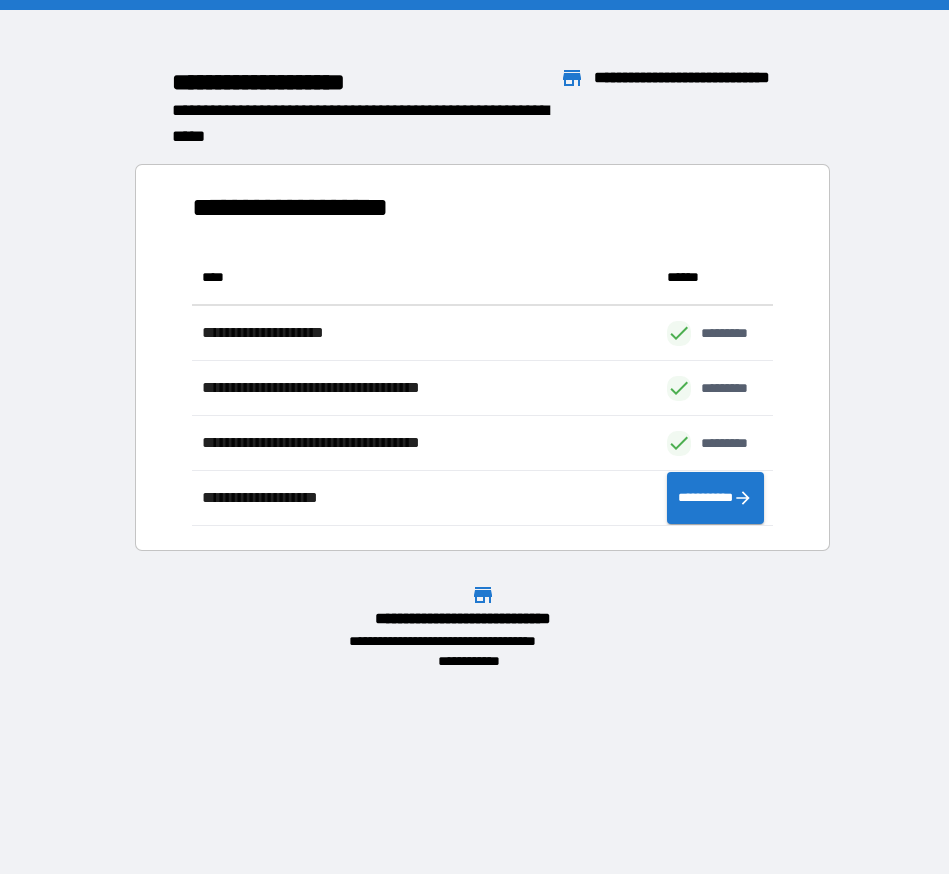 scroll, scrollTop: 16, scrollLeft: 16, axis: both 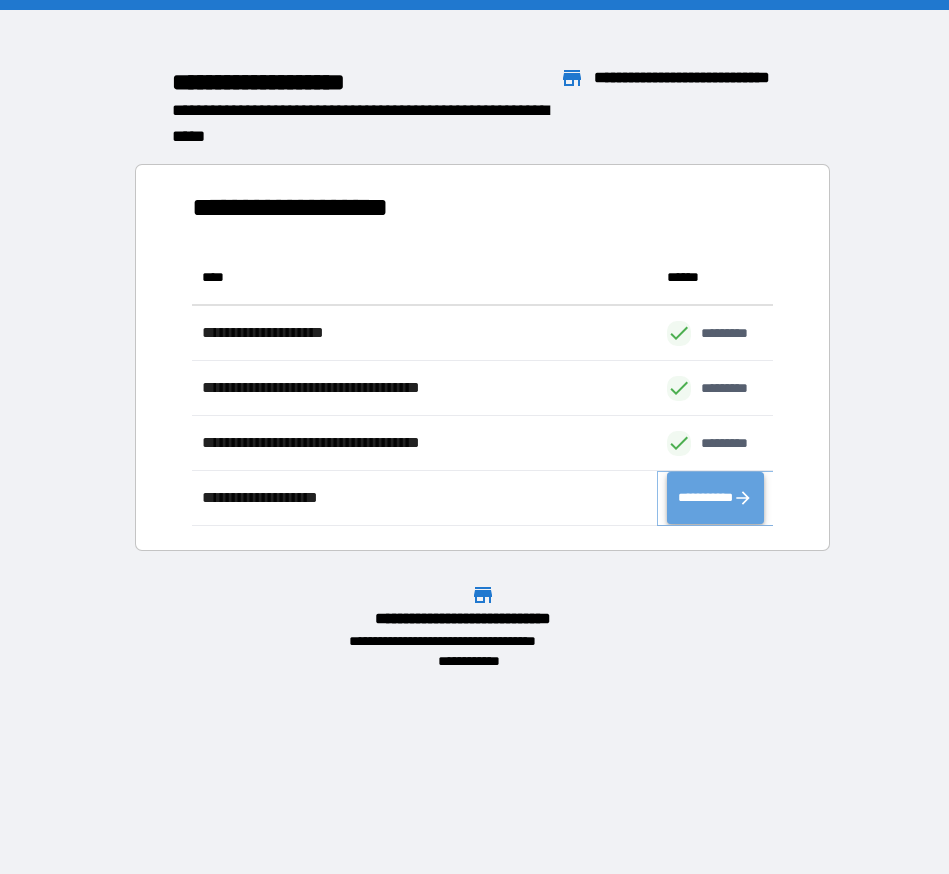 click on "**********" at bounding box center [715, 498] 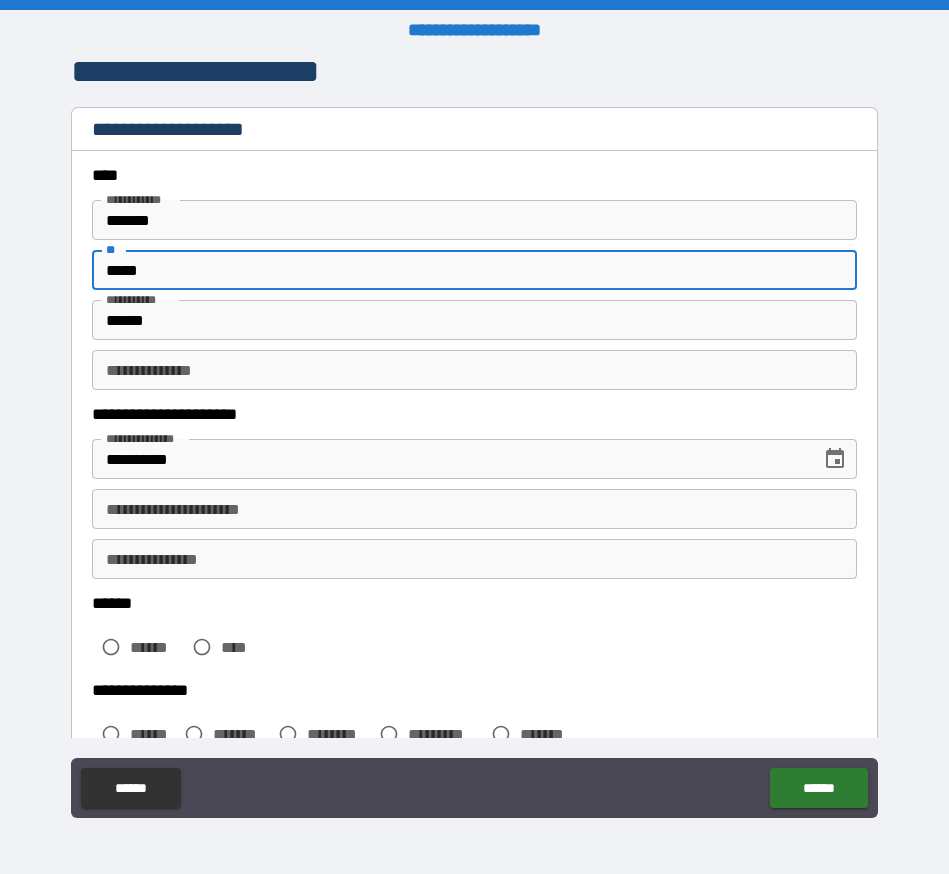 type on "*****" 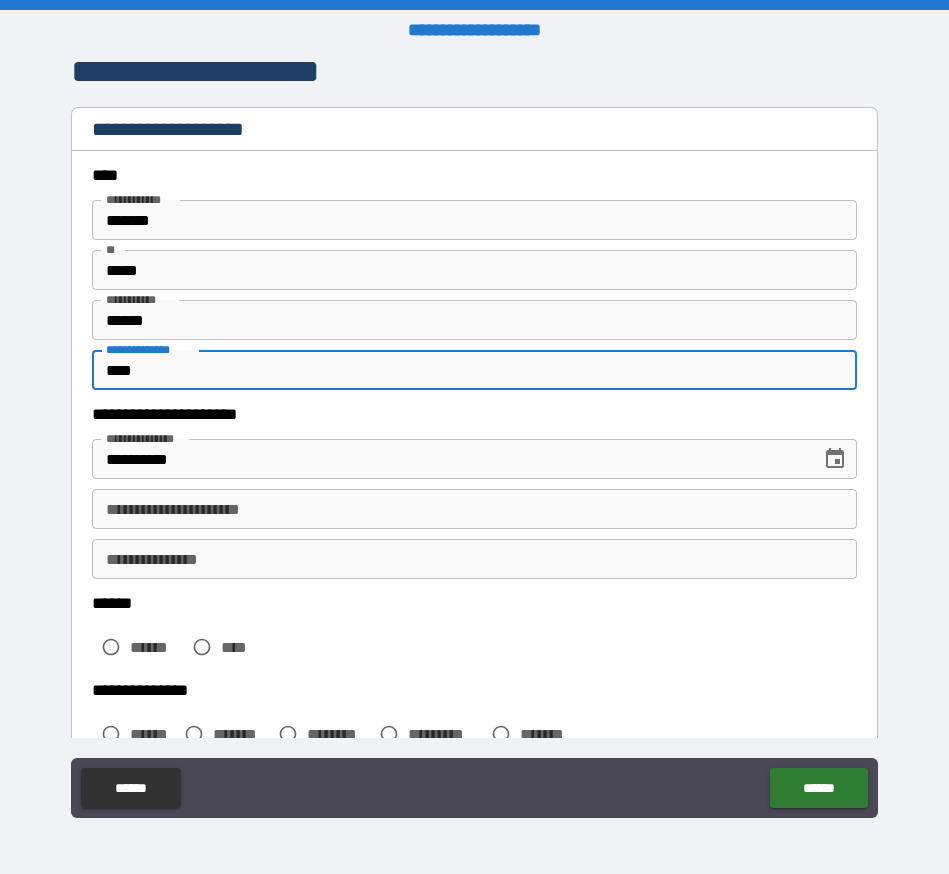 type on "****" 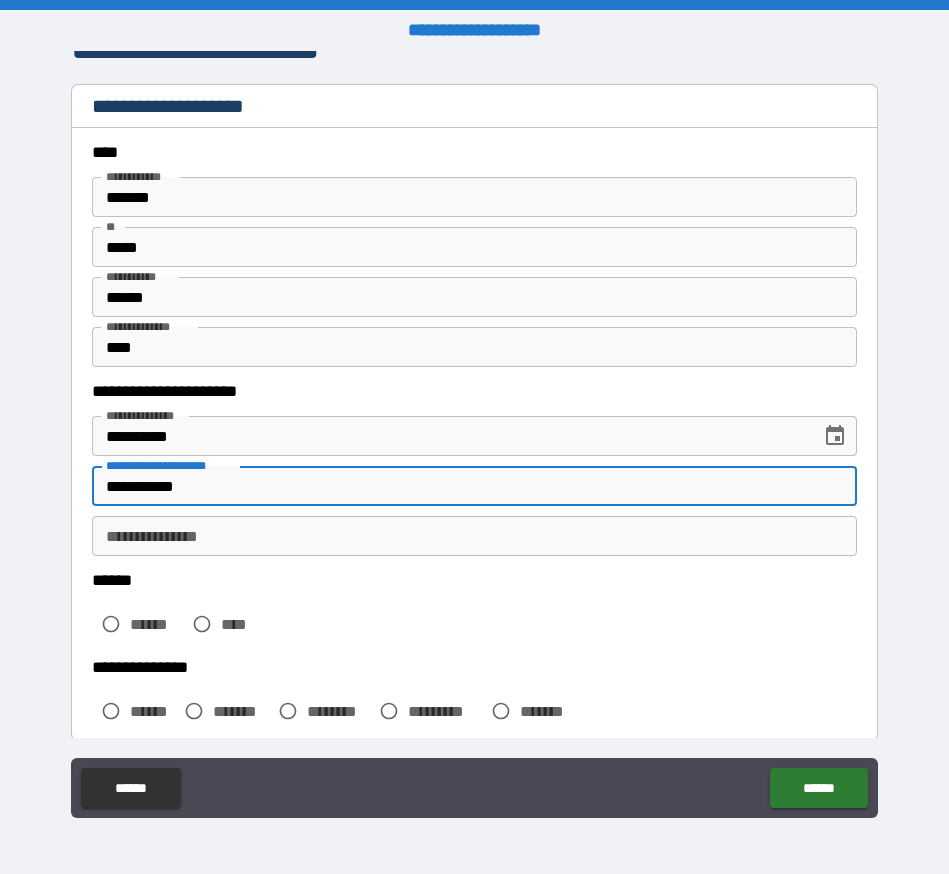 scroll, scrollTop: 178, scrollLeft: 0, axis: vertical 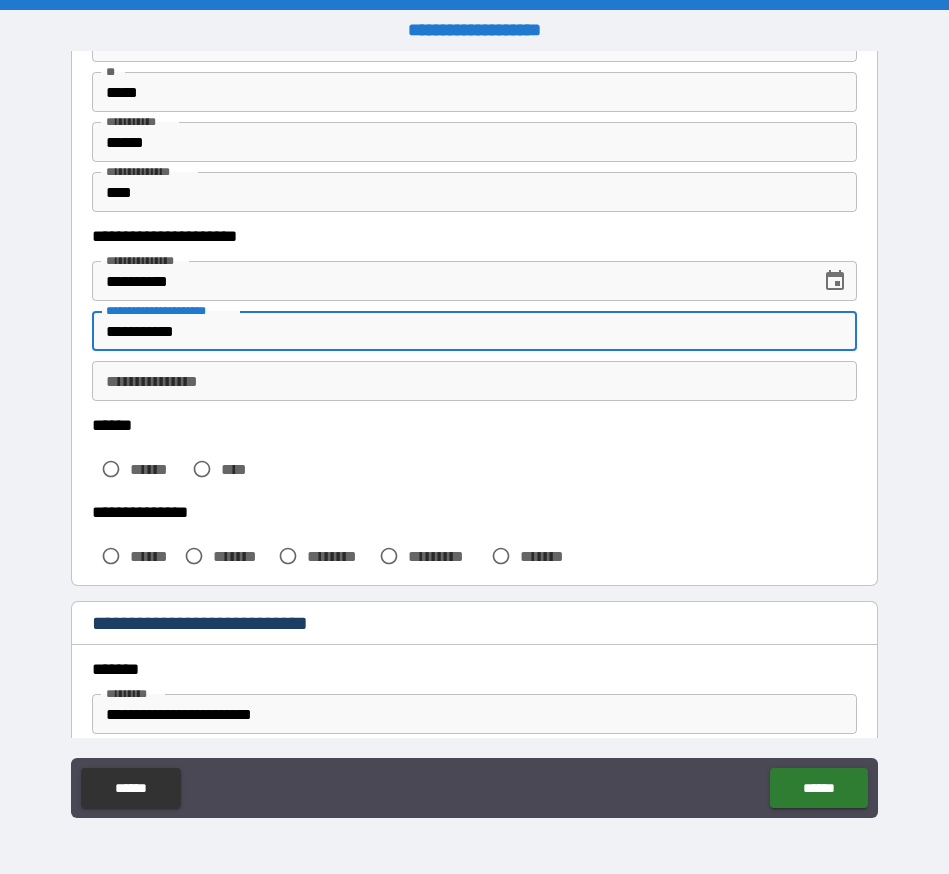 type on "**********" 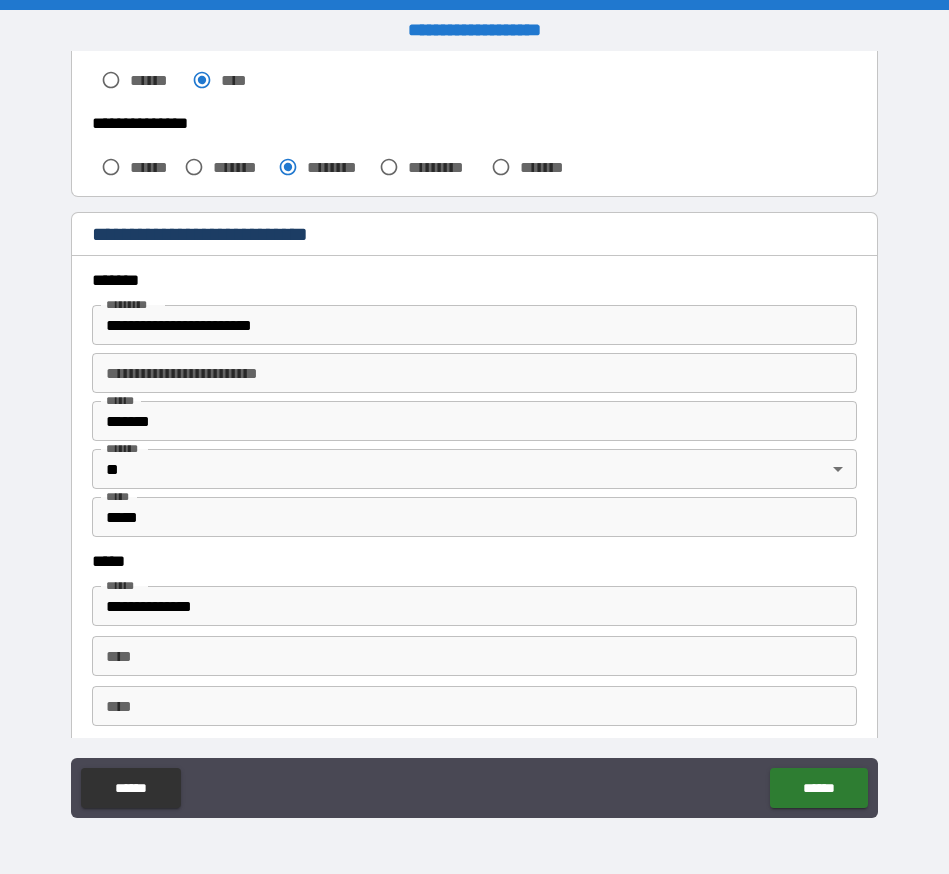 scroll, scrollTop: 571, scrollLeft: 0, axis: vertical 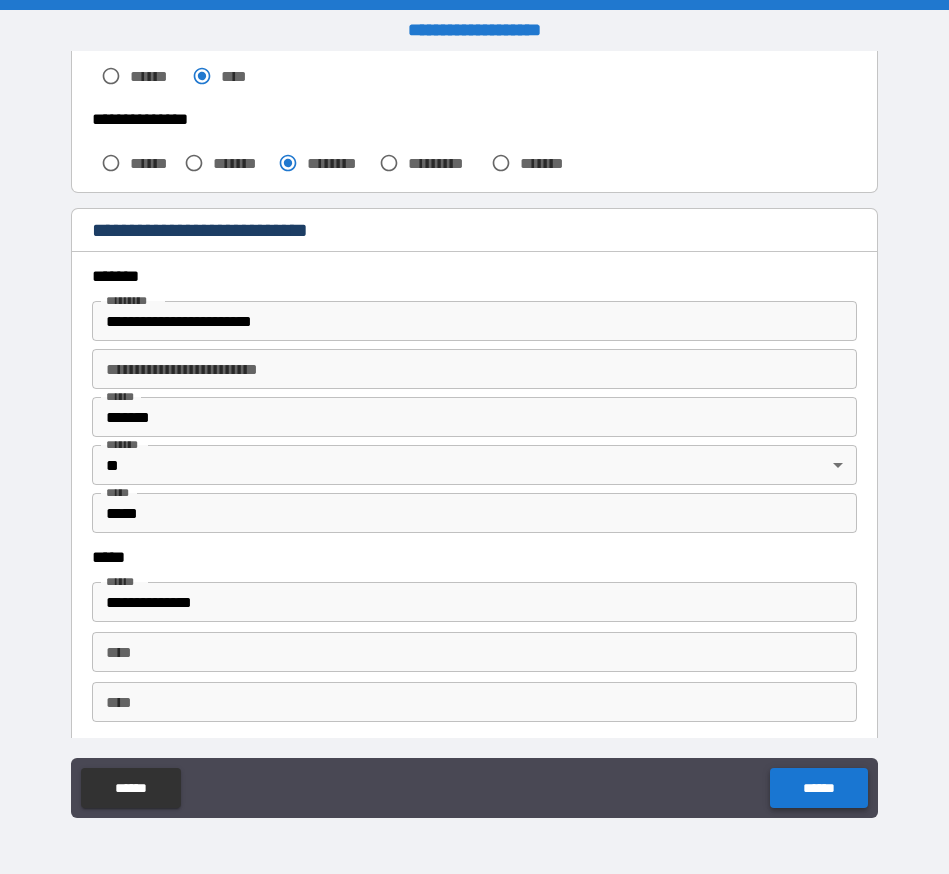click on "******" at bounding box center [818, 788] 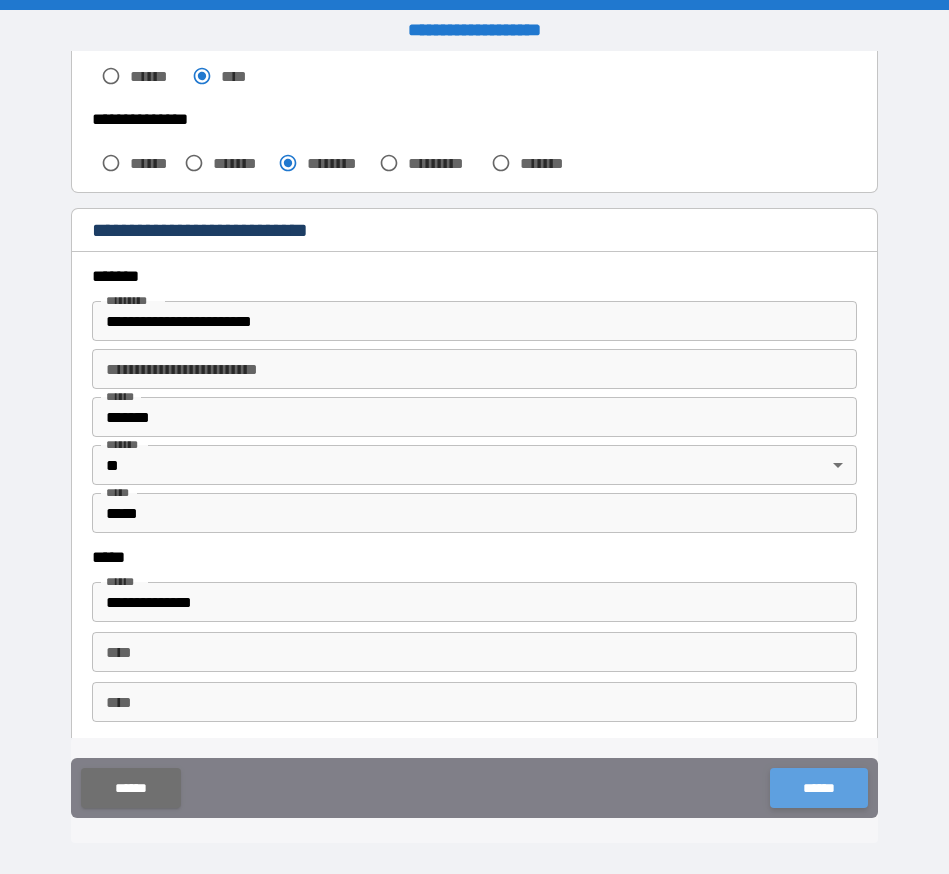 click on "******" at bounding box center [818, 788] 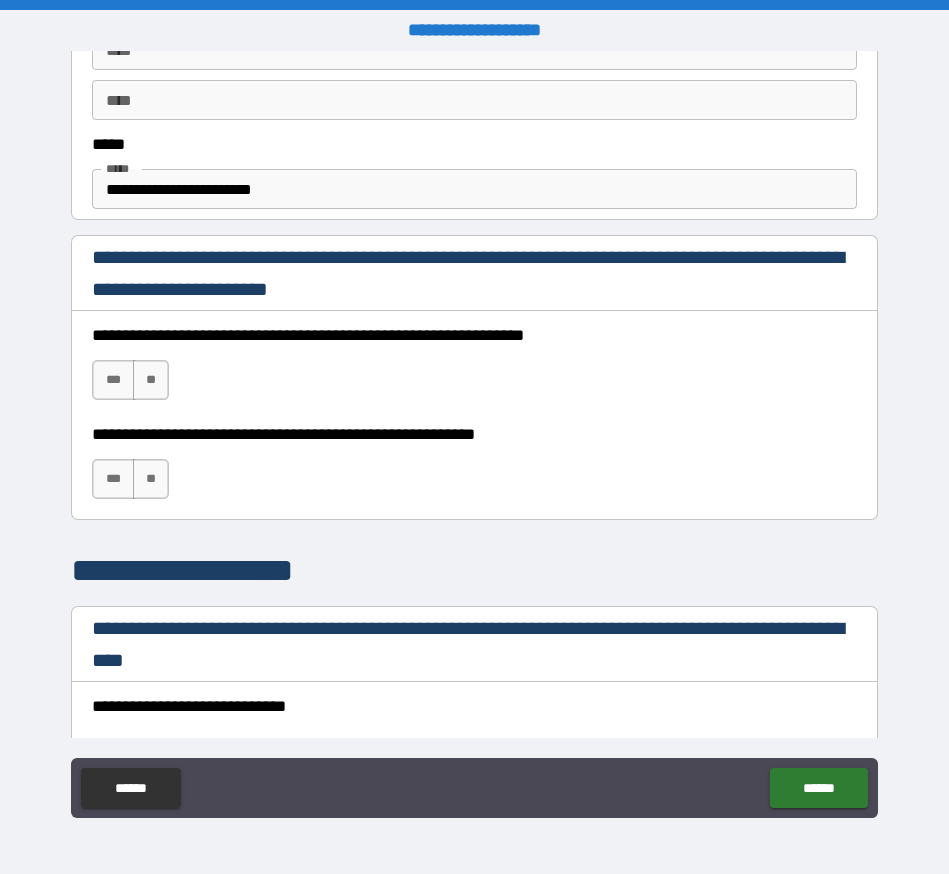 scroll, scrollTop: 1177, scrollLeft: 0, axis: vertical 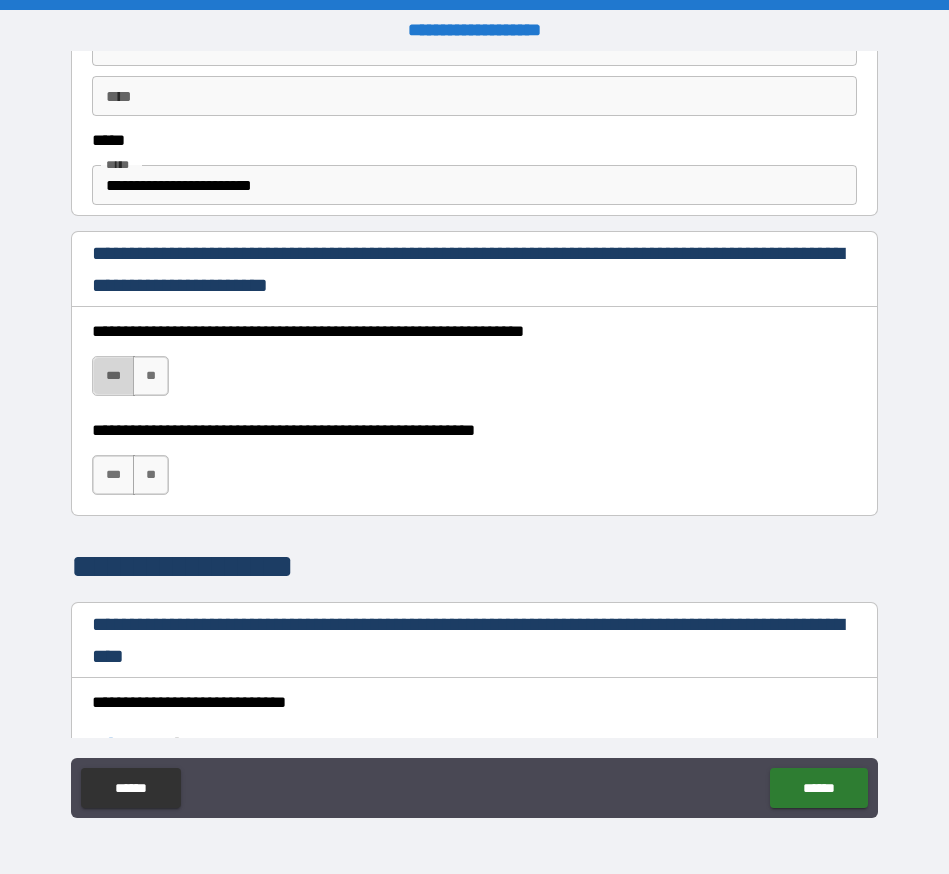 click on "***" at bounding box center [113, 376] 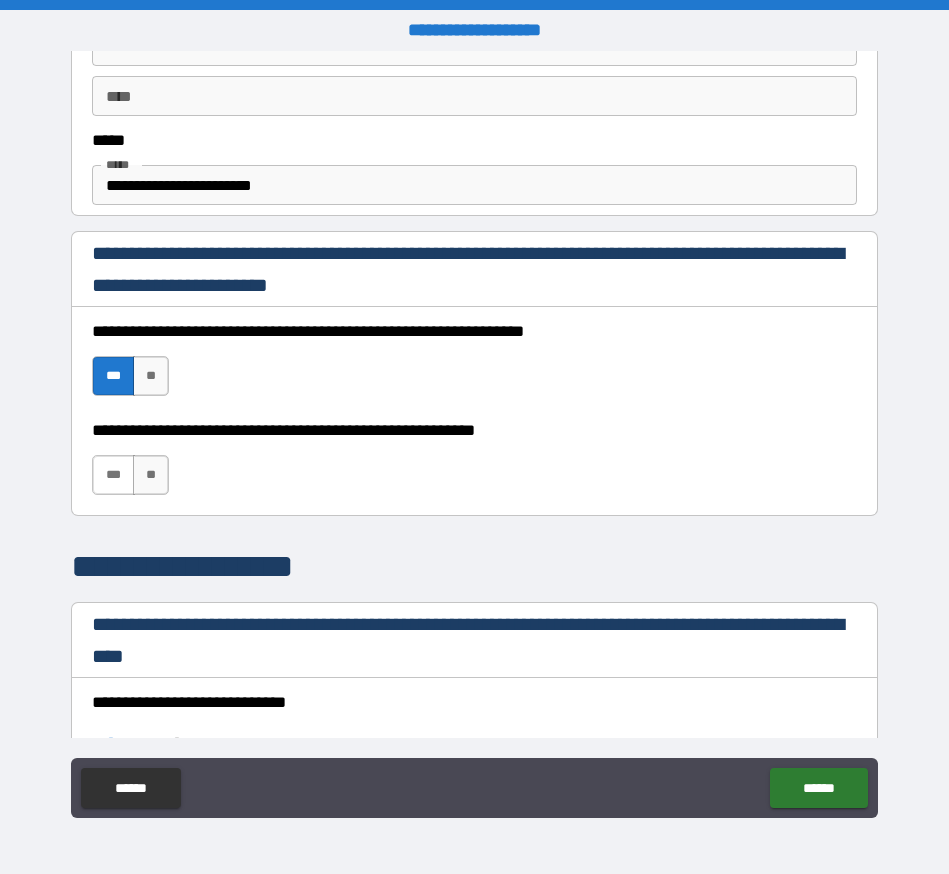 click on "***" at bounding box center (113, 475) 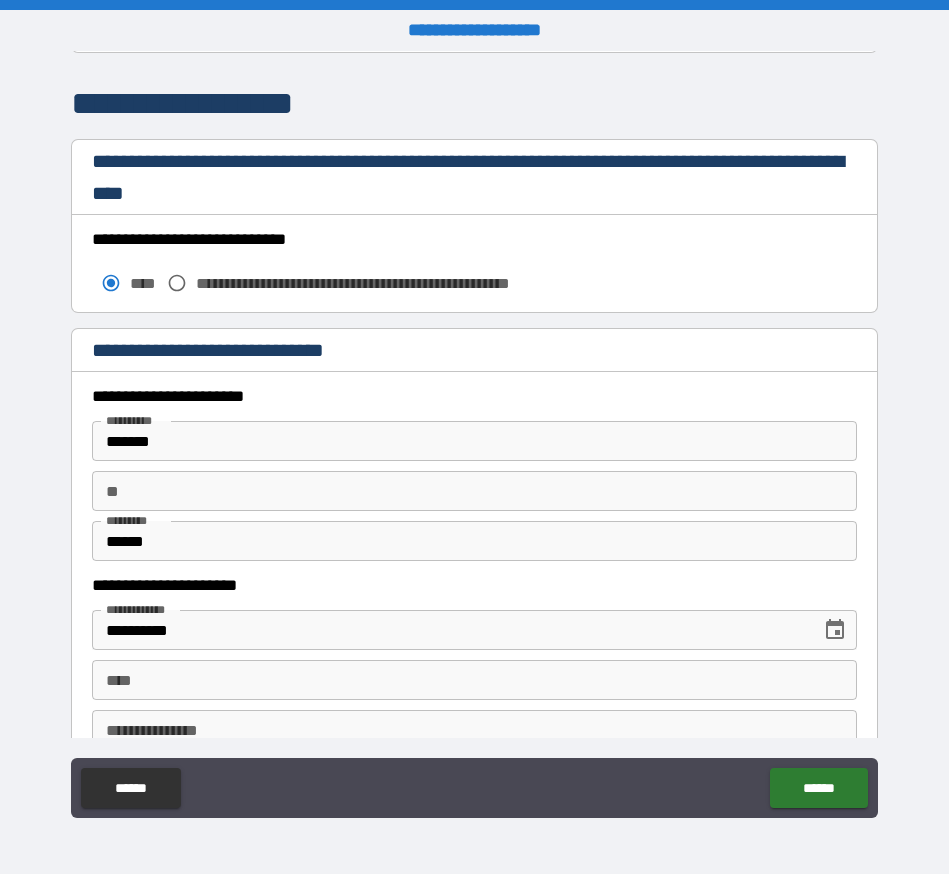 scroll, scrollTop: 1671, scrollLeft: 0, axis: vertical 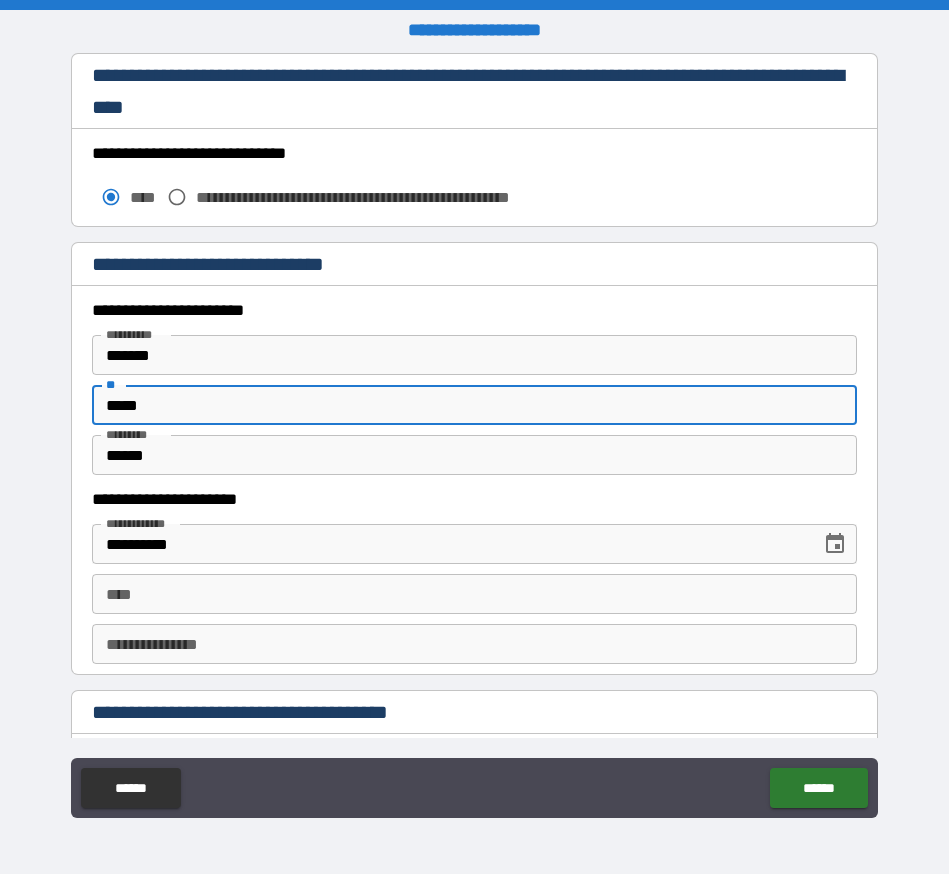 type on "*****" 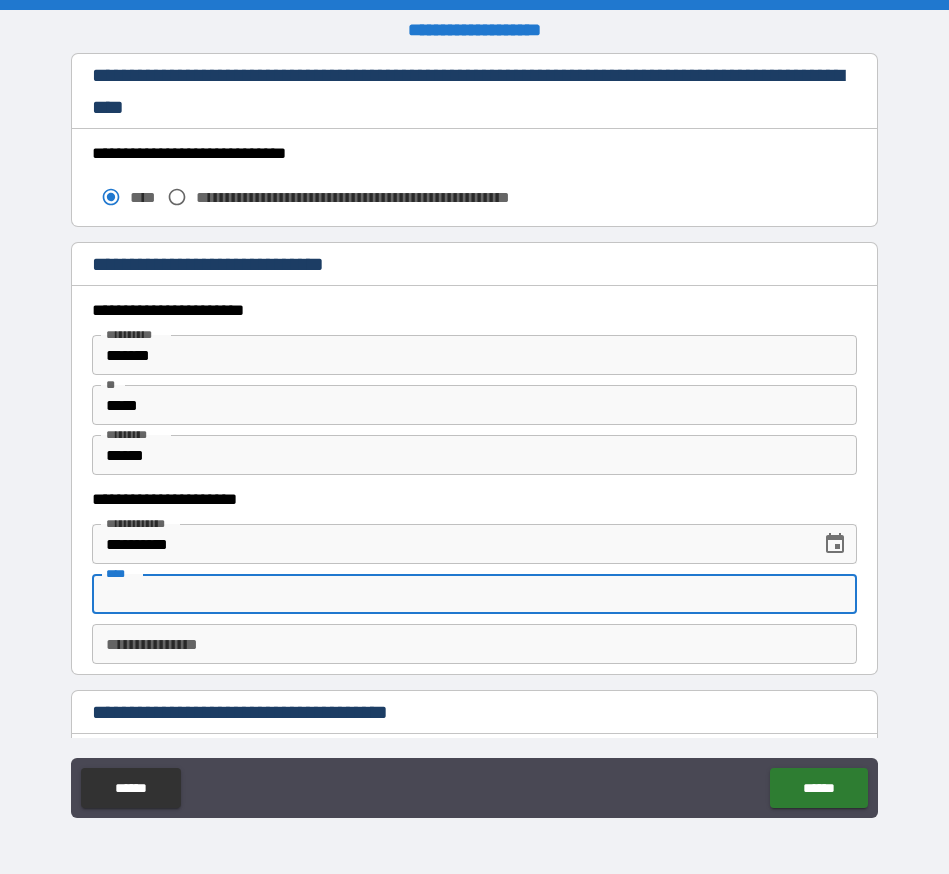 click on "****" at bounding box center [474, 594] 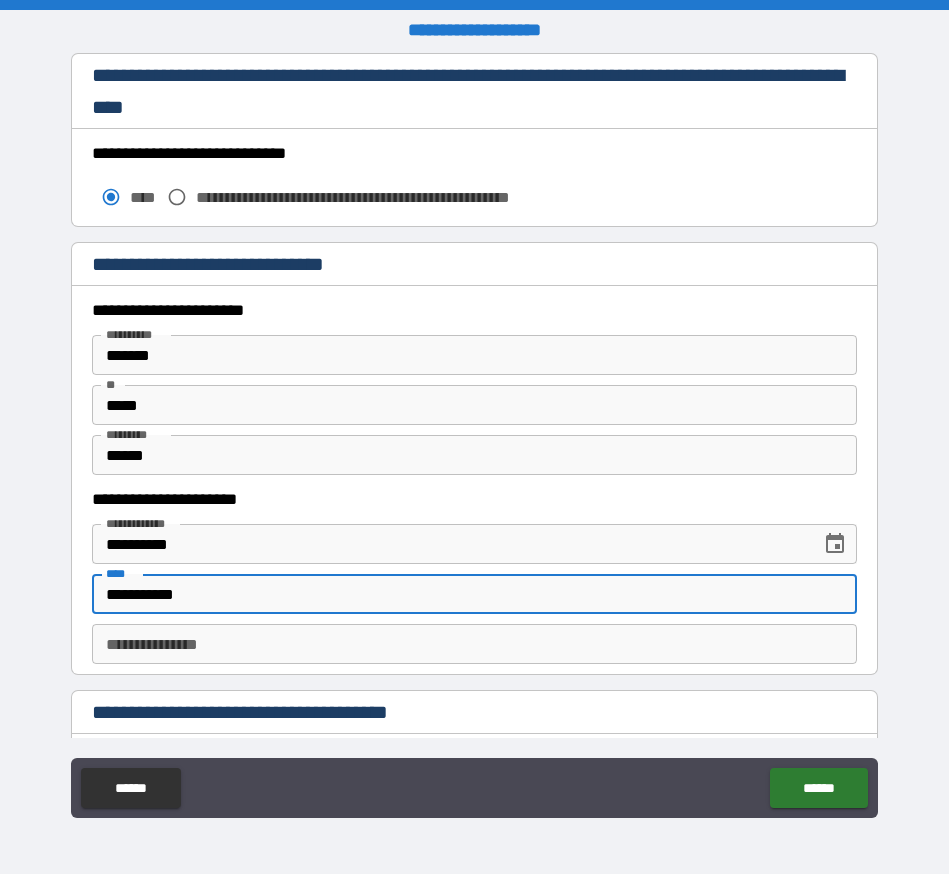 type on "**********" 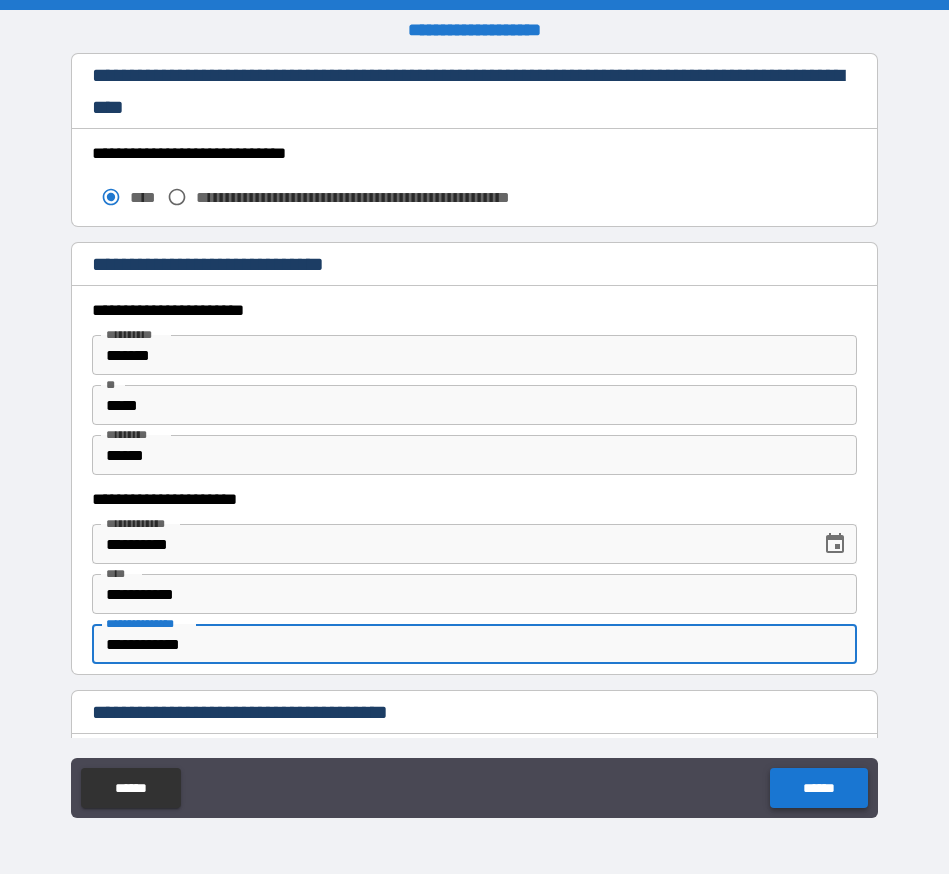 type on "**********" 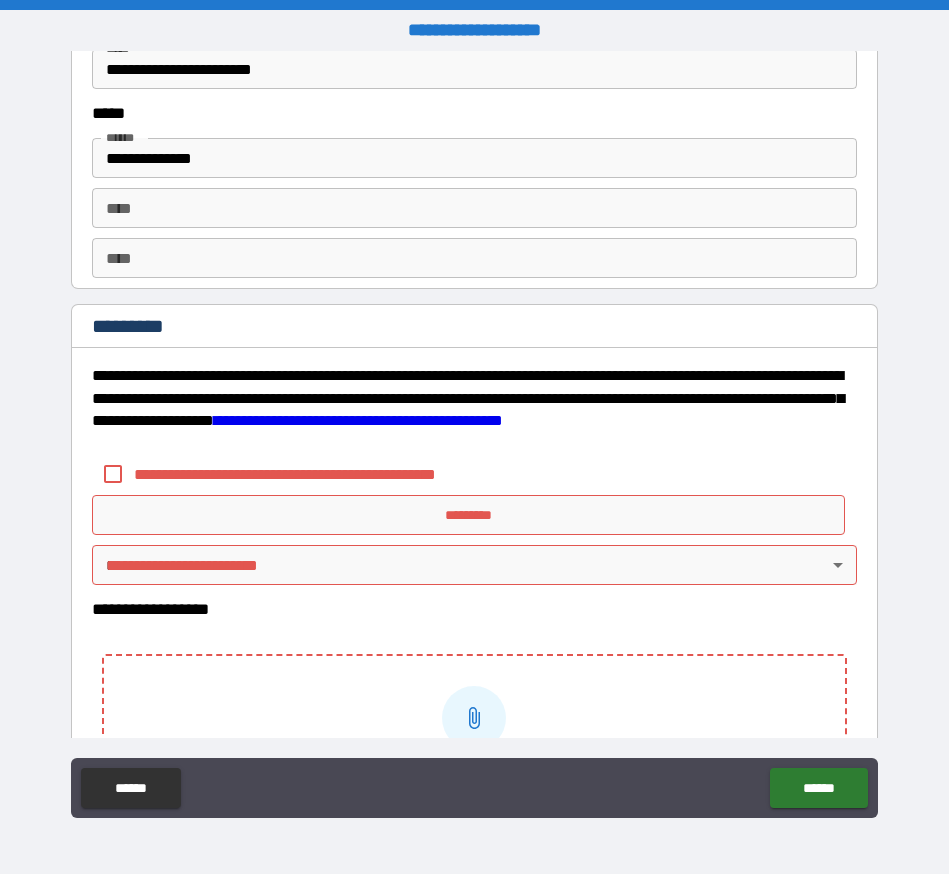 scroll, scrollTop: 2745, scrollLeft: 0, axis: vertical 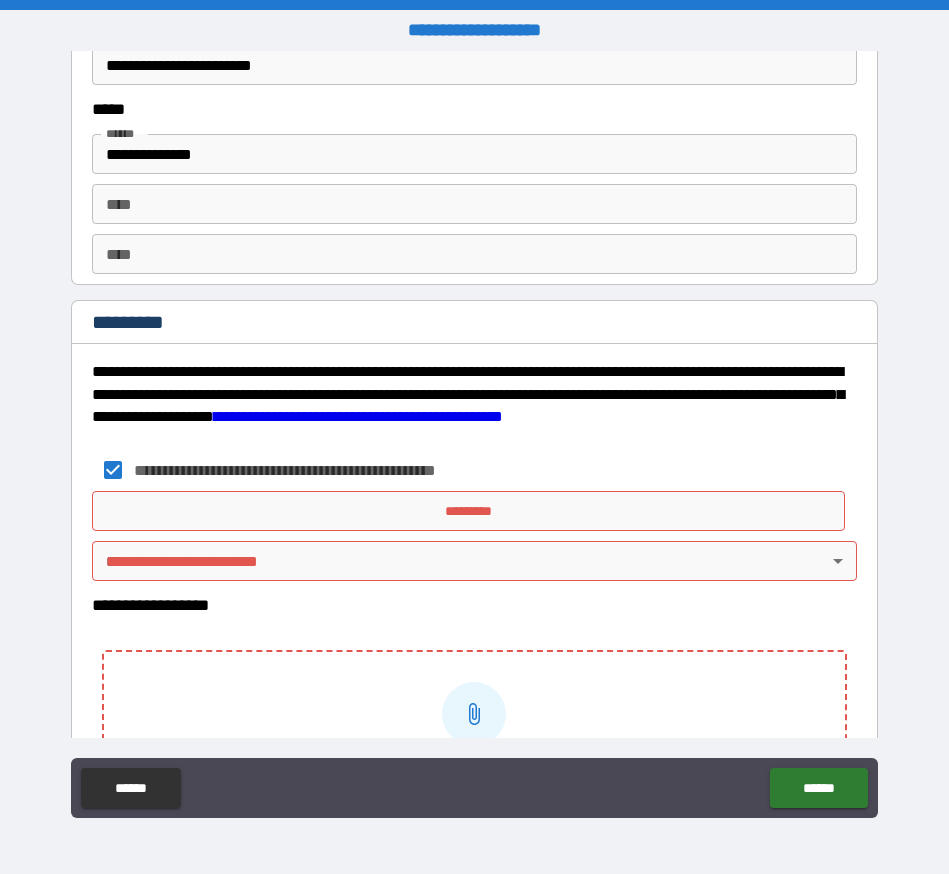 click on "*********" at bounding box center (468, 511) 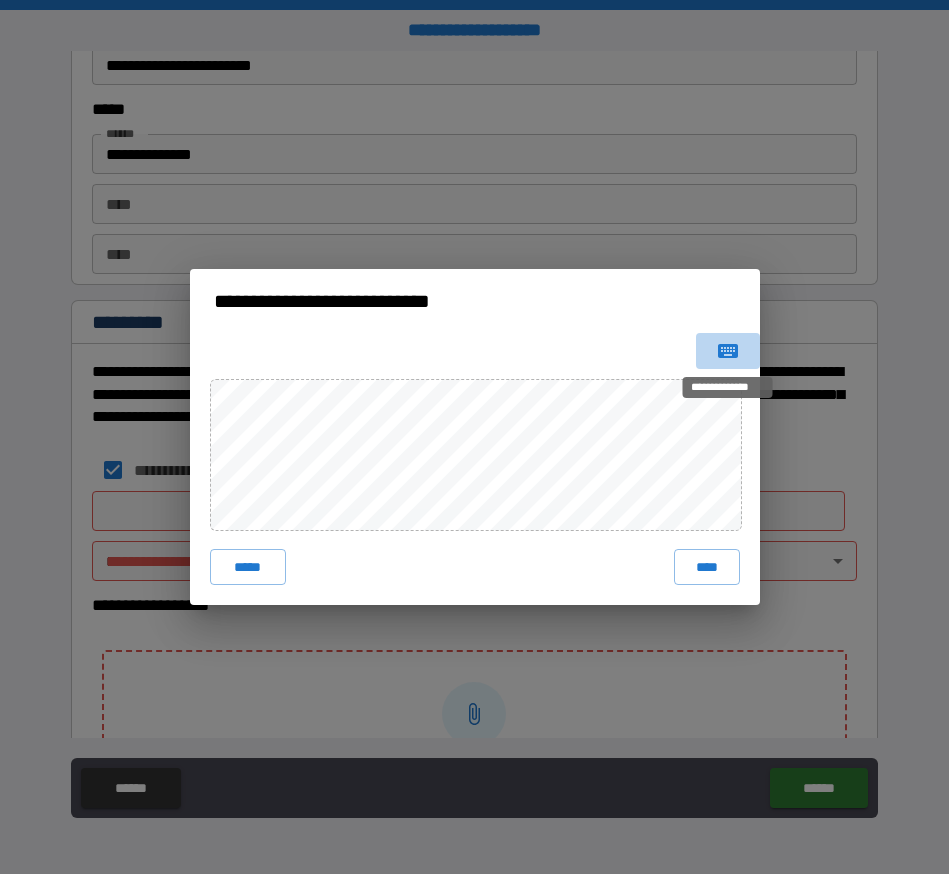 click 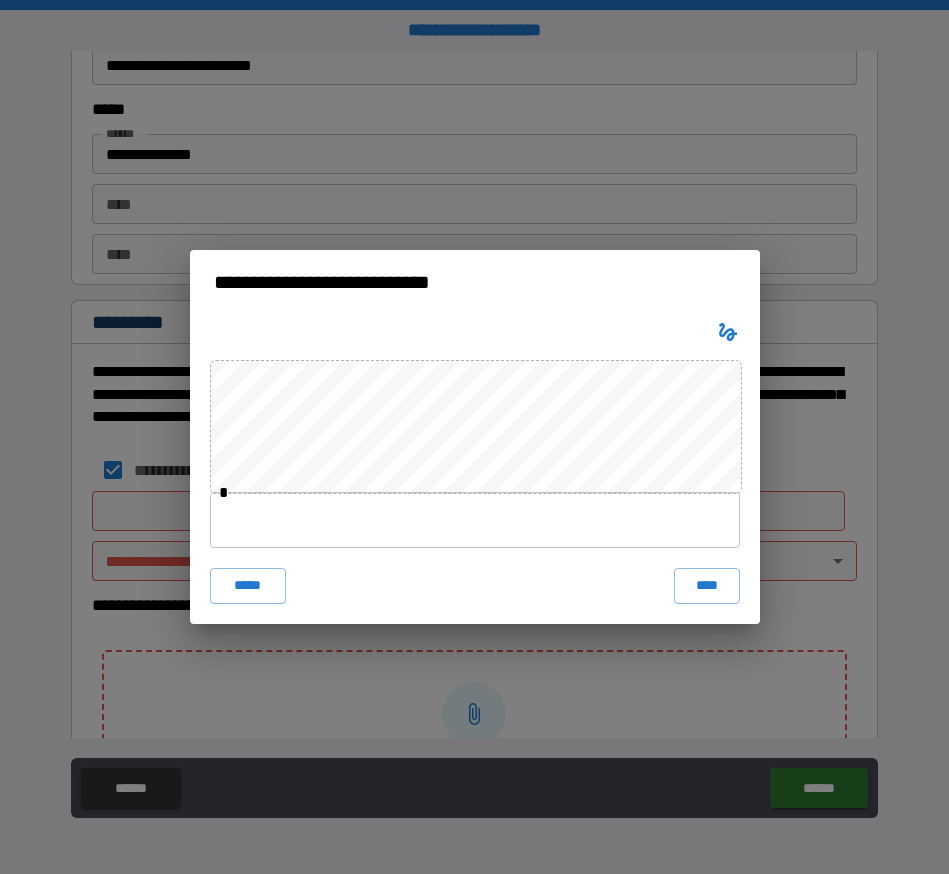 click at bounding box center [475, 520] 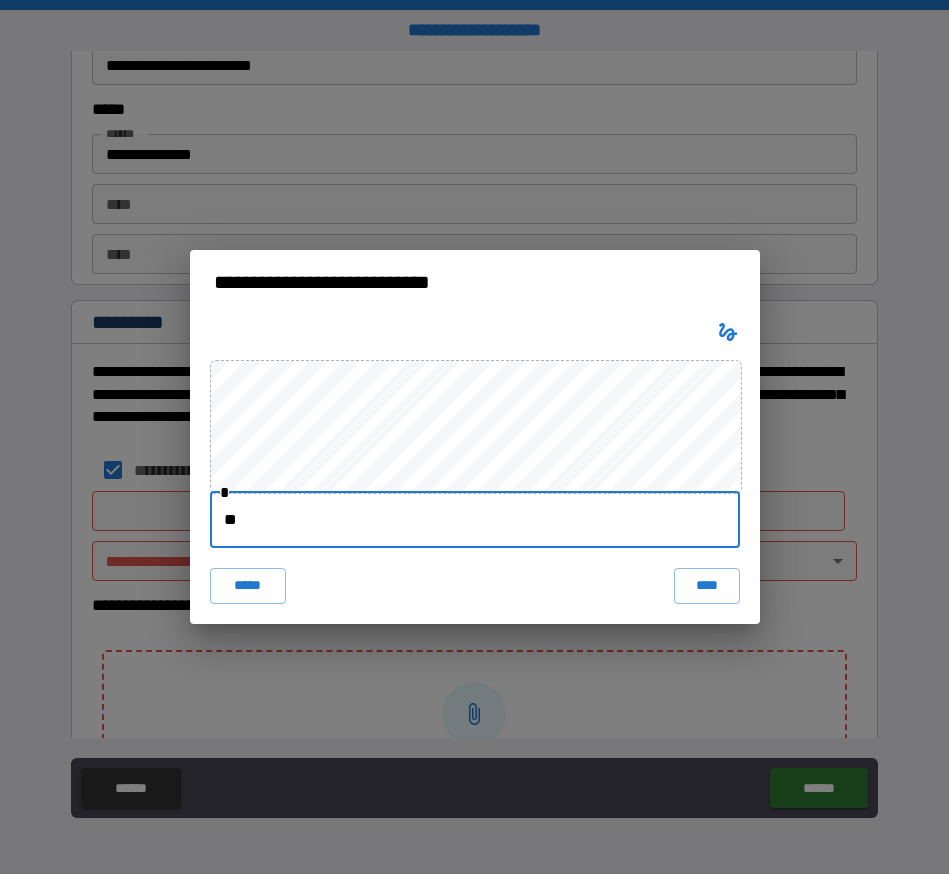 type on "*" 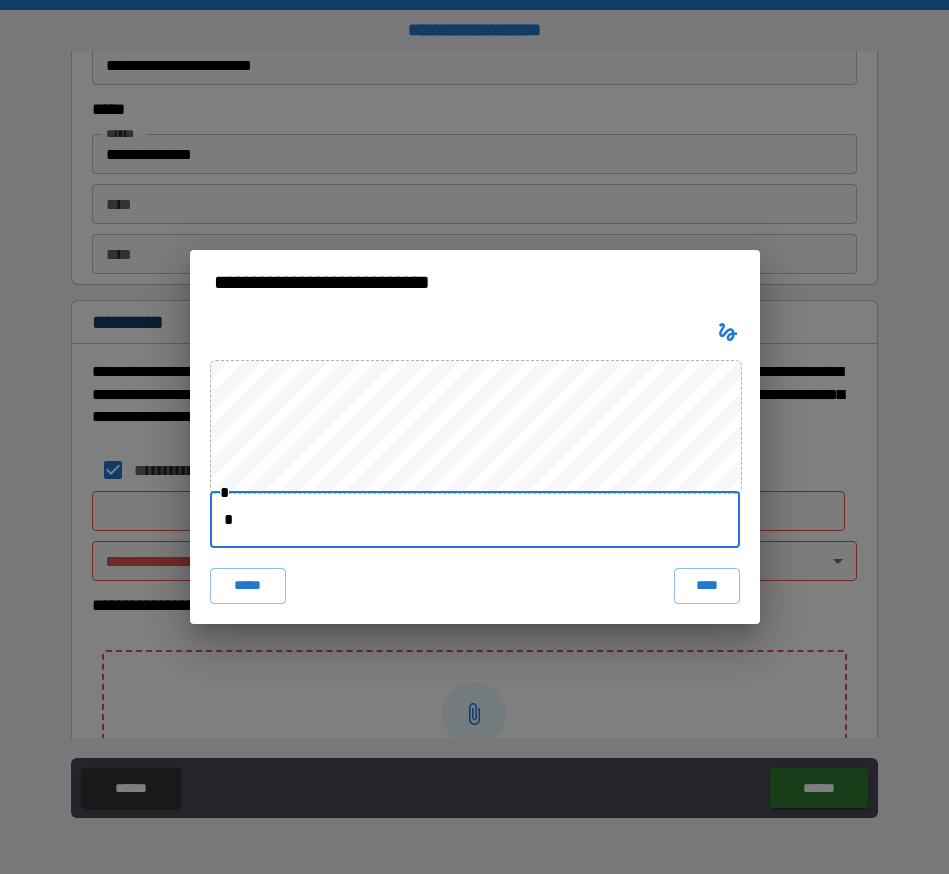 type 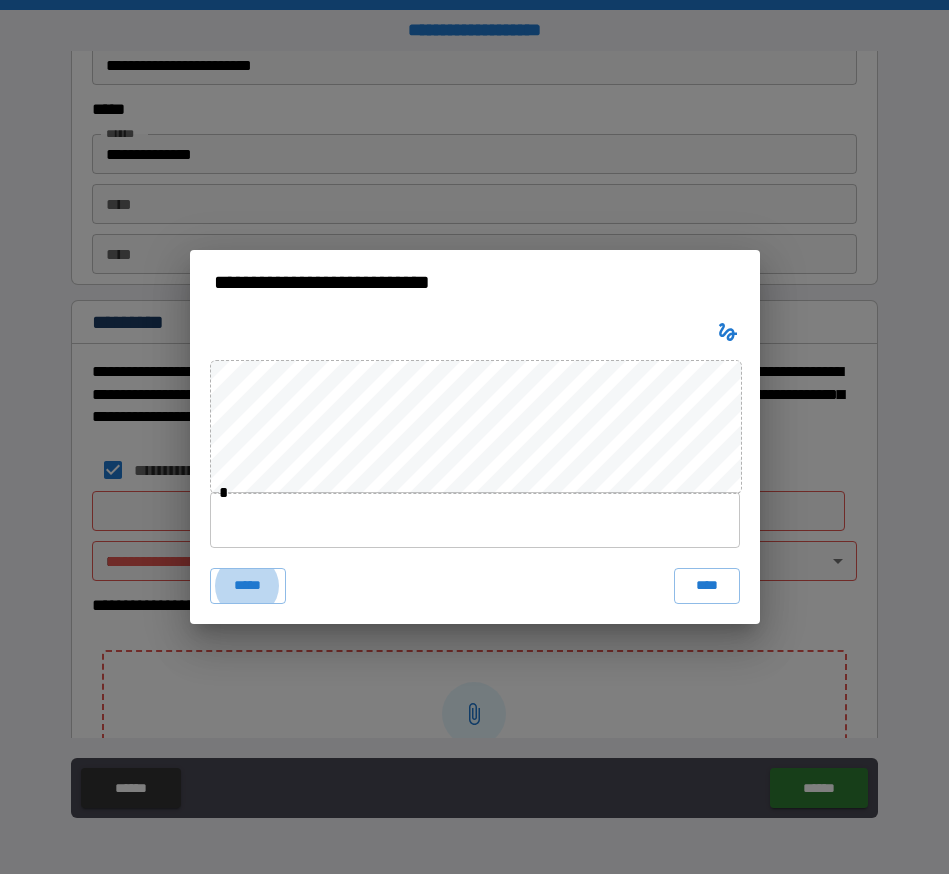 type 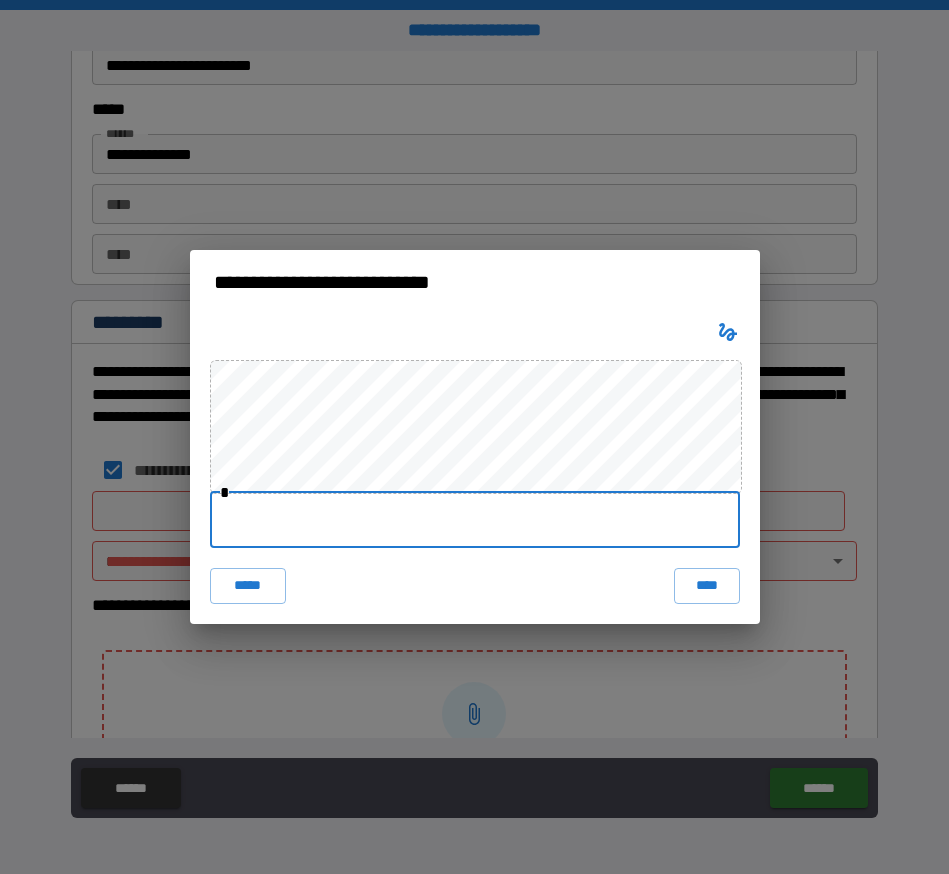 click at bounding box center [475, 520] 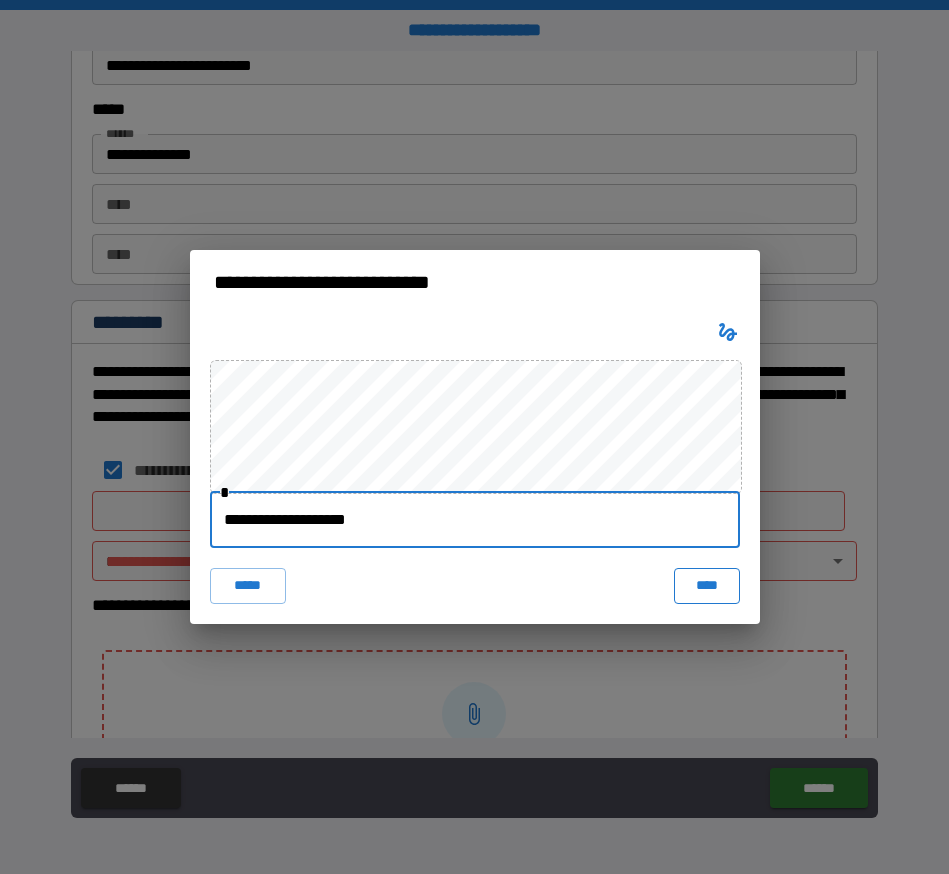 type on "**********" 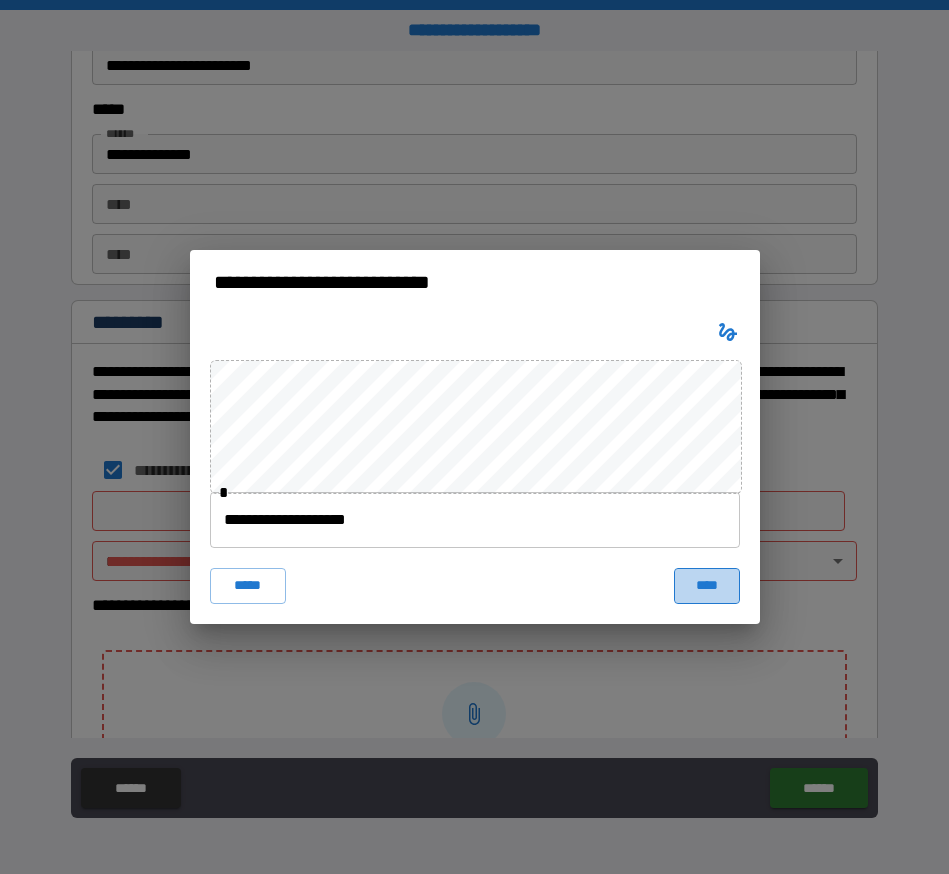 click on "****" at bounding box center [707, 586] 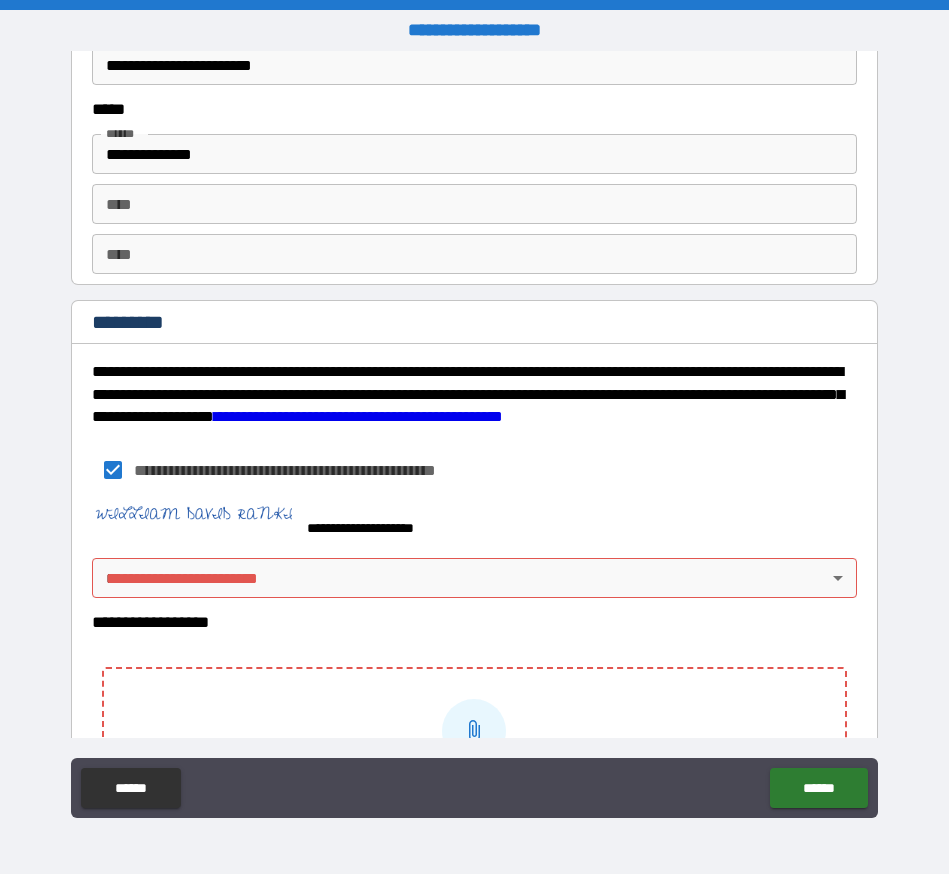 click on "**********" at bounding box center (474, 437) 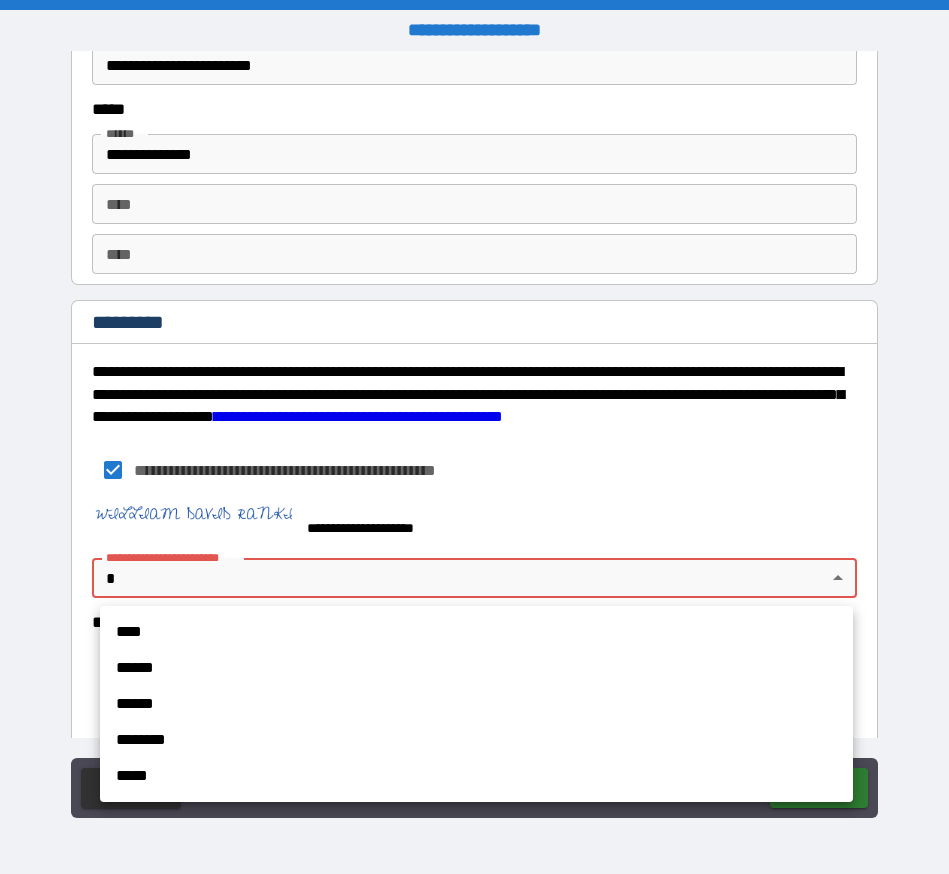 click on "****" at bounding box center (476, 632) 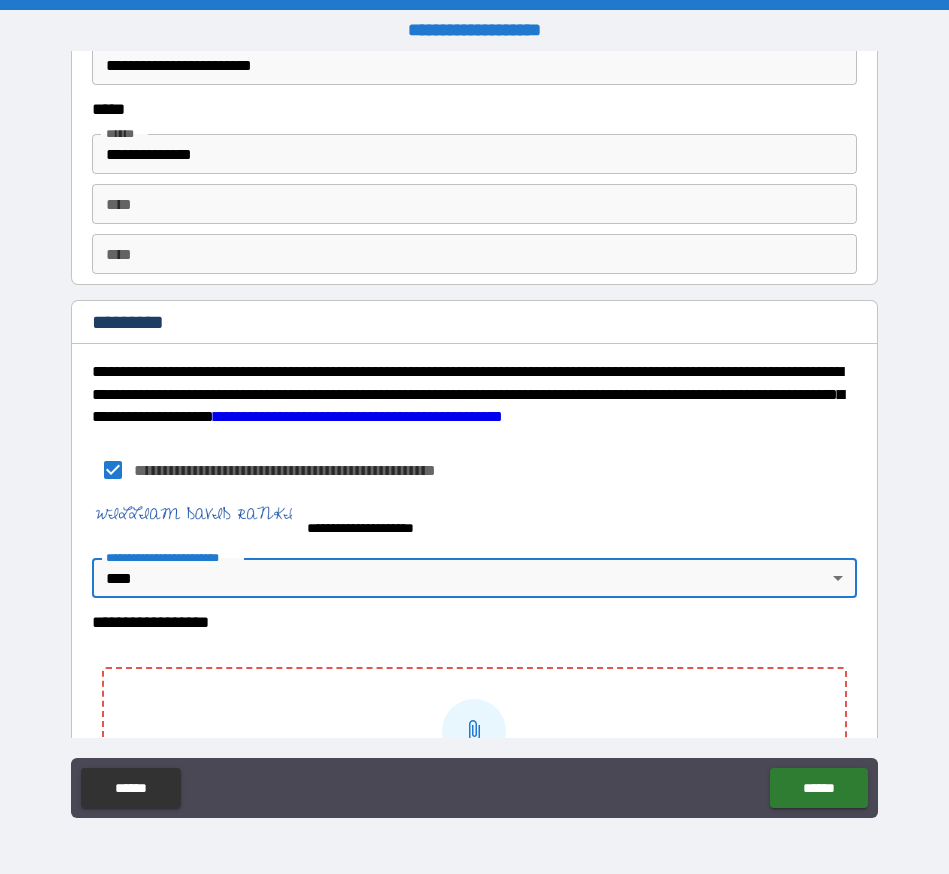 type on "*" 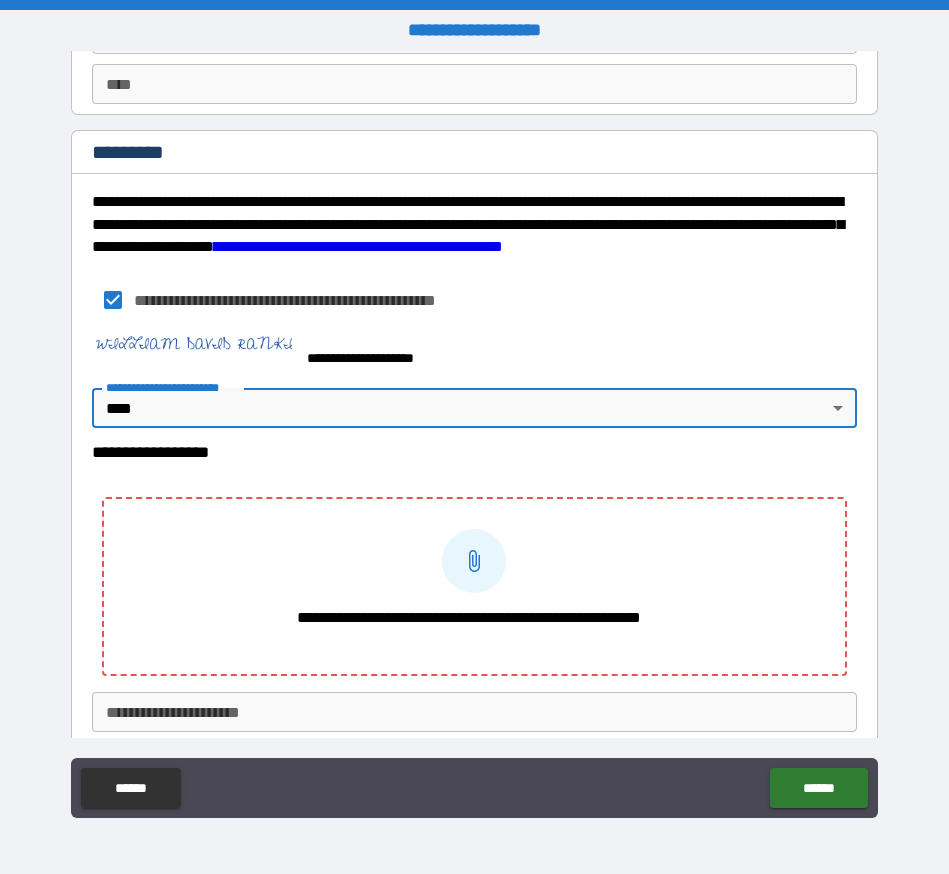scroll, scrollTop: 2990, scrollLeft: 0, axis: vertical 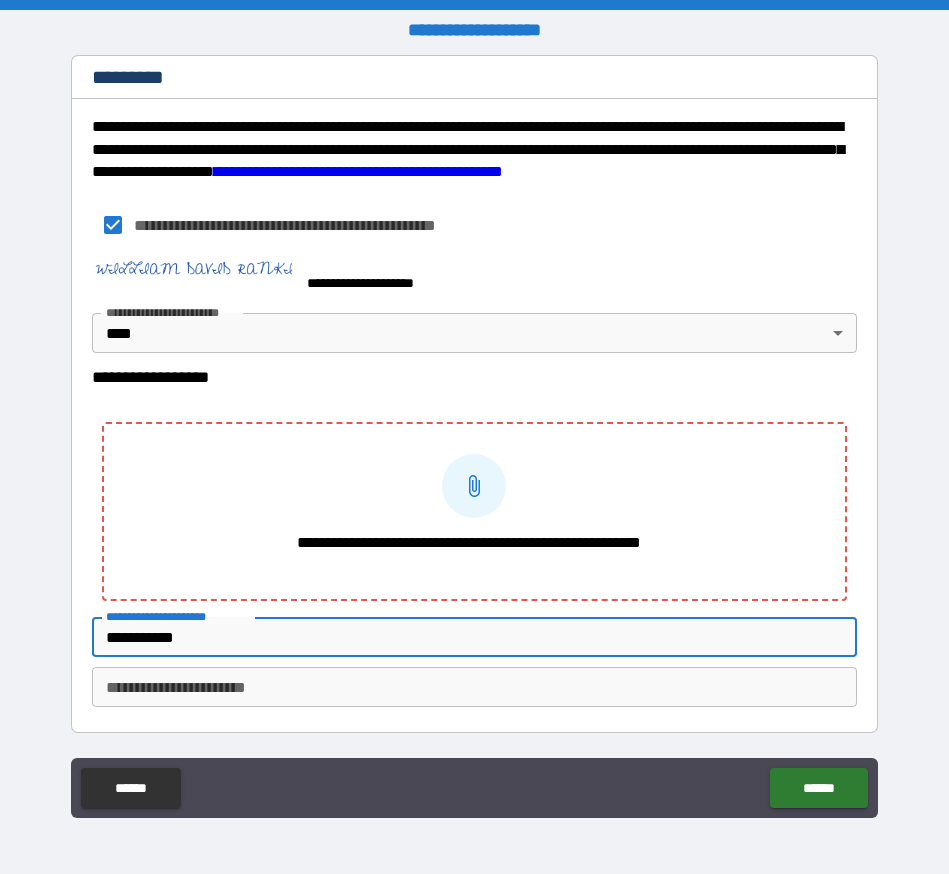 type on "**********" 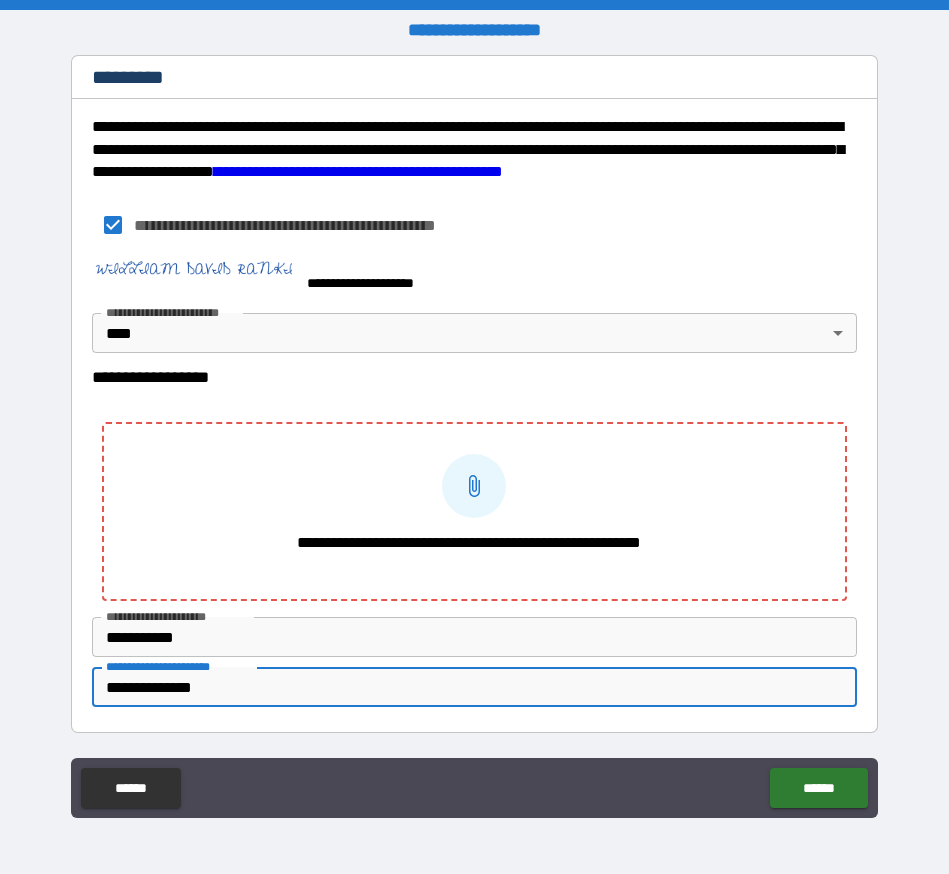 type on "**********" 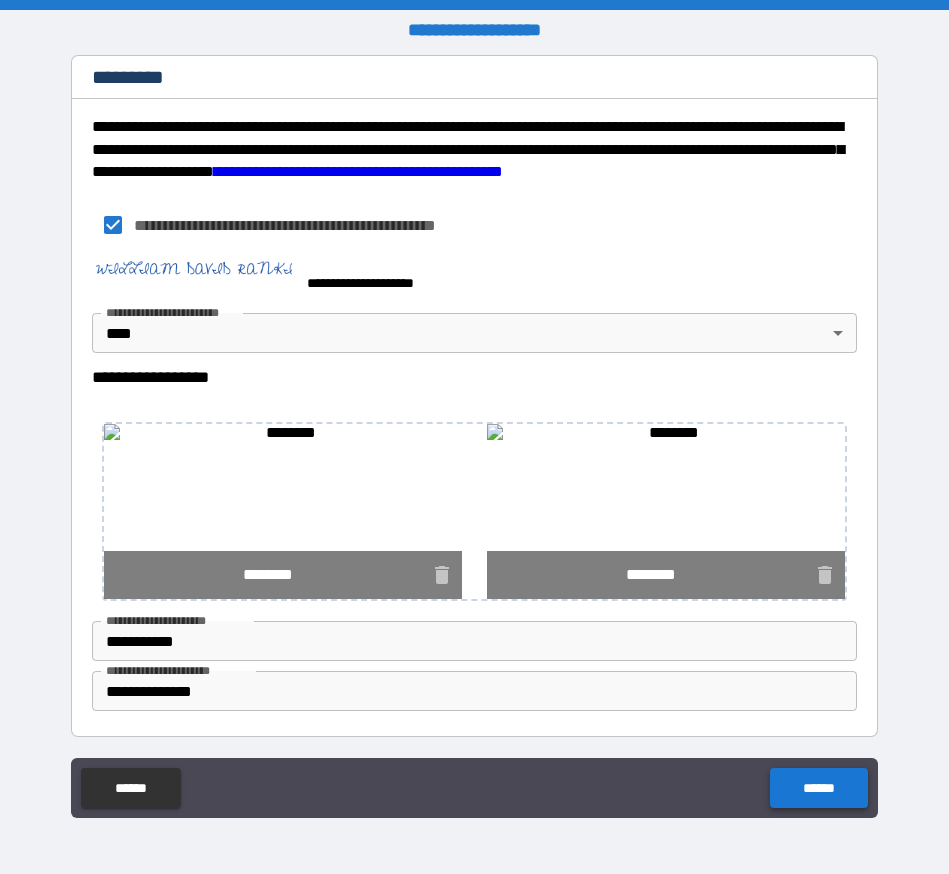 click on "******" at bounding box center [818, 788] 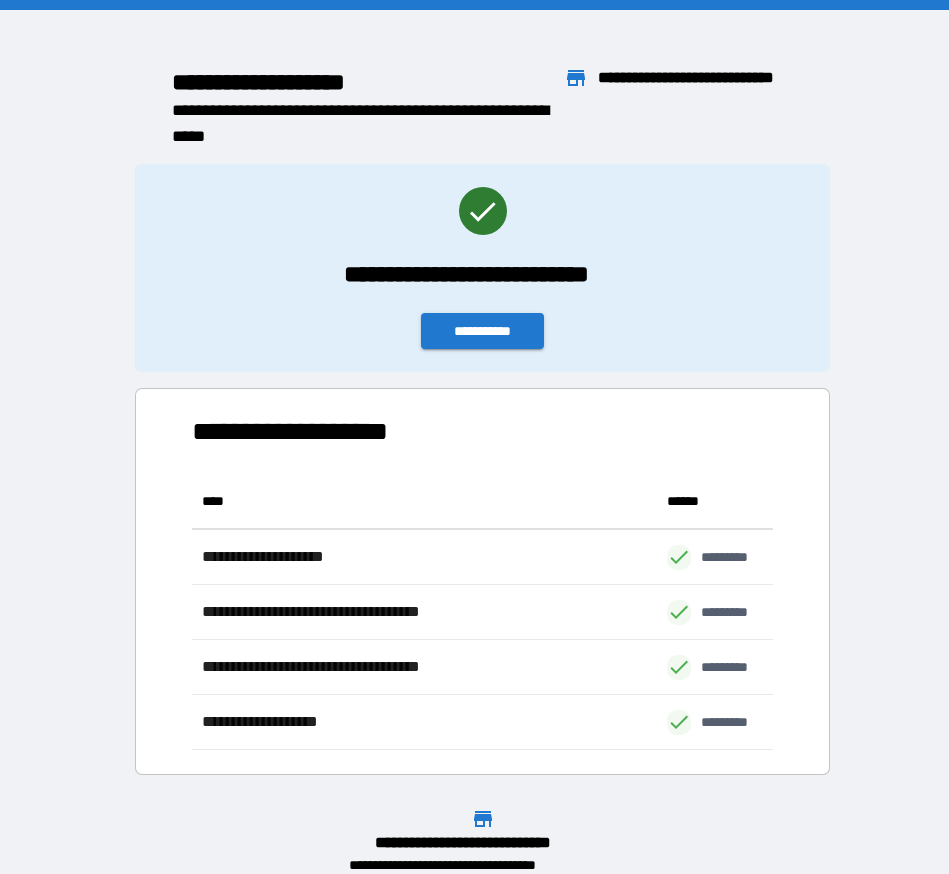 scroll, scrollTop: 16, scrollLeft: 16, axis: both 